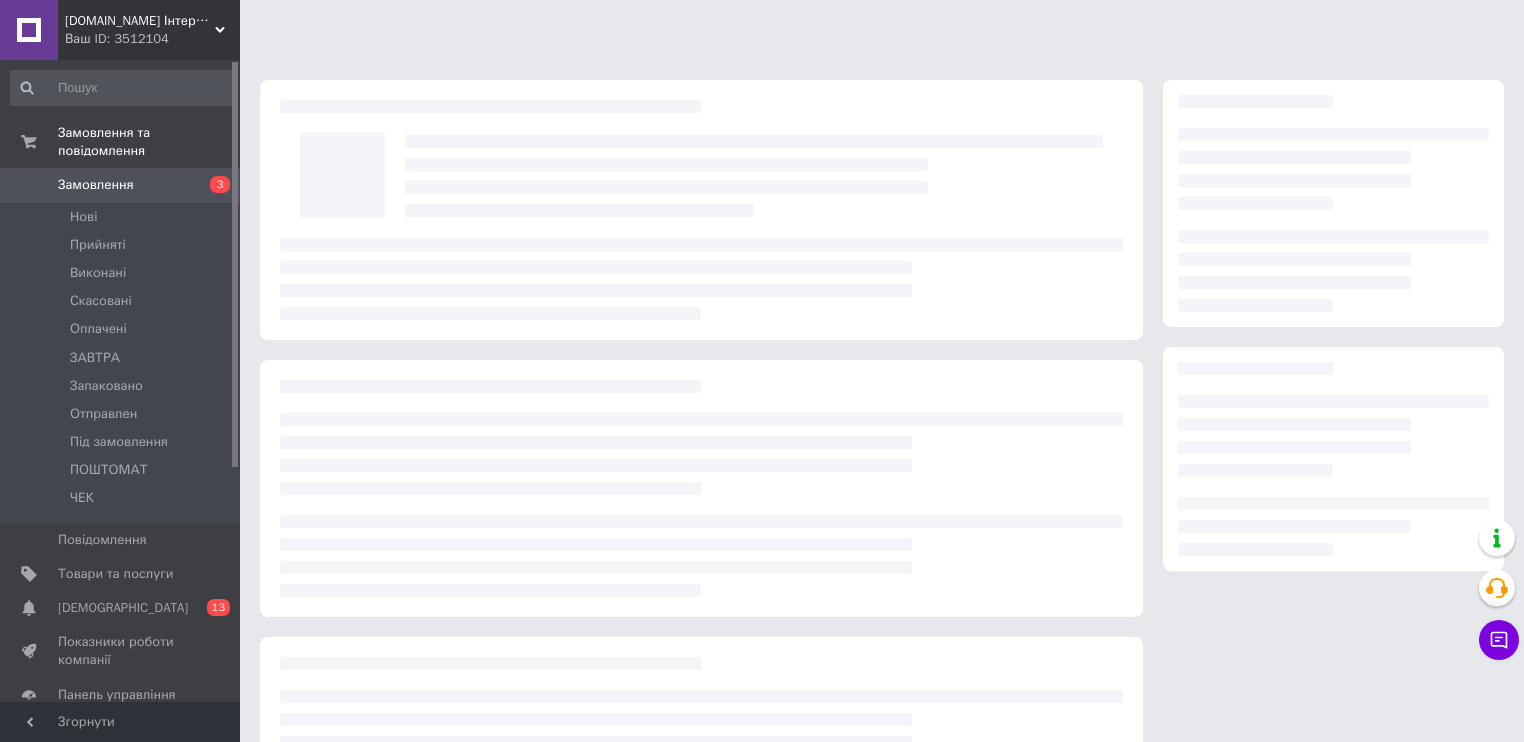 scroll, scrollTop: 0, scrollLeft: 0, axis: both 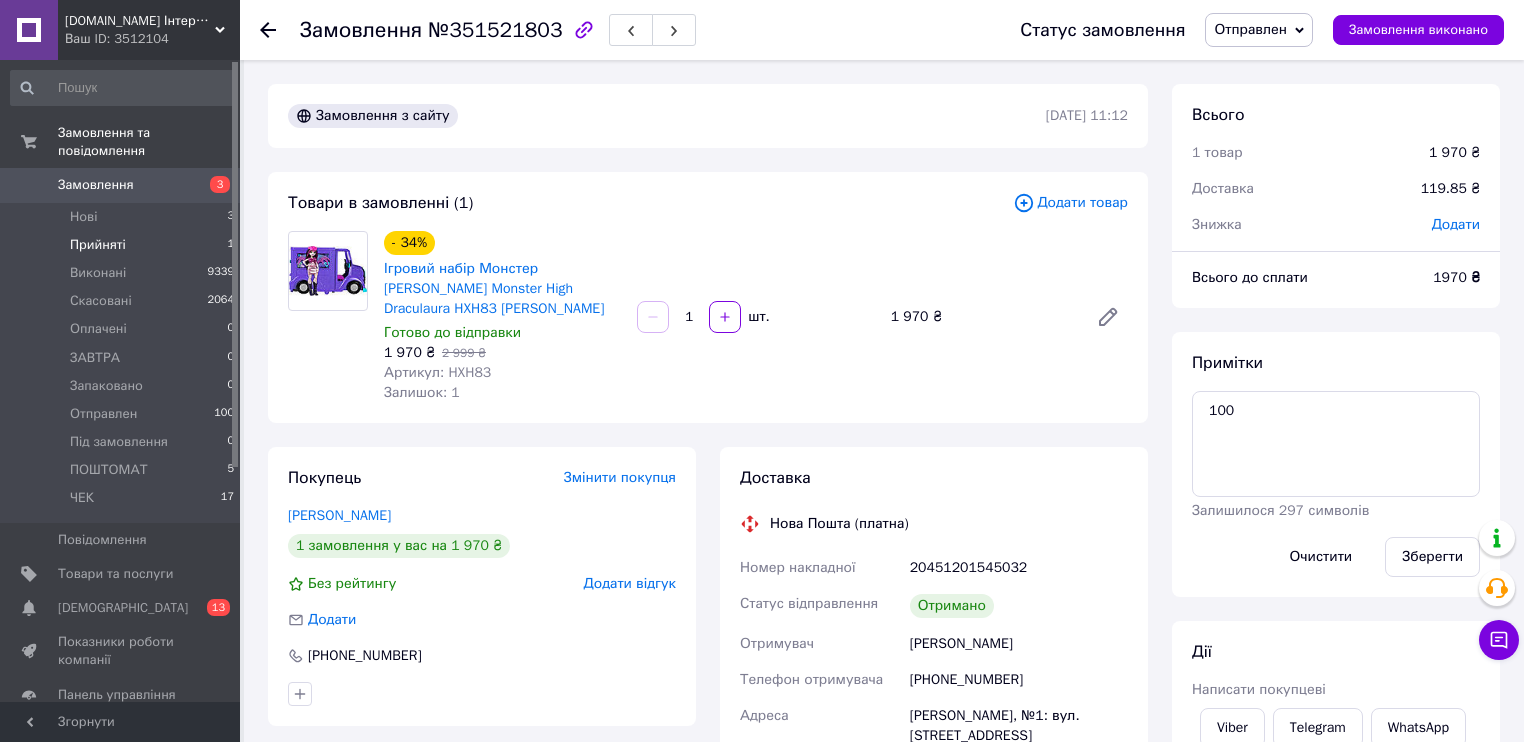 click on "Прийняті" at bounding box center (98, 245) 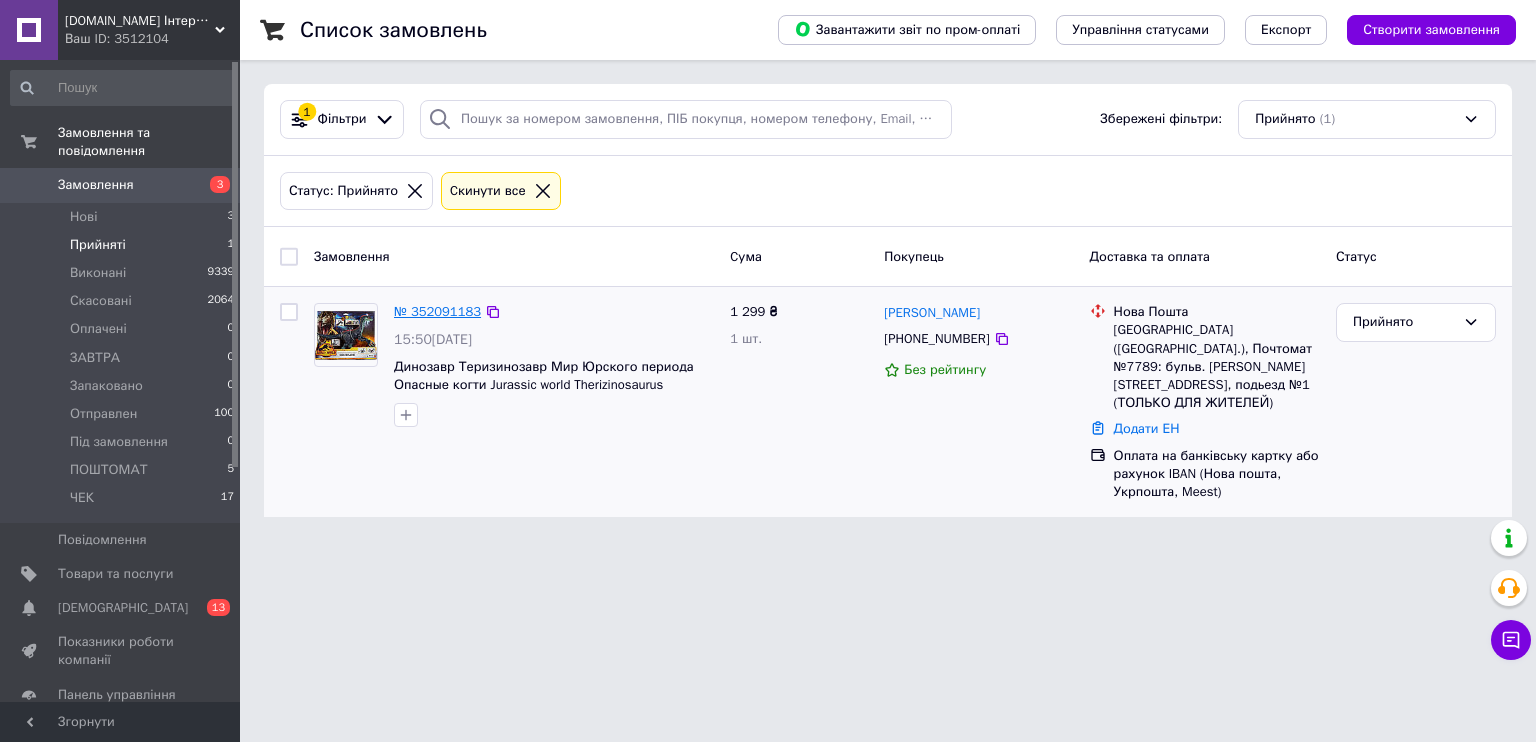 click on "№ 352091183" at bounding box center (437, 311) 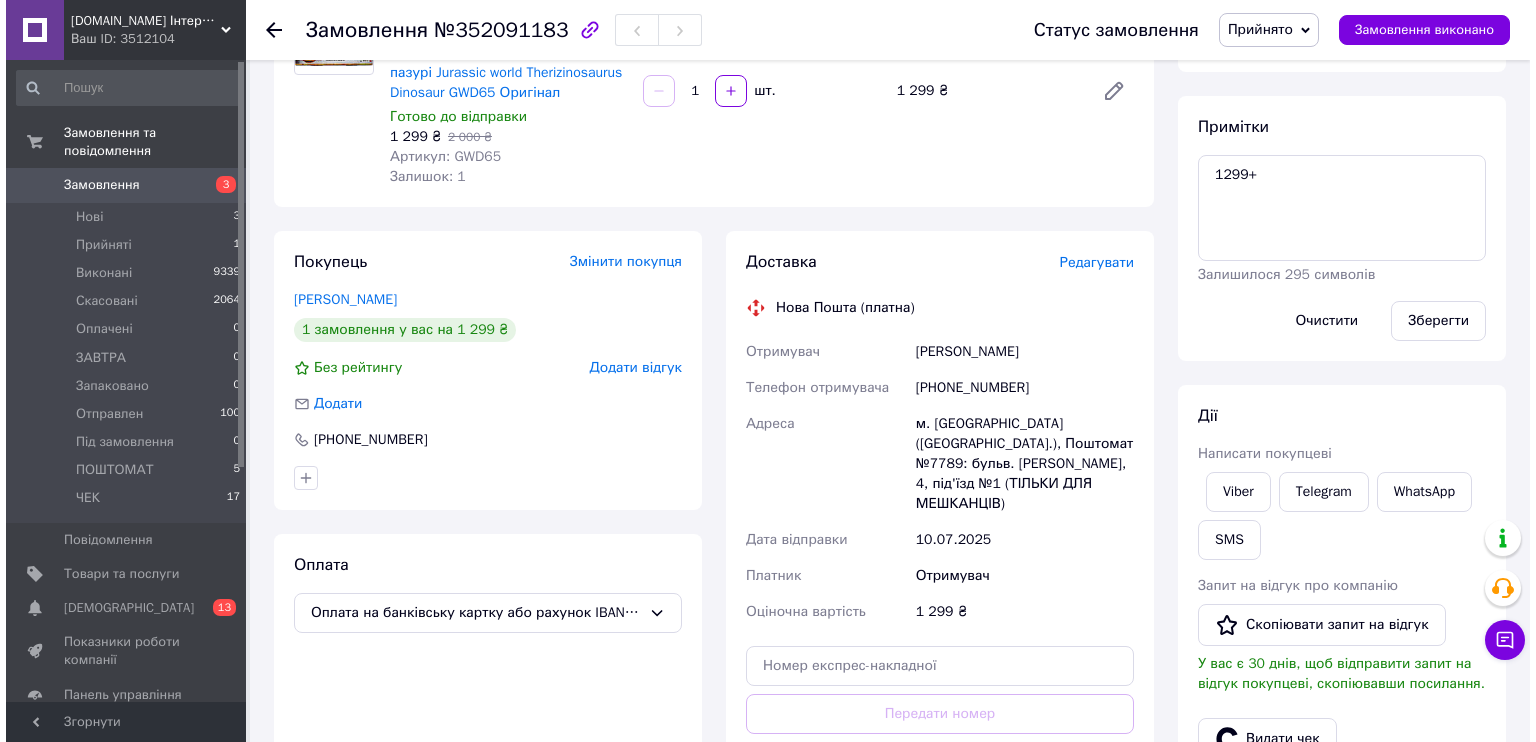 scroll, scrollTop: 240, scrollLeft: 0, axis: vertical 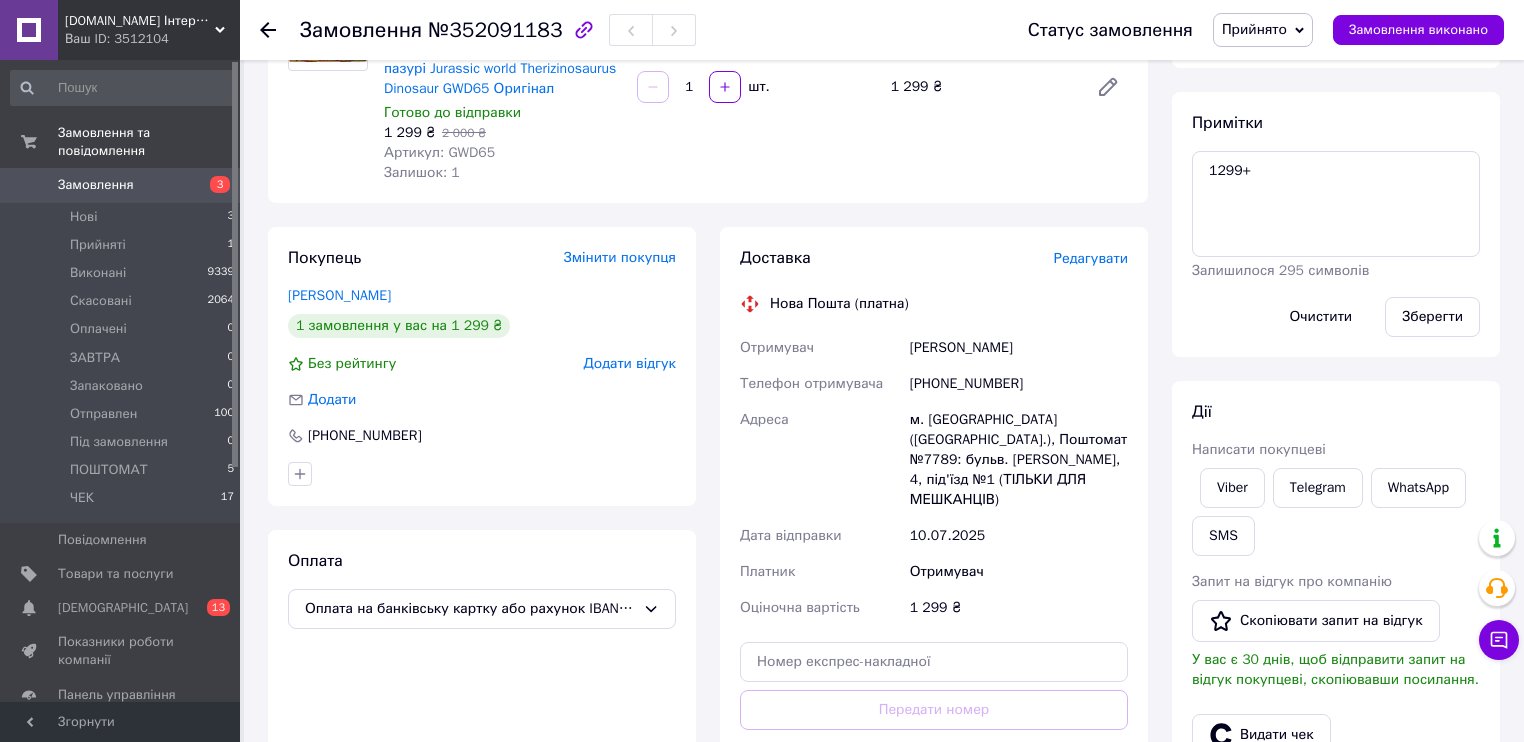 click on "Редагувати" at bounding box center [1091, 258] 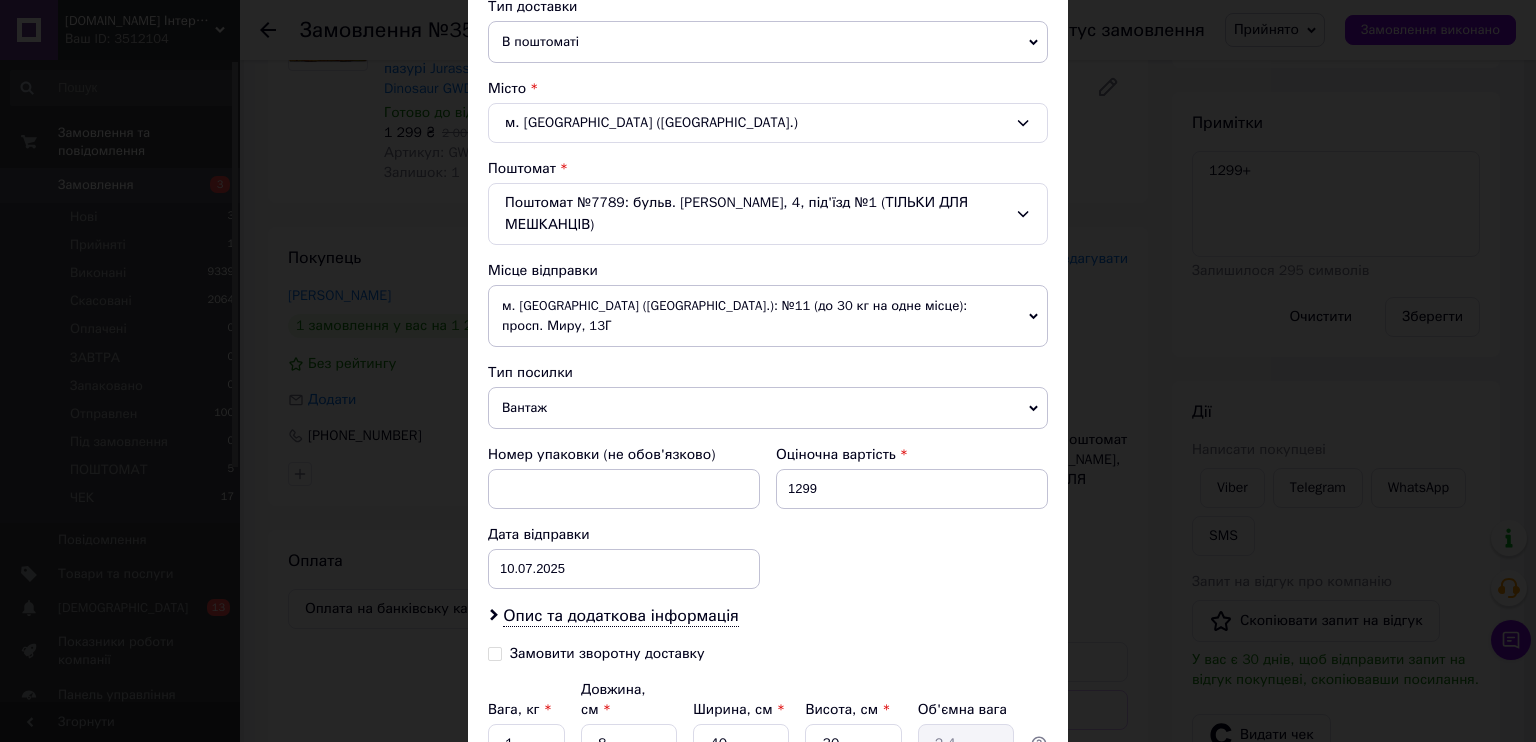 scroll, scrollTop: 480, scrollLeft: 0, axis: vertical 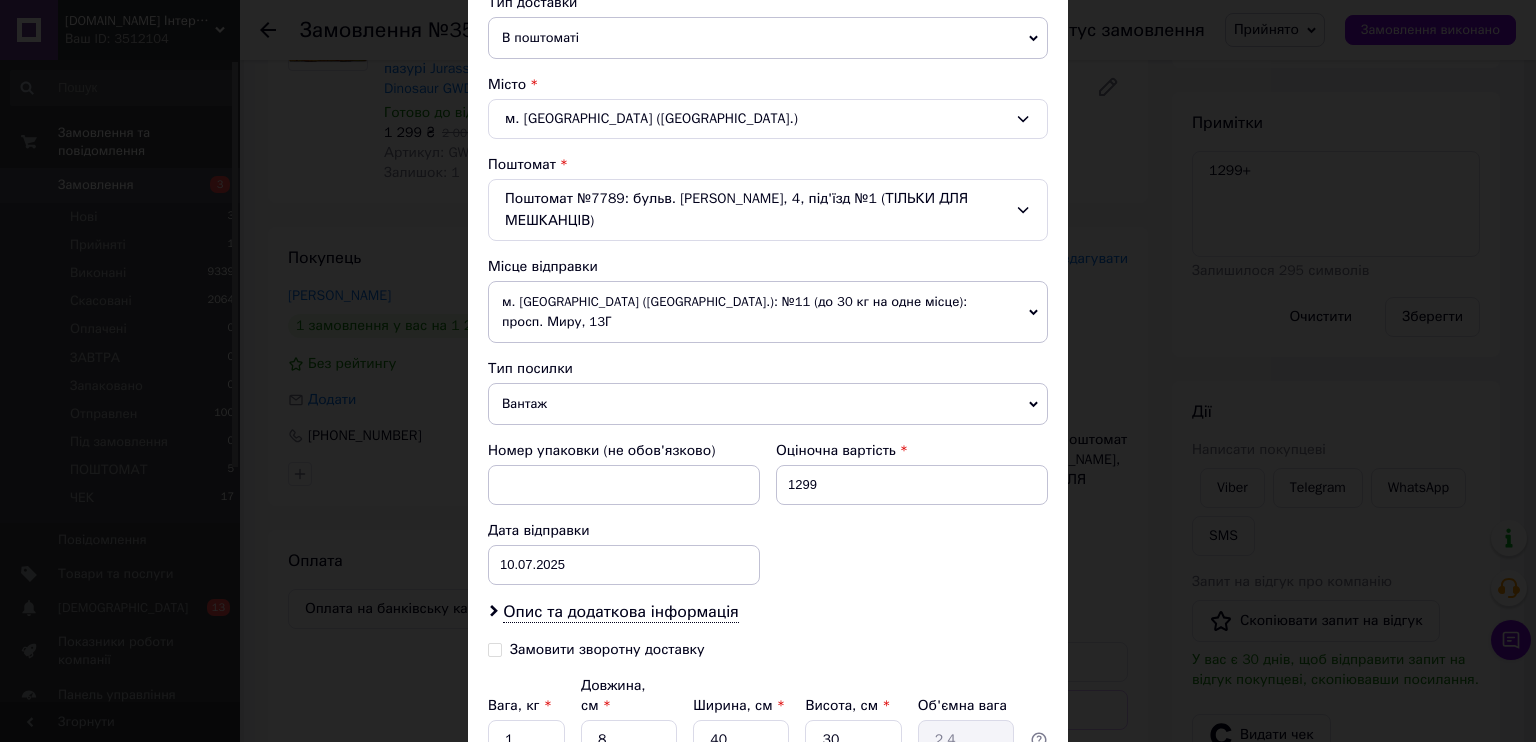 click on "м. [GEOGRAPHIC_DATA] ([GEOGRAPHIC_DATA].): №11 (до 30 кг на одне місце): просп. Миру, 13Г" at bounding box center [768, 312] 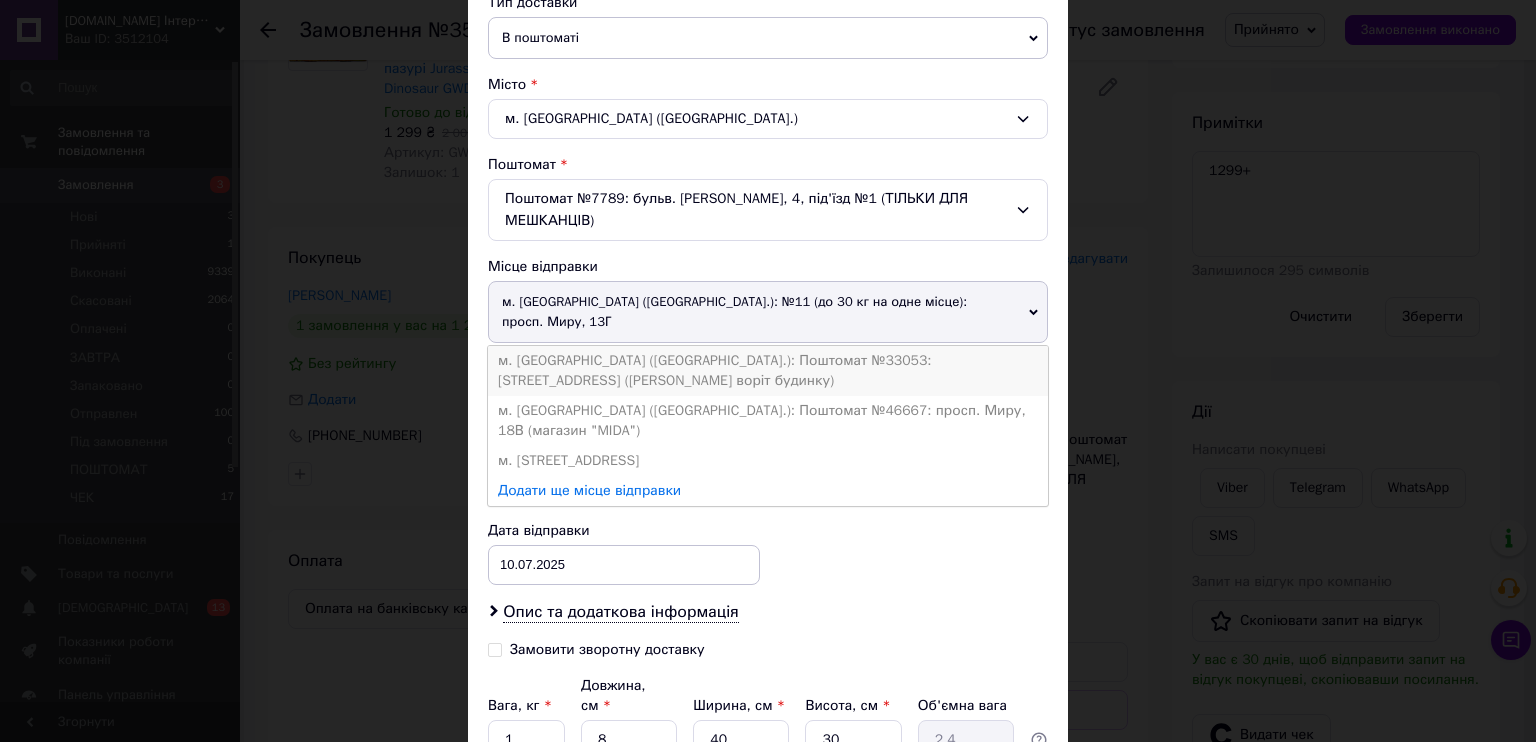 click on "м. [GEOGRAPHIC_DATA] ([GEOGRAPHIC_DATA].): Поштомат №33053: [STREET_ADDRESS] ([PERSON_NAME] воріт будинку)" at bounding box center [768, 371] 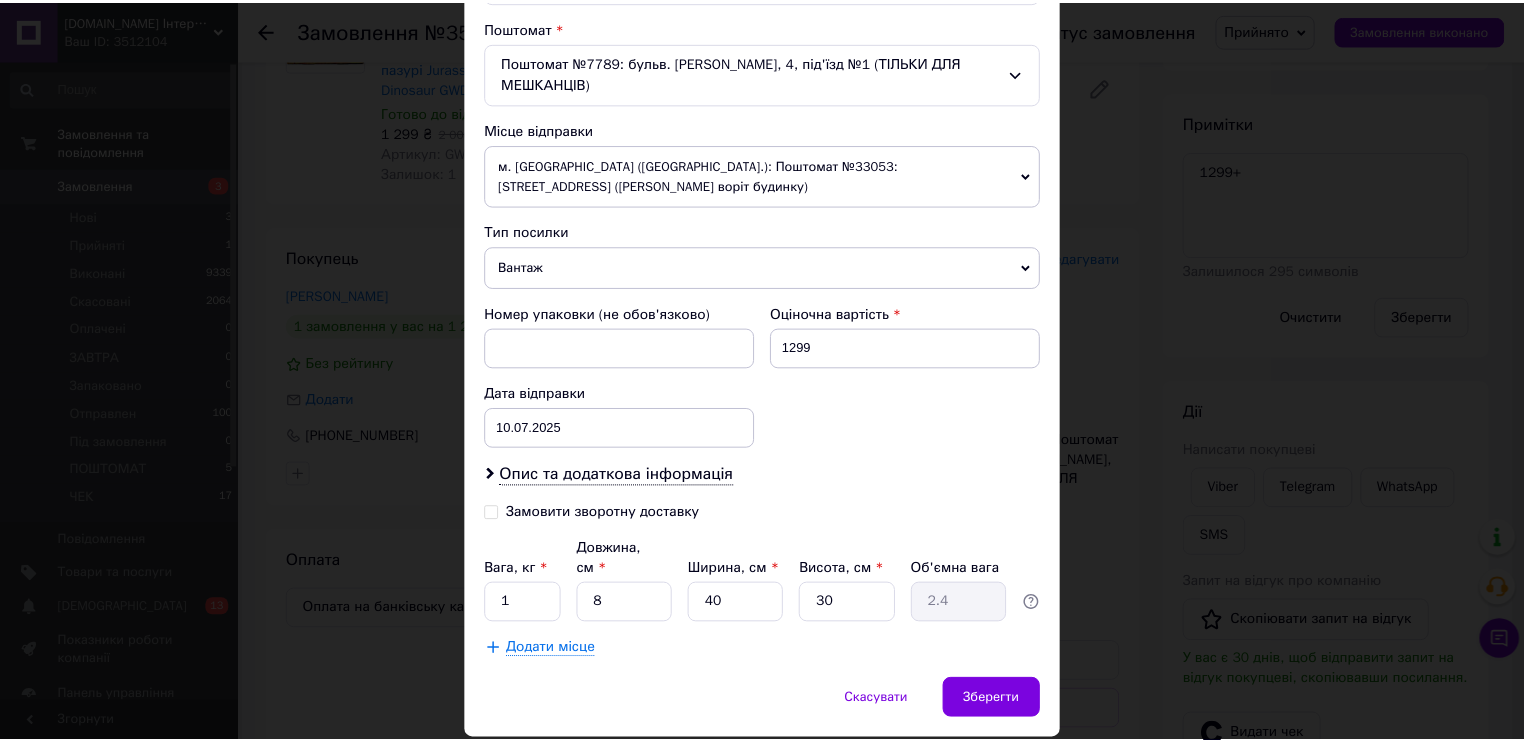 scroll, scrollTop: 659, scrollLeft: 0, axis: vertical 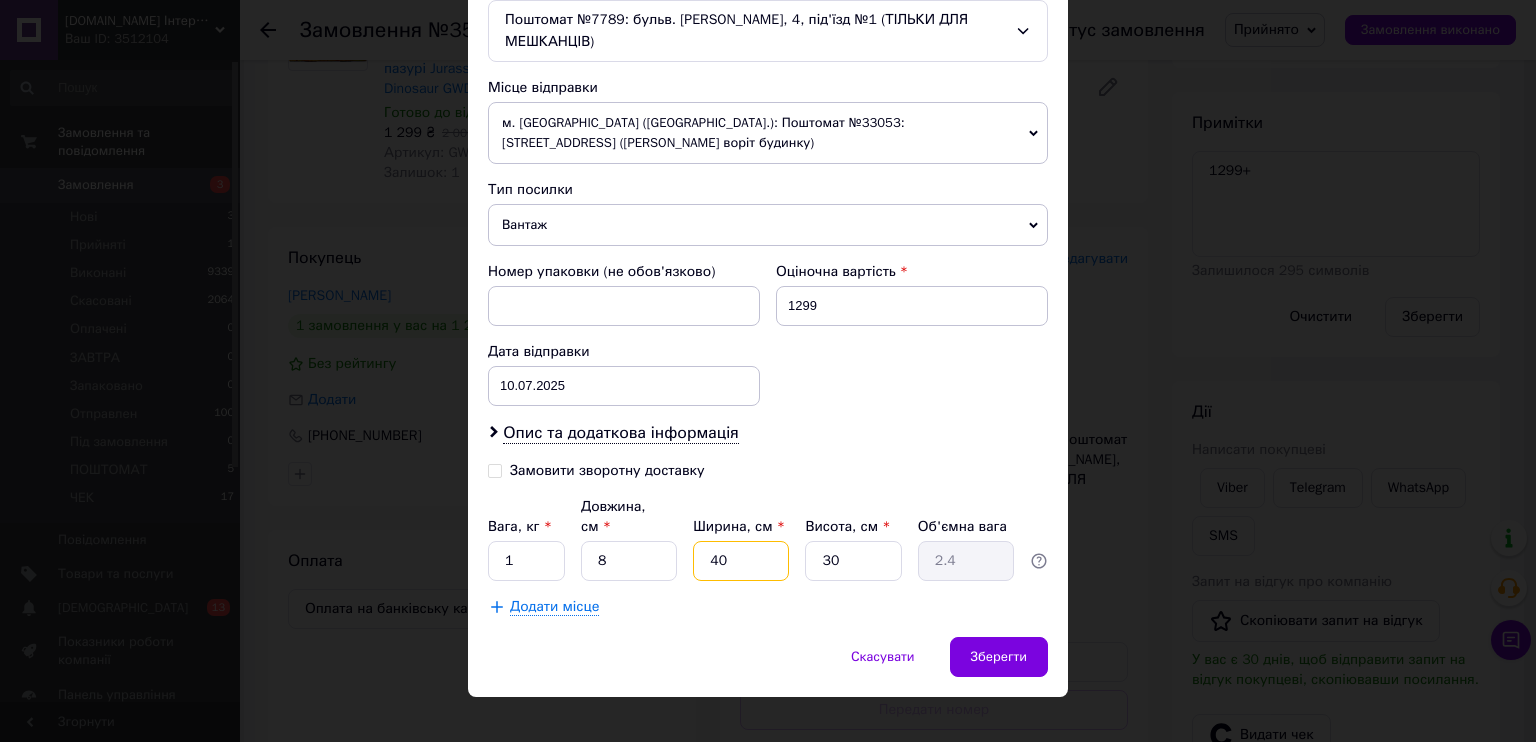 click on "40" at bounding box center (741, 561) 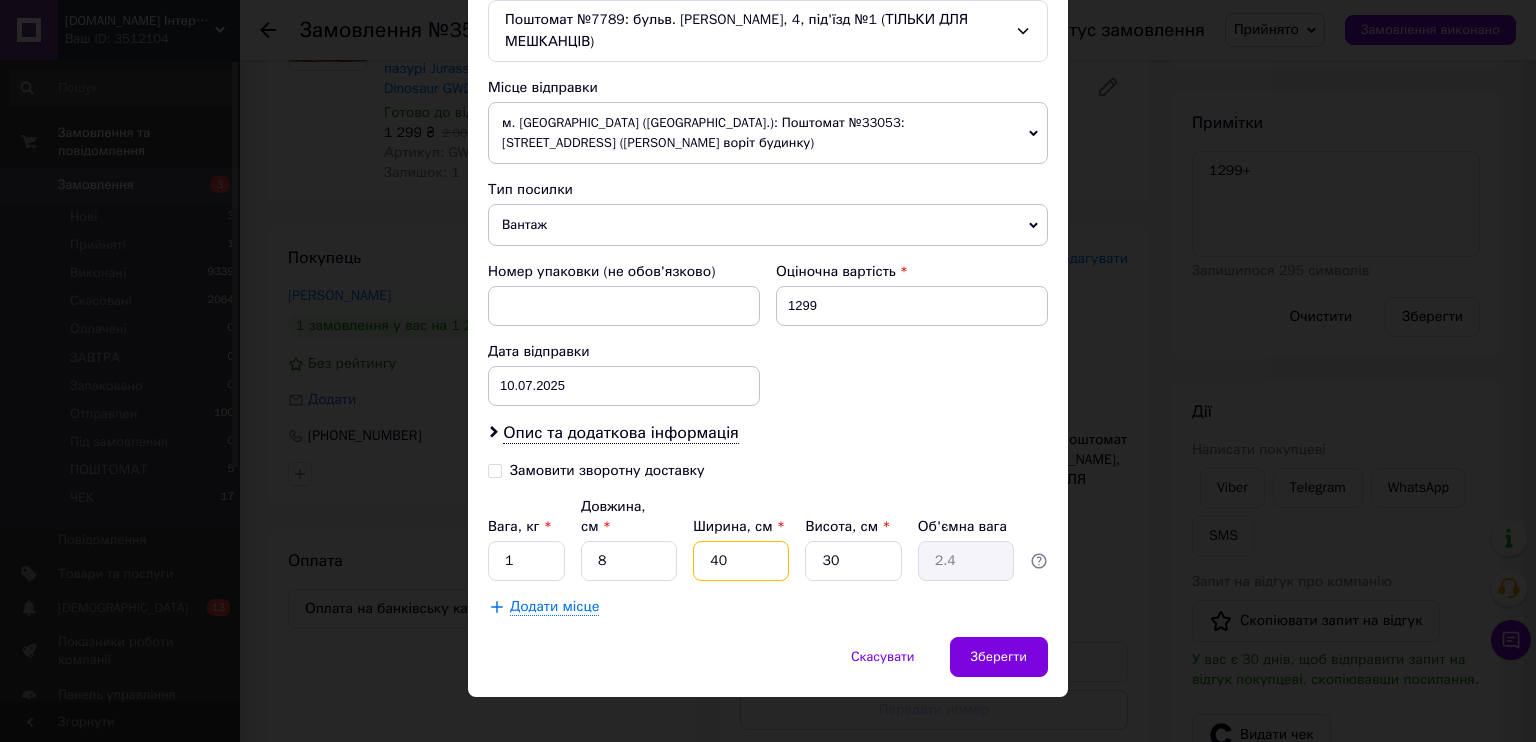 type on "4" 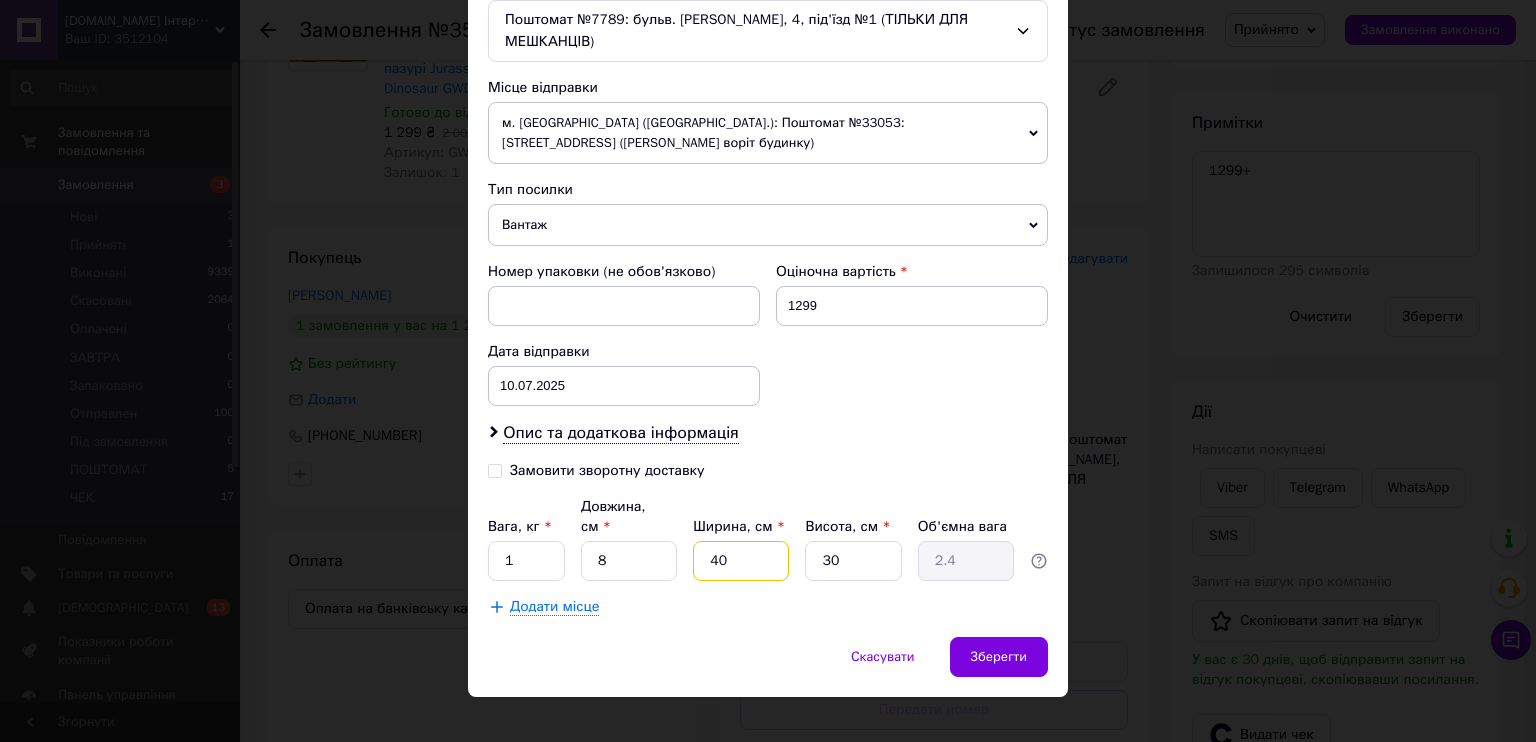 type on "0.24" 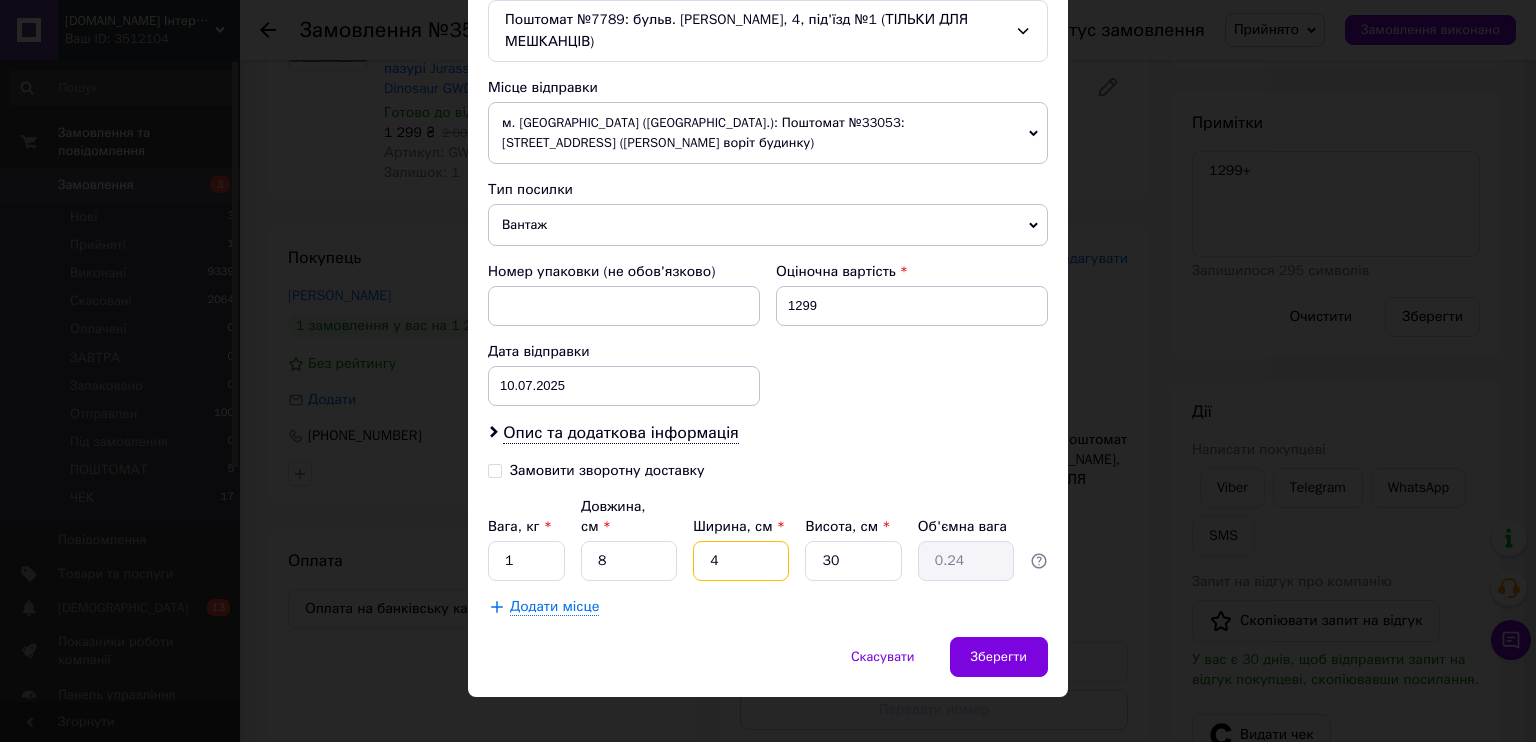 type on "45" 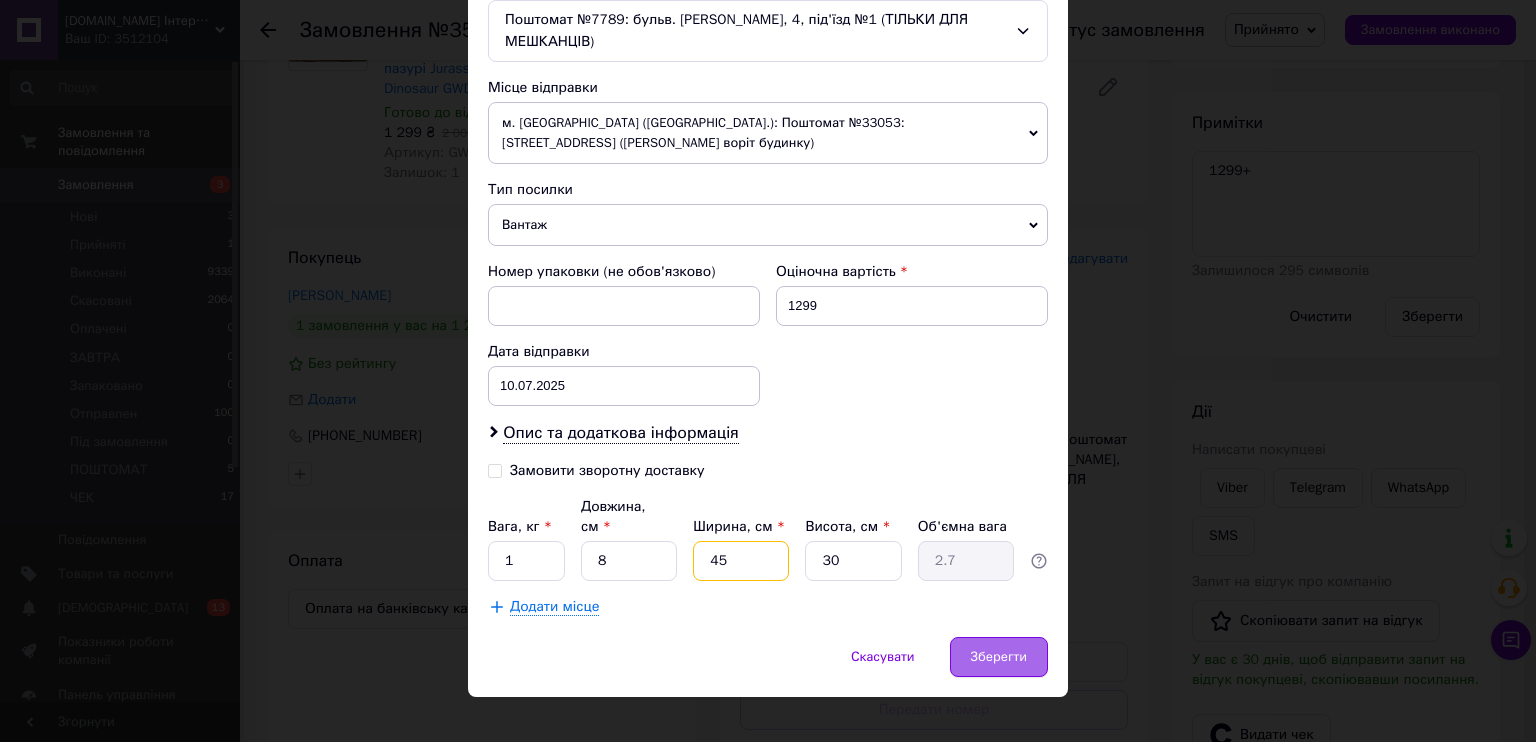 type on "45" 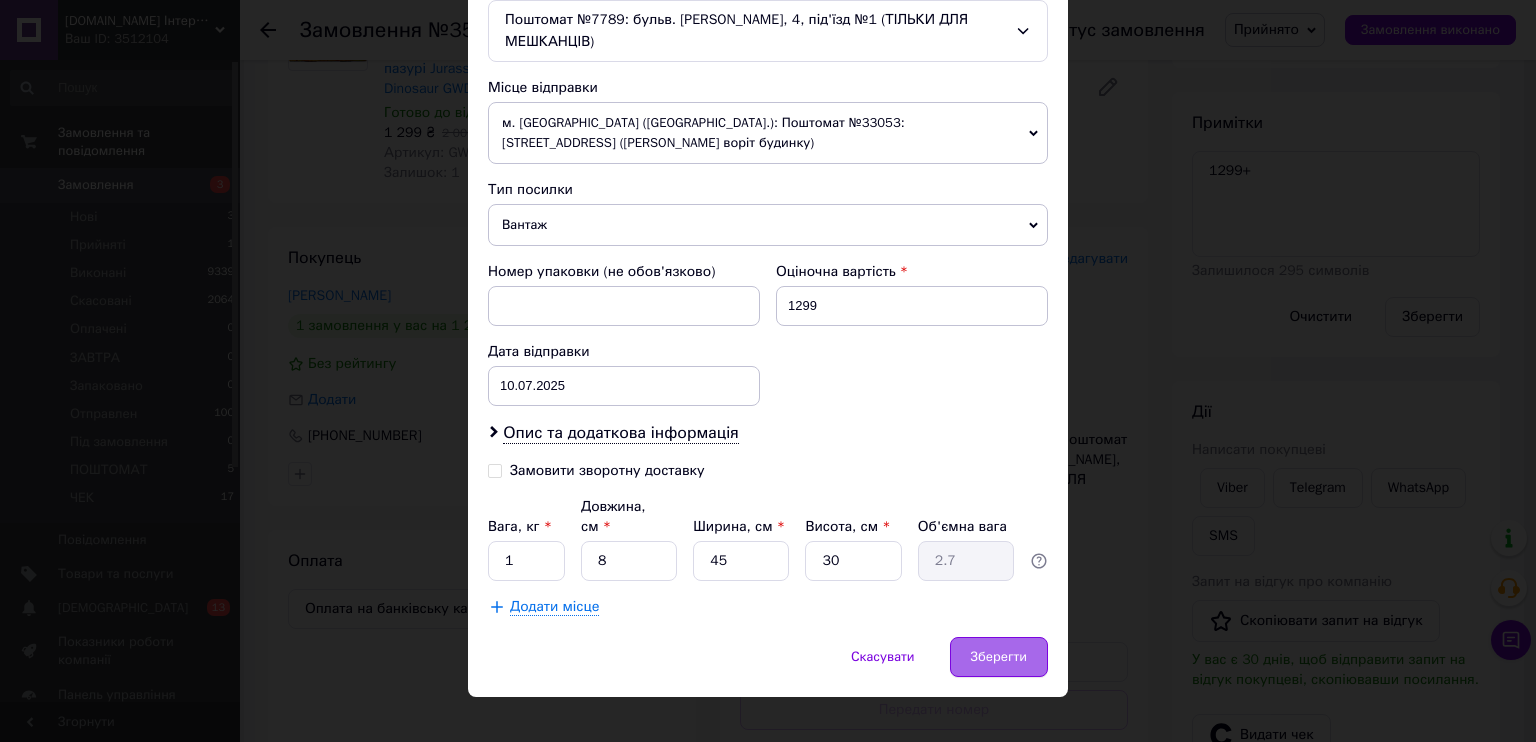 click on "Зберегти" at bounding box center (999, 657) 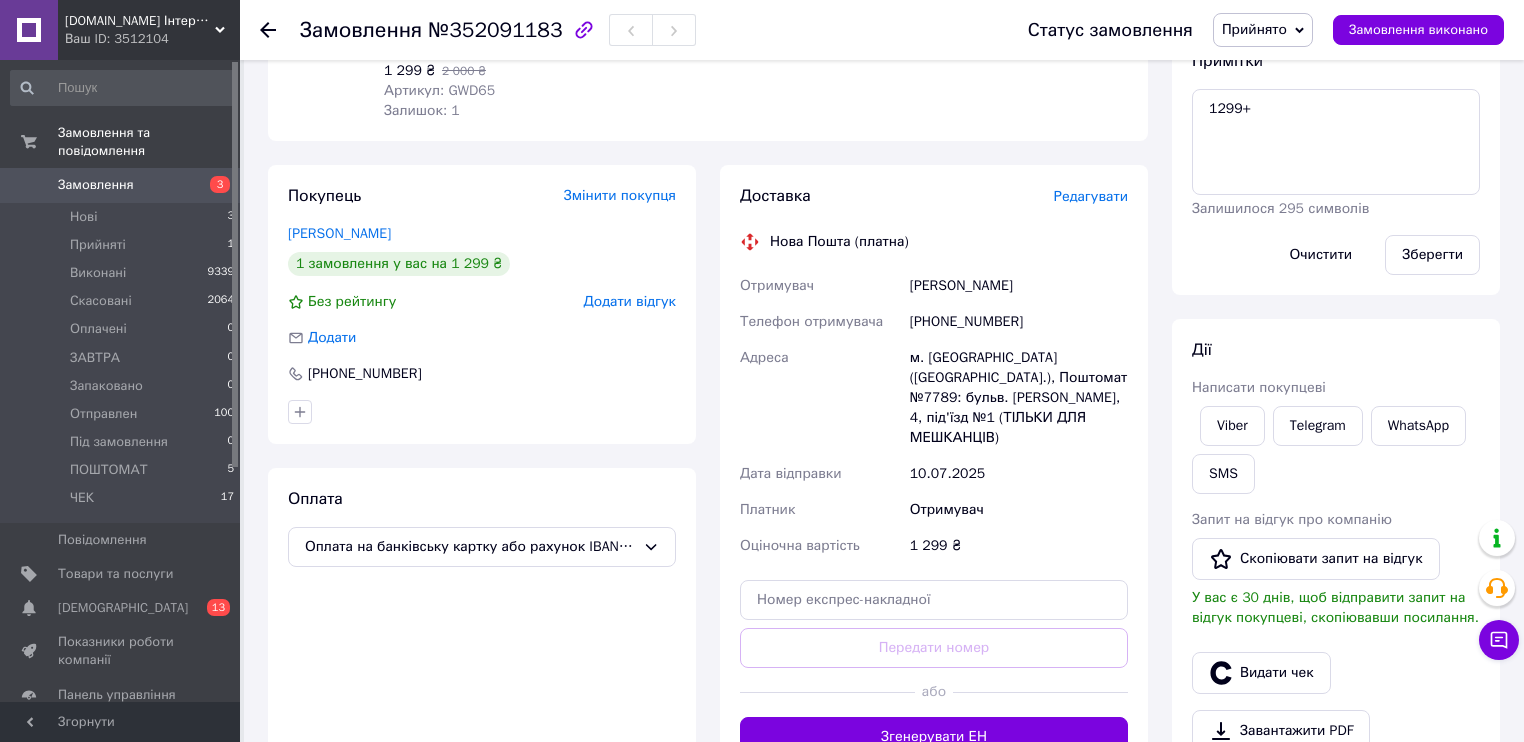 scroll, scrollTop: 400, scrollLeft: 0, axis: vertical 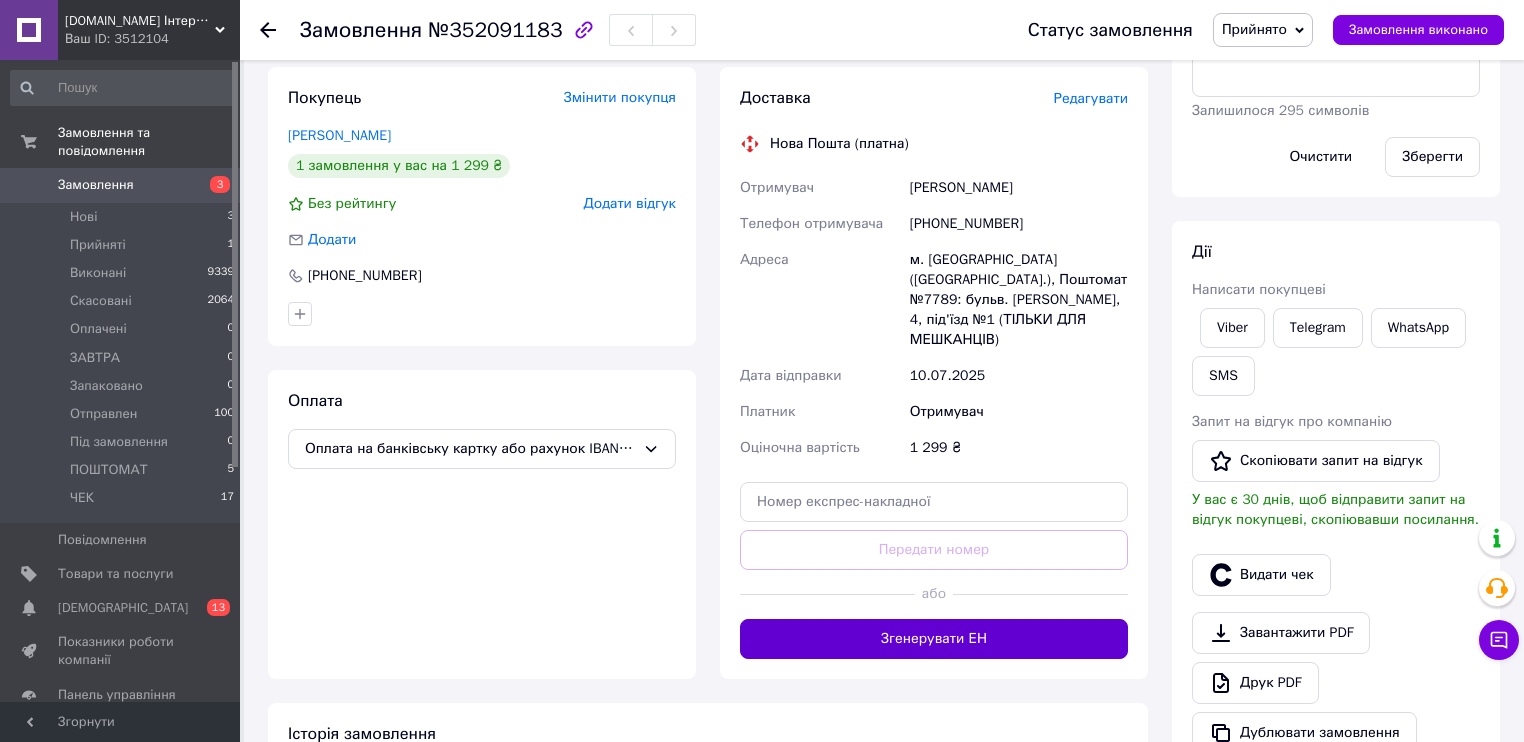 click on "Згенерувати ЕН" at bounding box center (934, 639) 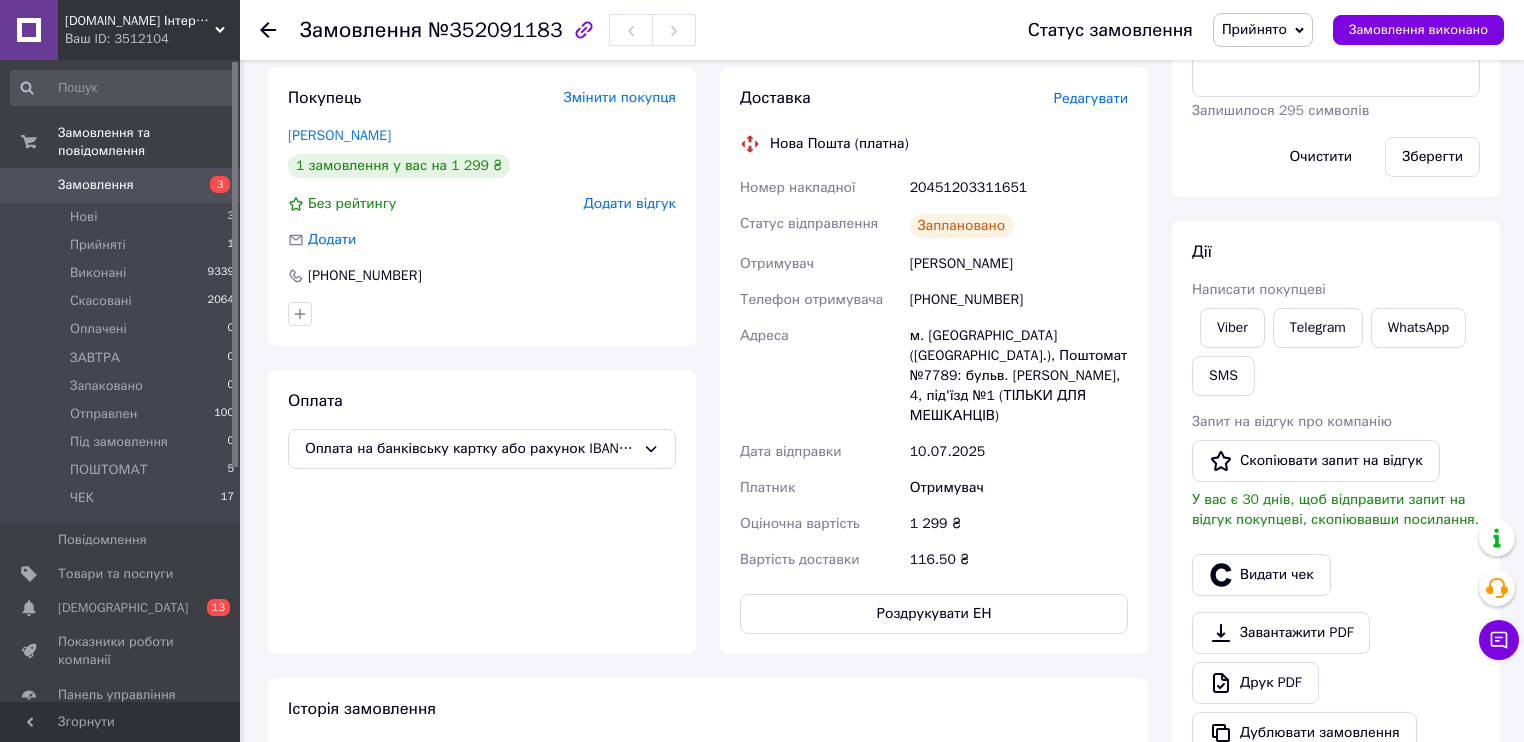 click 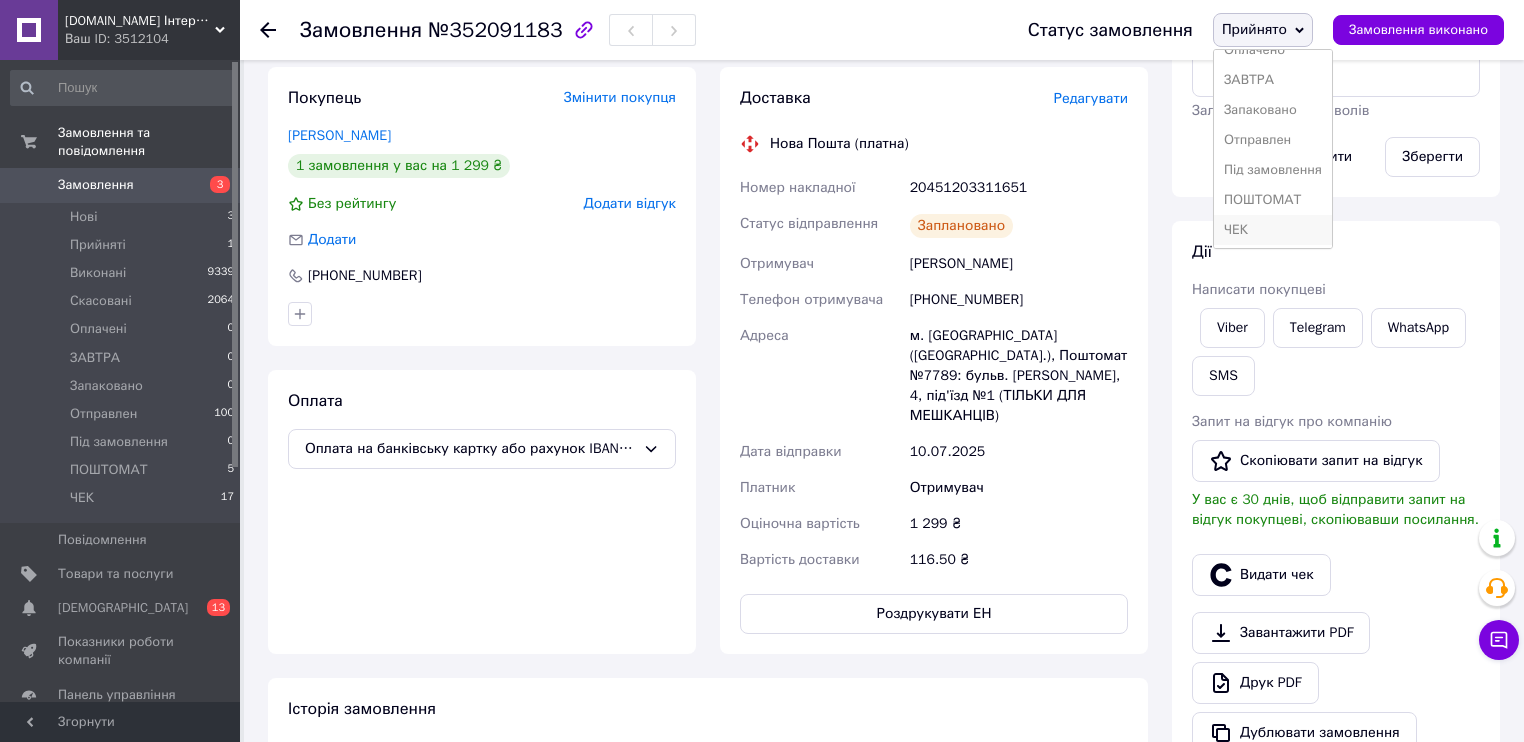 scroll, scrollTop: 81, scrollLeft: 0, axis: vertical 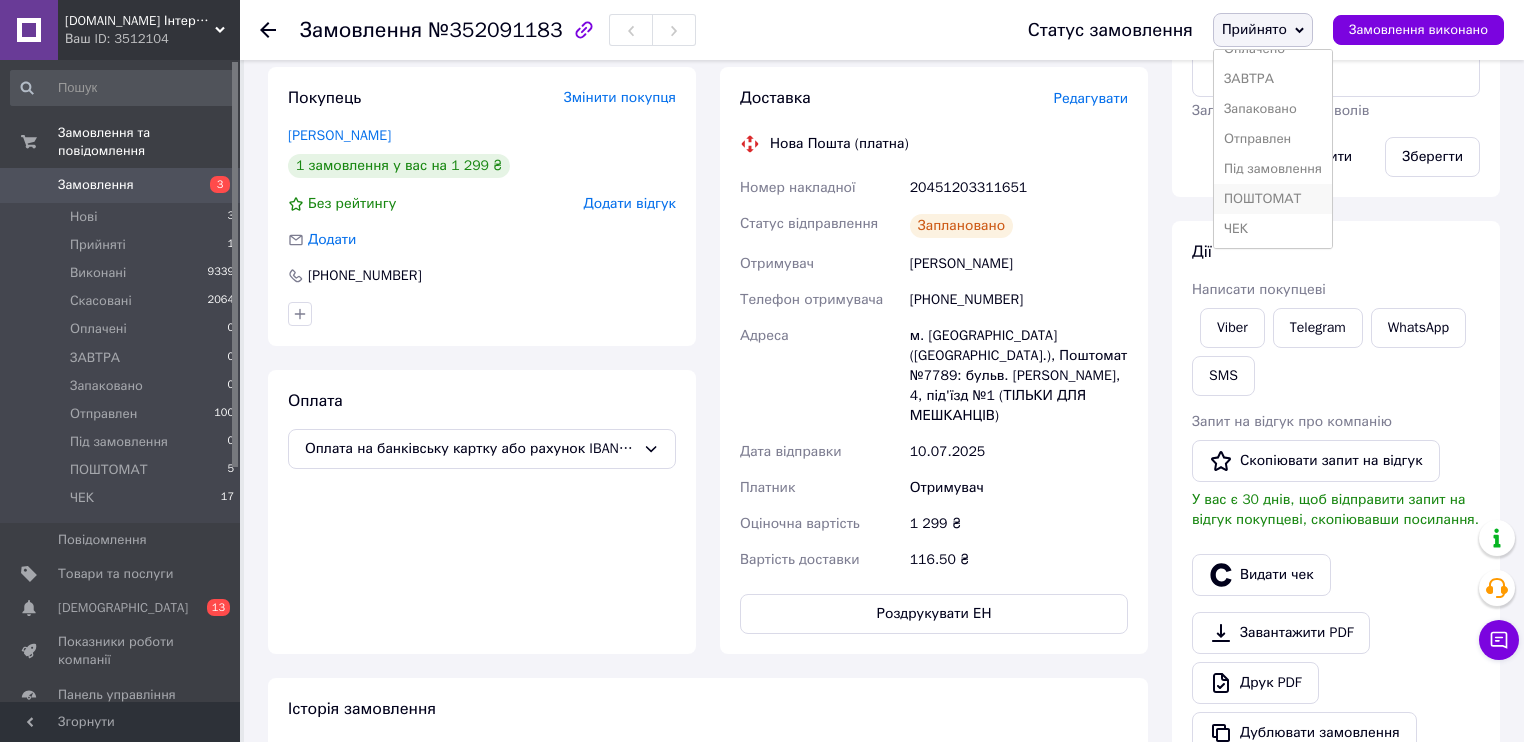 click on "ПОШТОМАТ" at bounding box center (1273, 199) 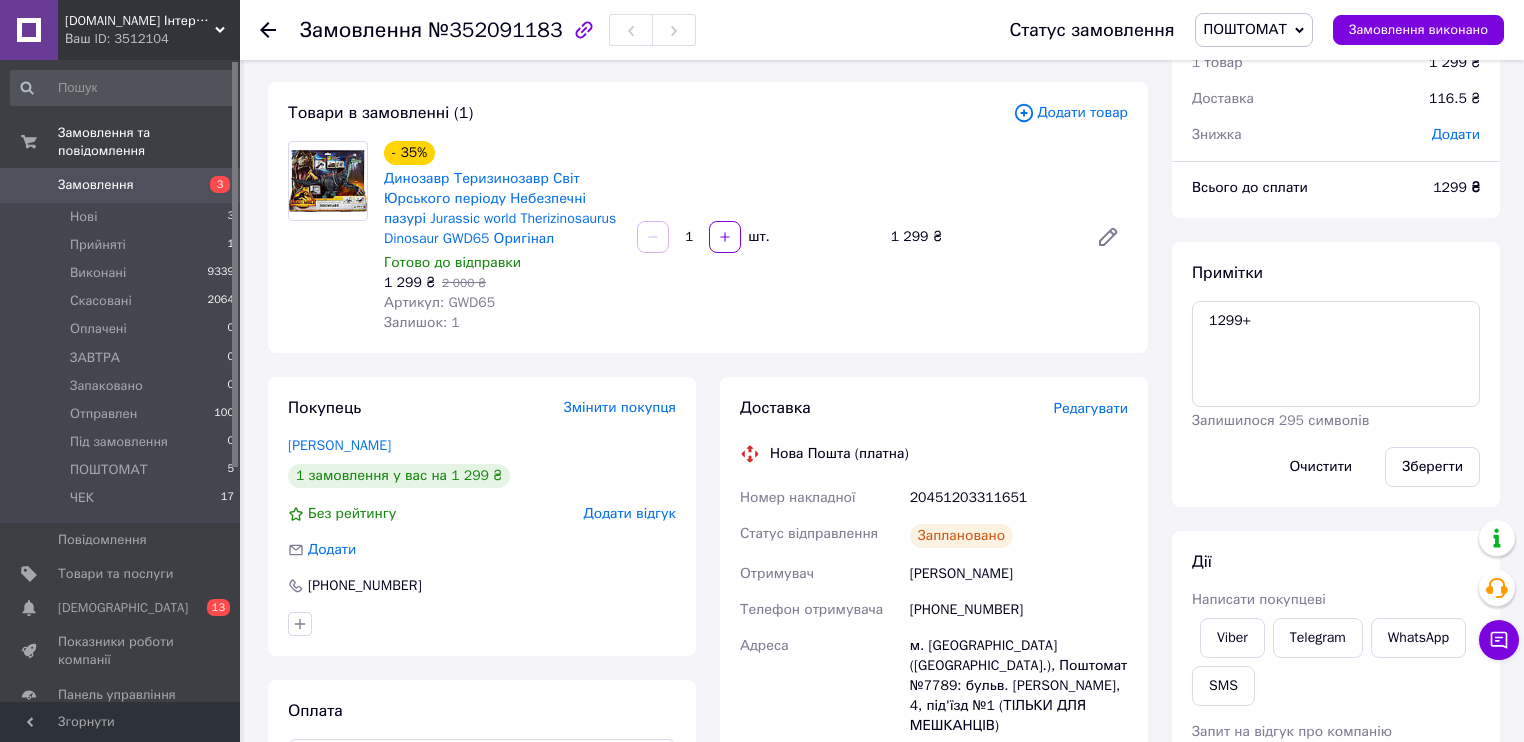 scroll, scrollTop: 80, scrollLeft: 0, axis: vertical 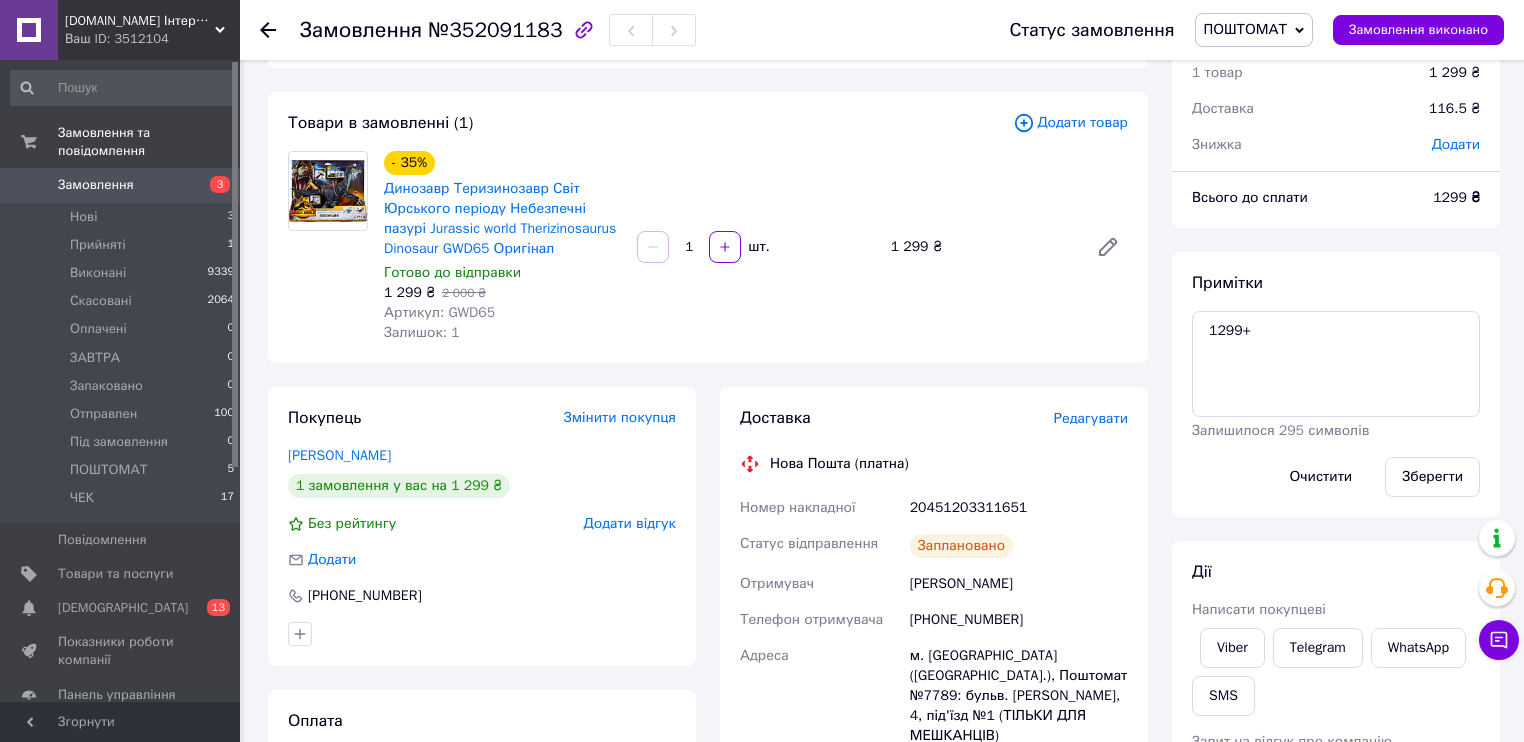 click on "Замовлення" at bounding box center (96, 185) 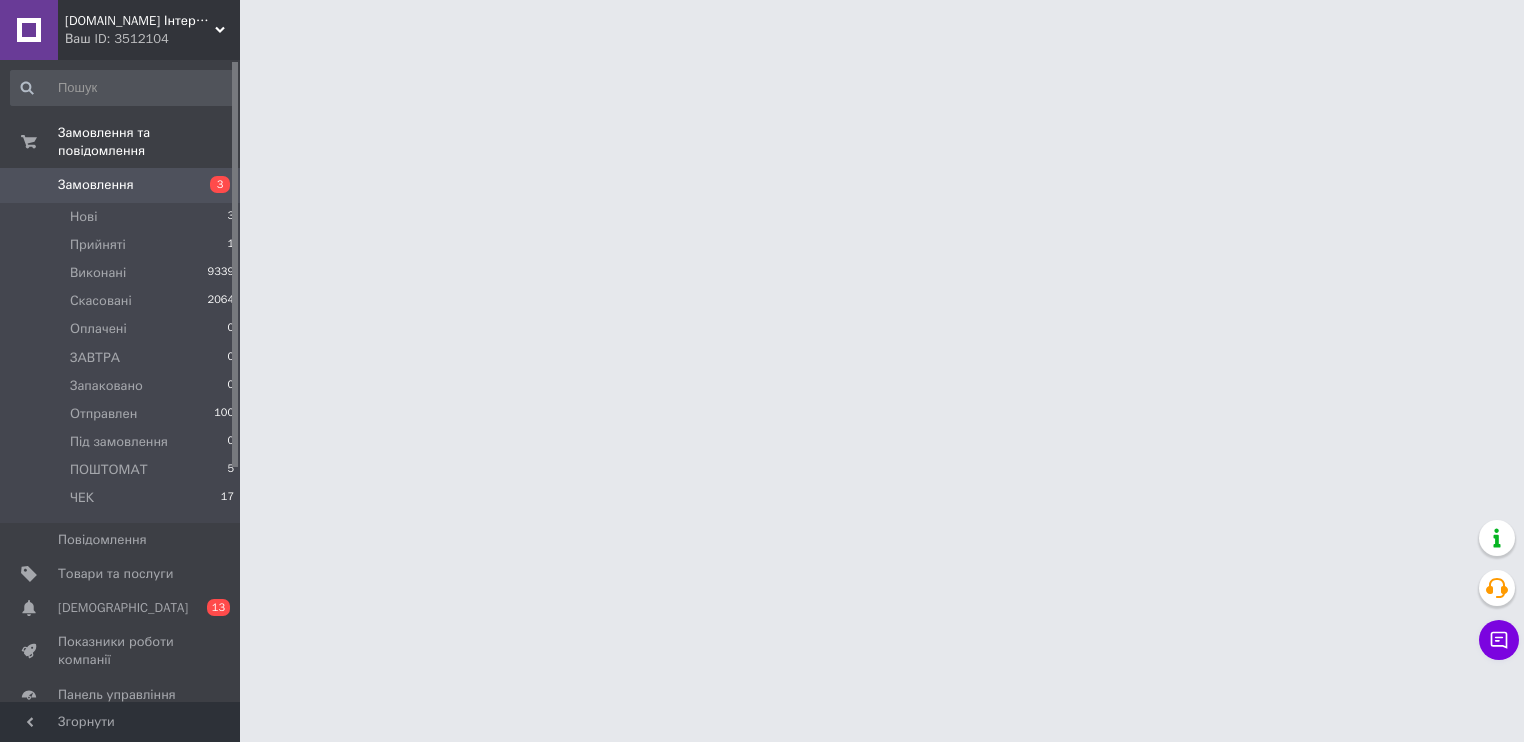 scroll, scrollTop: 0, scrollLeft: 0, axis: both 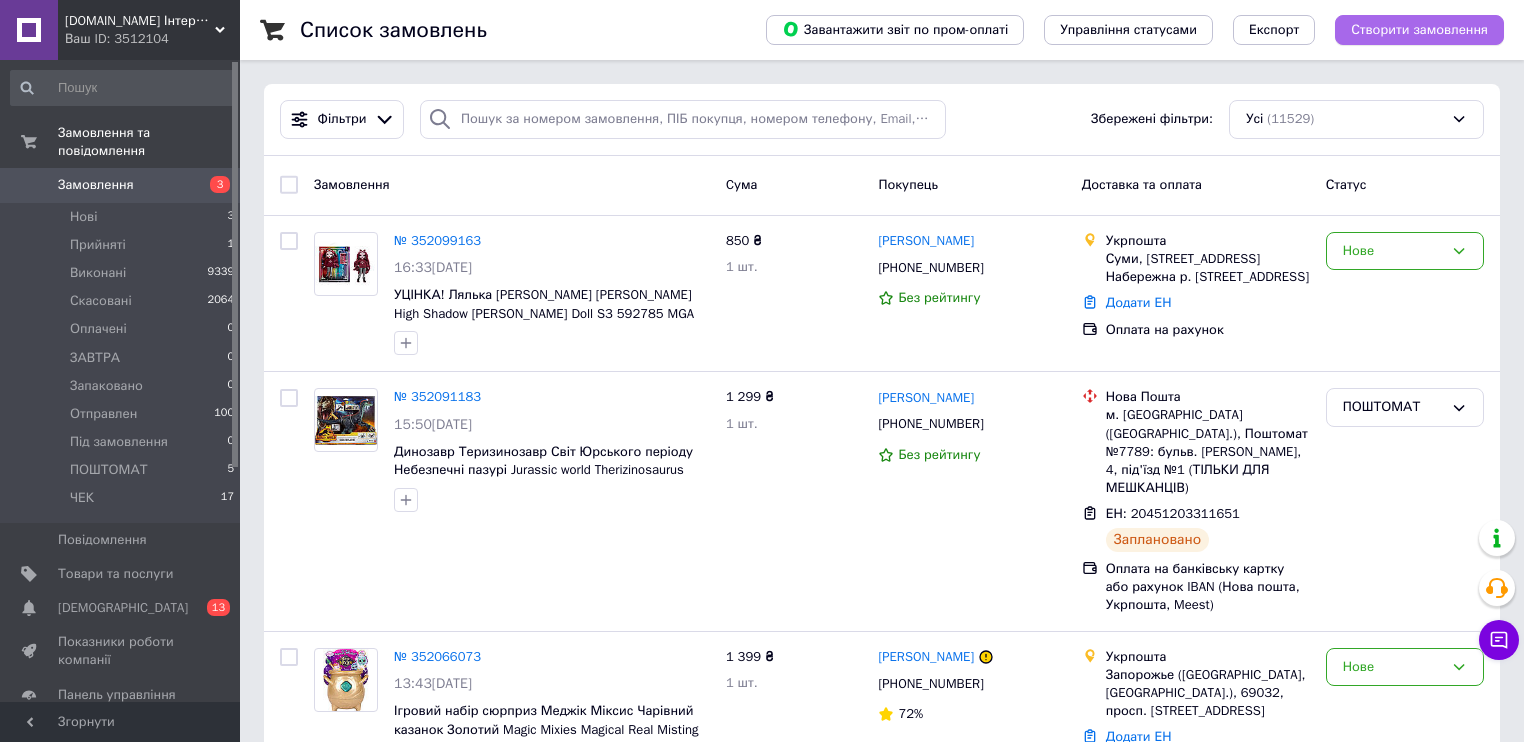 click on "Створити замовлення" at bounding box center [1419, 30] 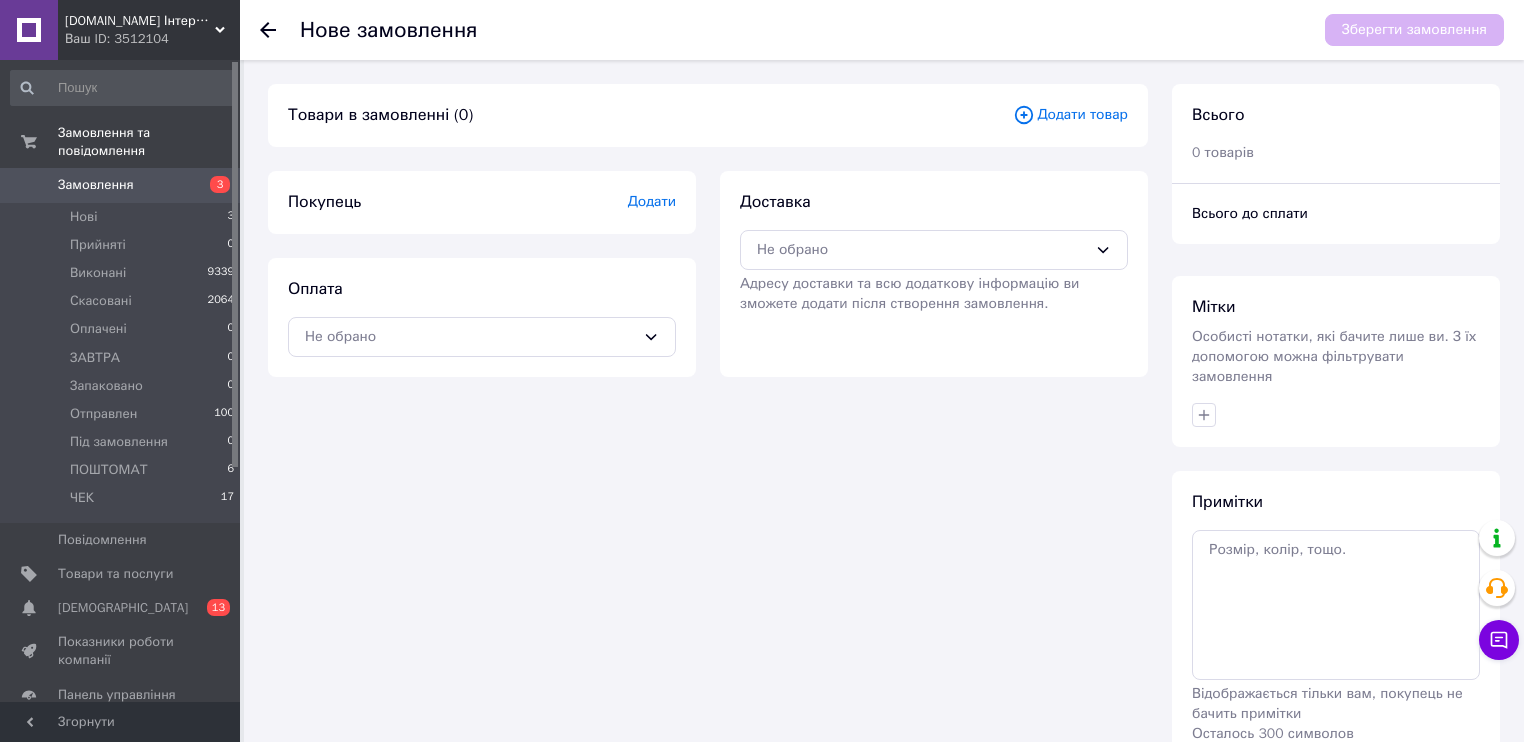 click on "Додати" at bounding box center [652, 201] 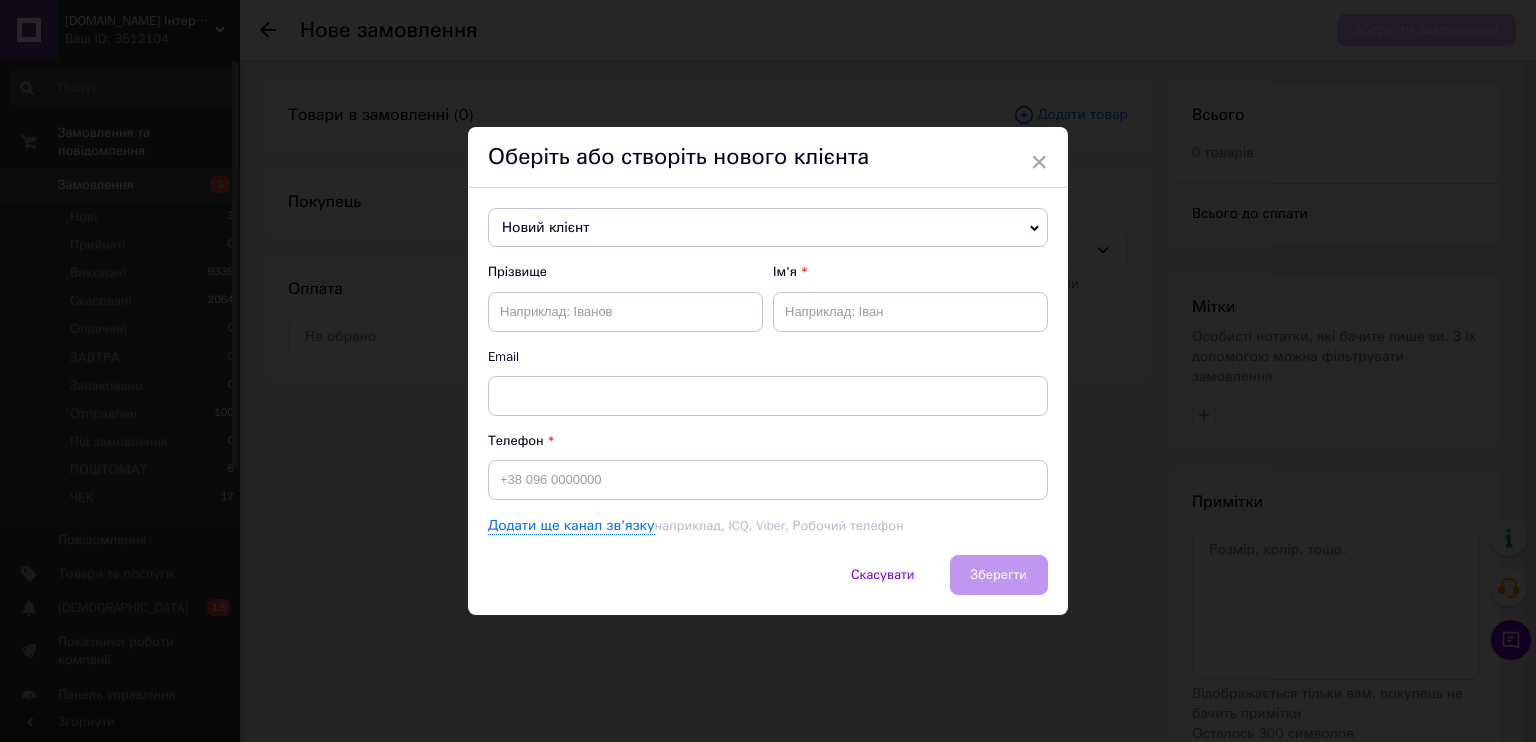 click 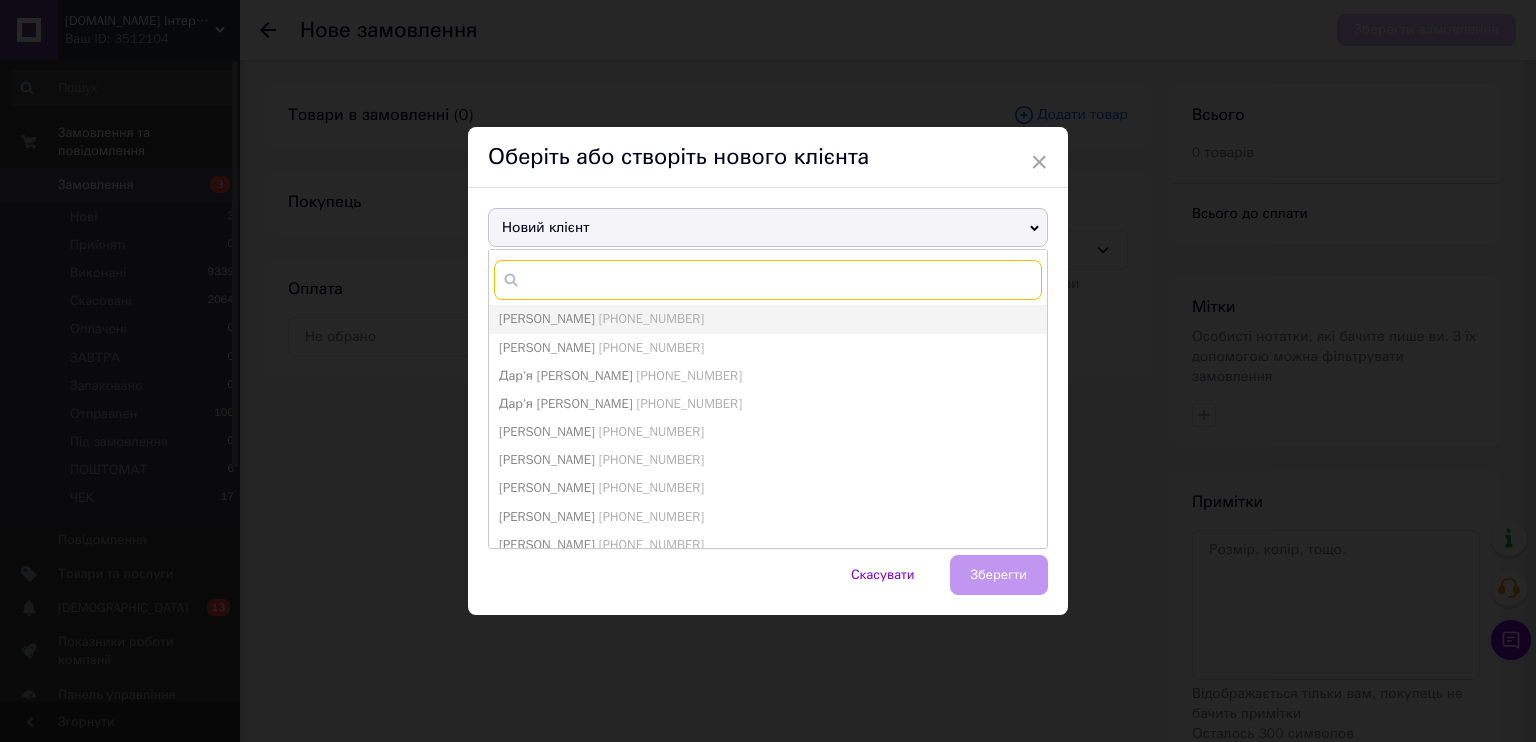 type on "0" 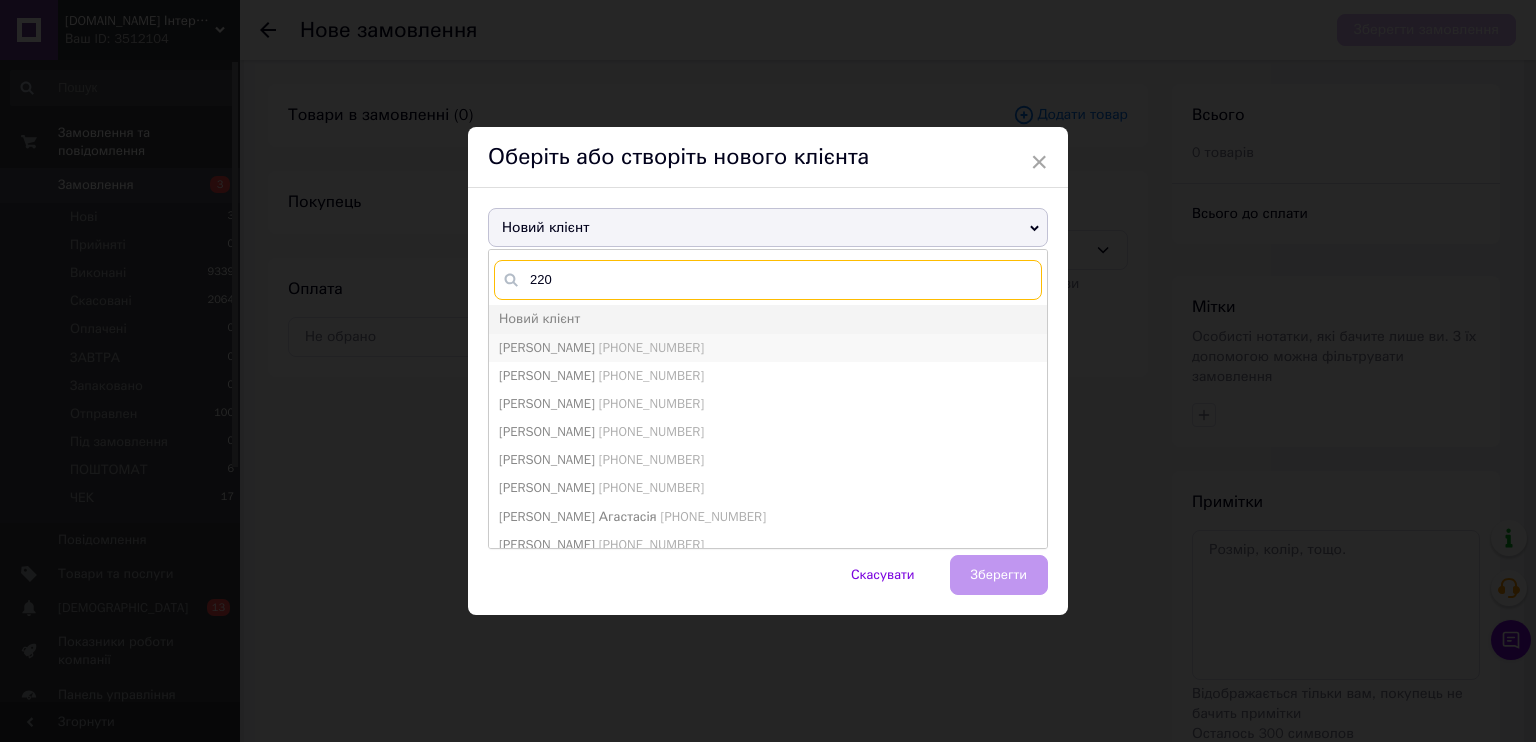 type on "220" 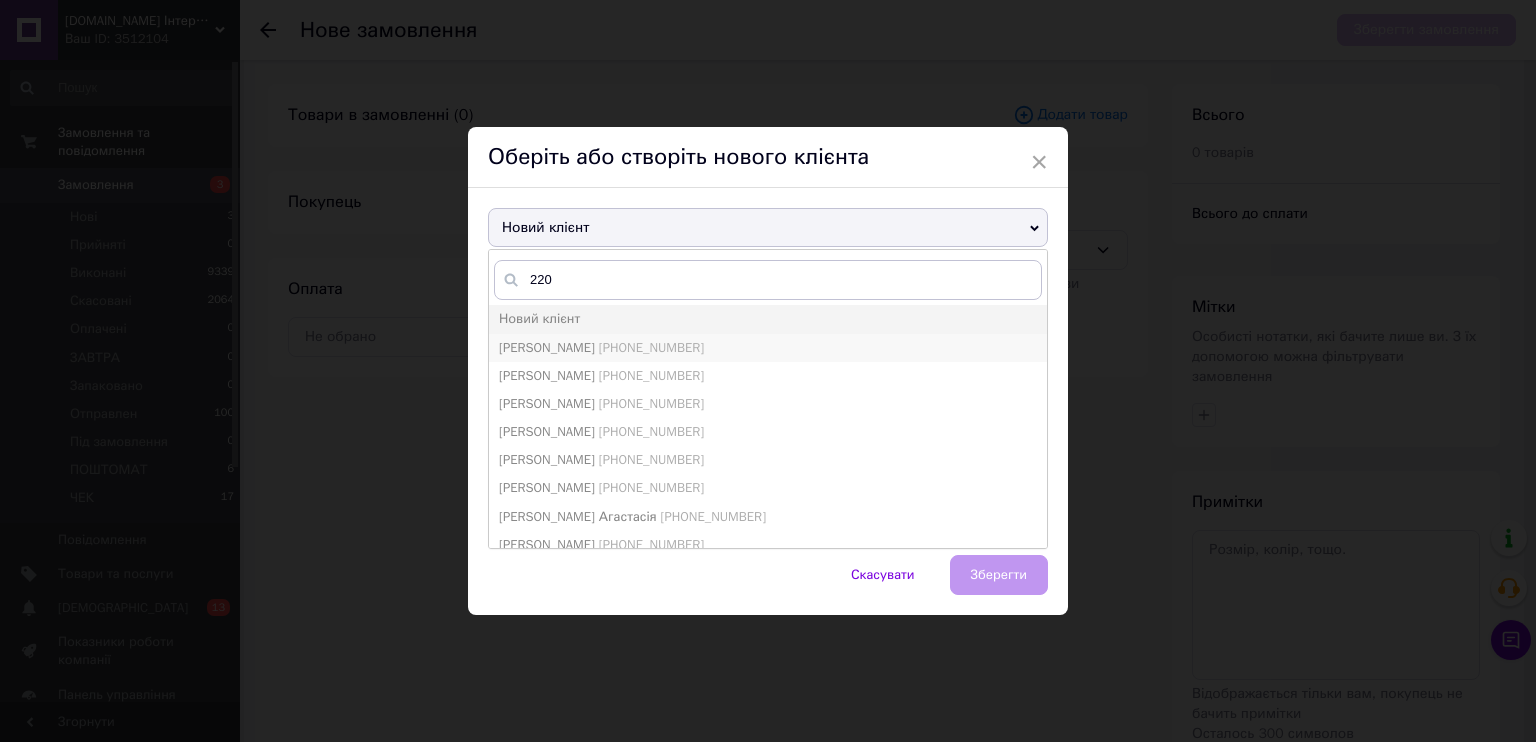 click on "[PHONE_NUMBER]" at bounding box center (651, 347) 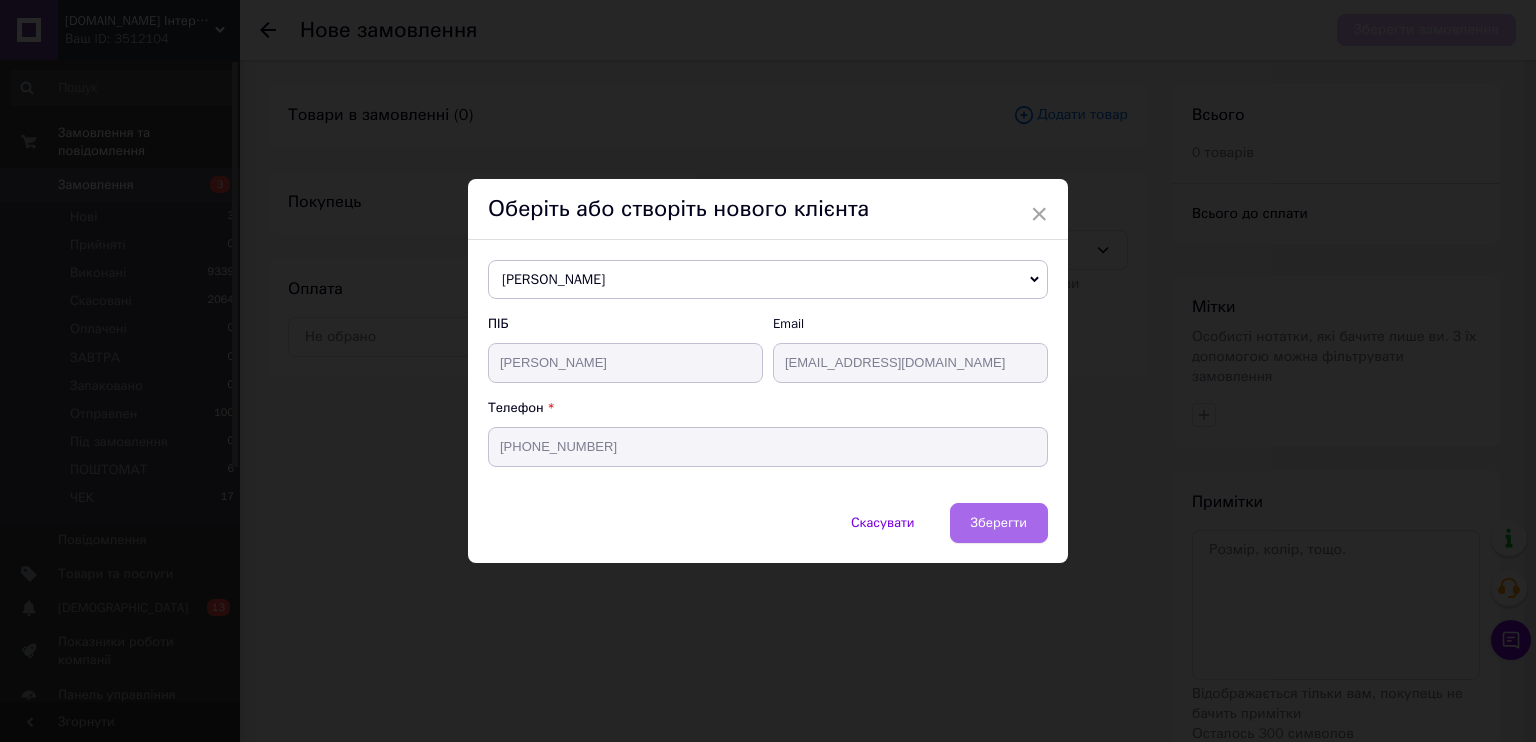 click on "Зберегти" at bounding box center [999, 522] 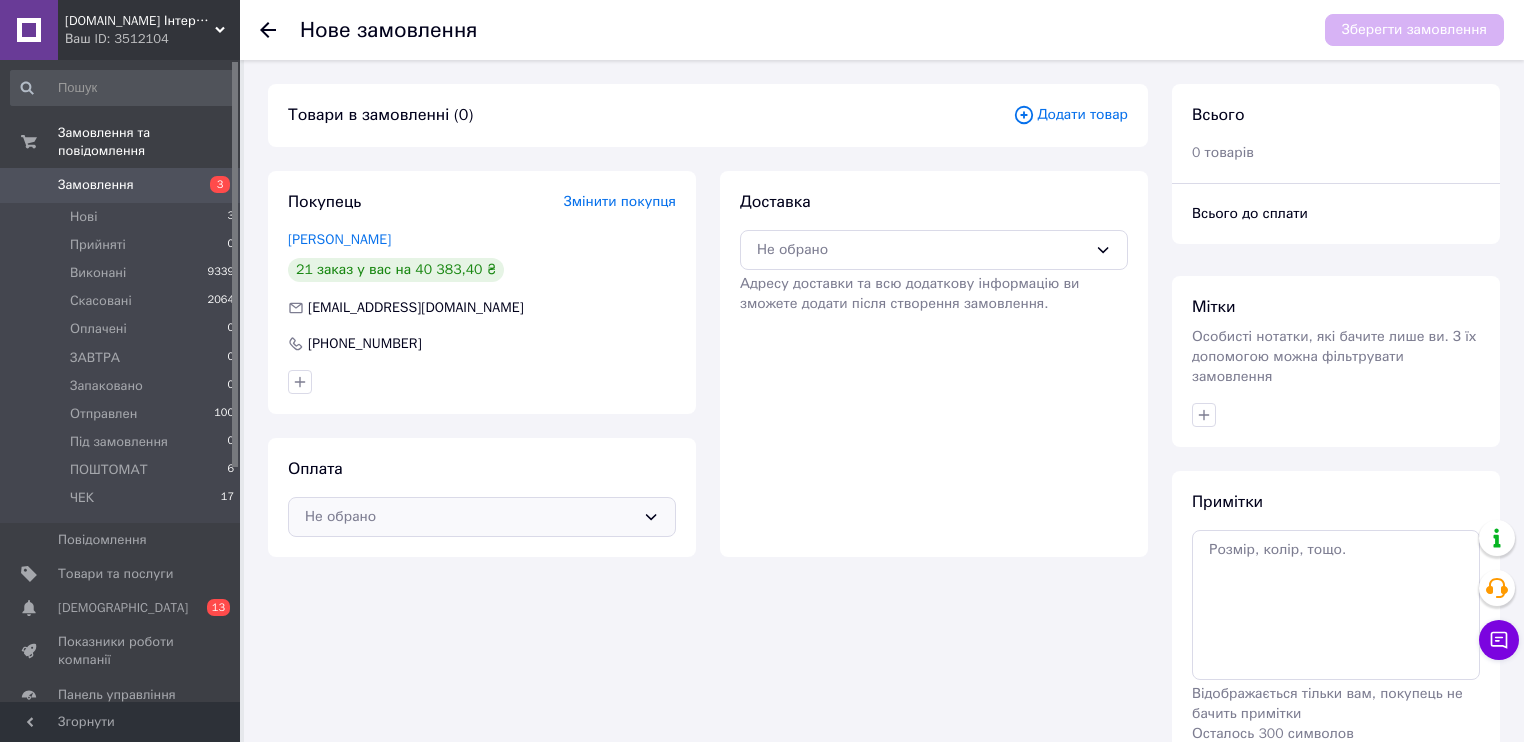 click 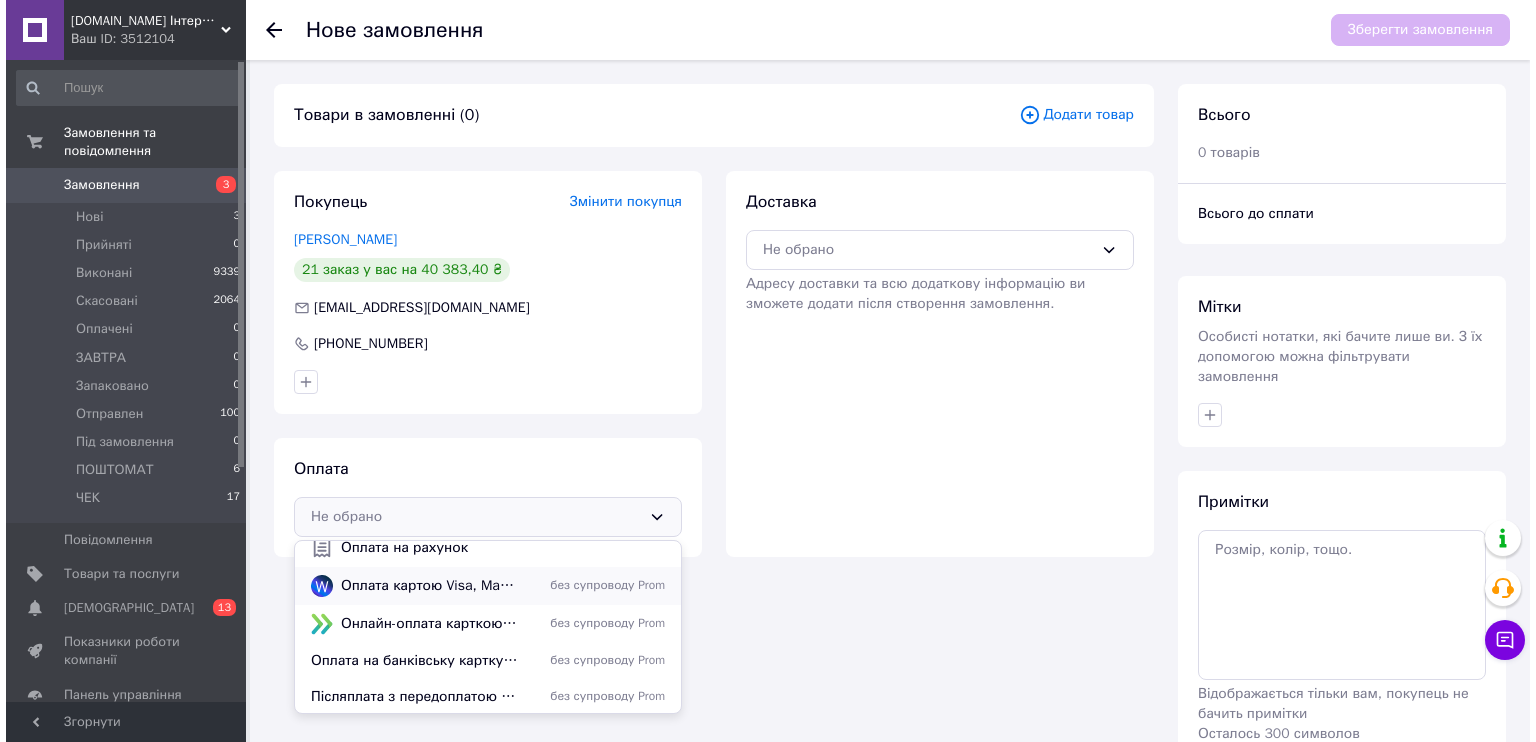 scroll, scrollTop: 89, scrollLeft: 0, axis: vertical 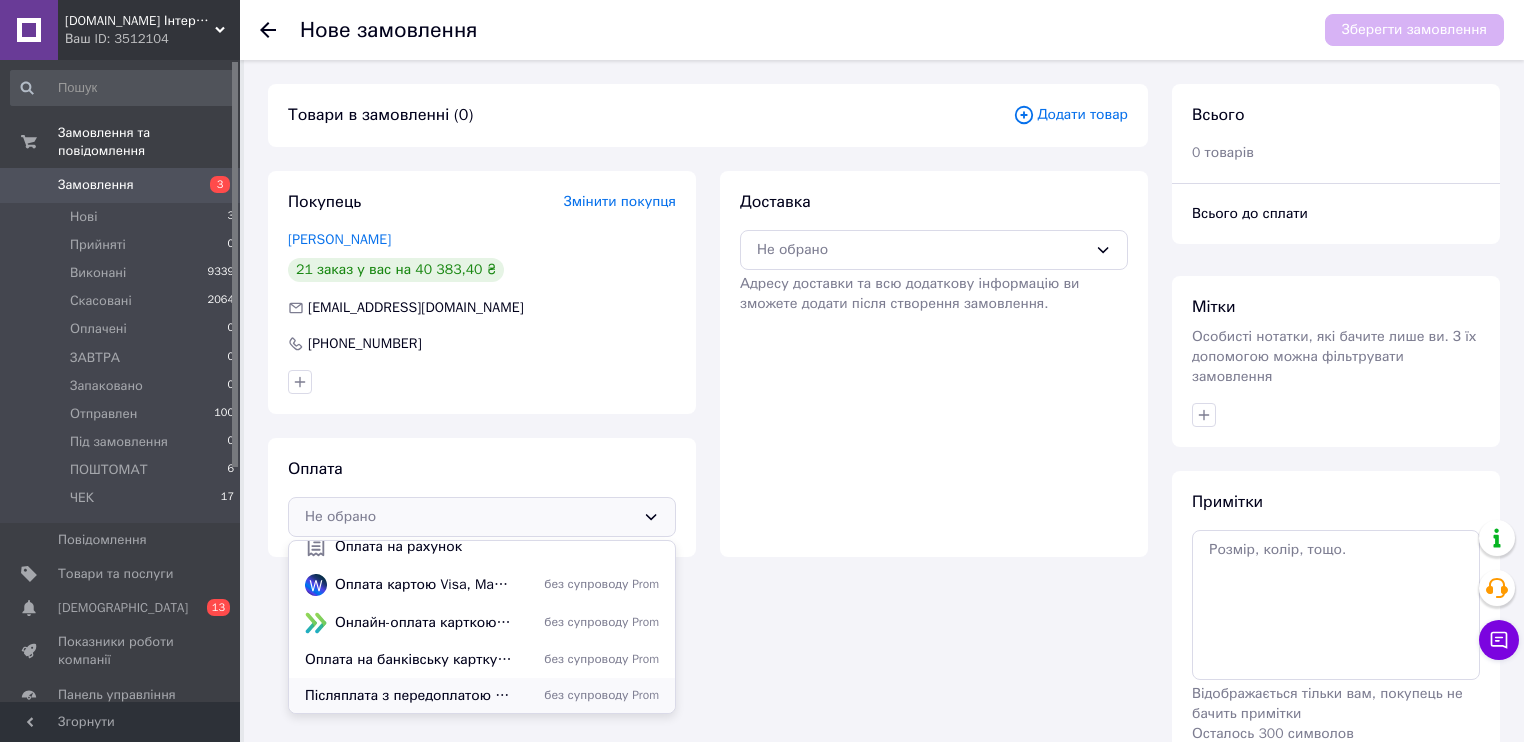 click on "Післяплата з передоплатою в розмірі 100 грн." at bounding box center (409, 696) 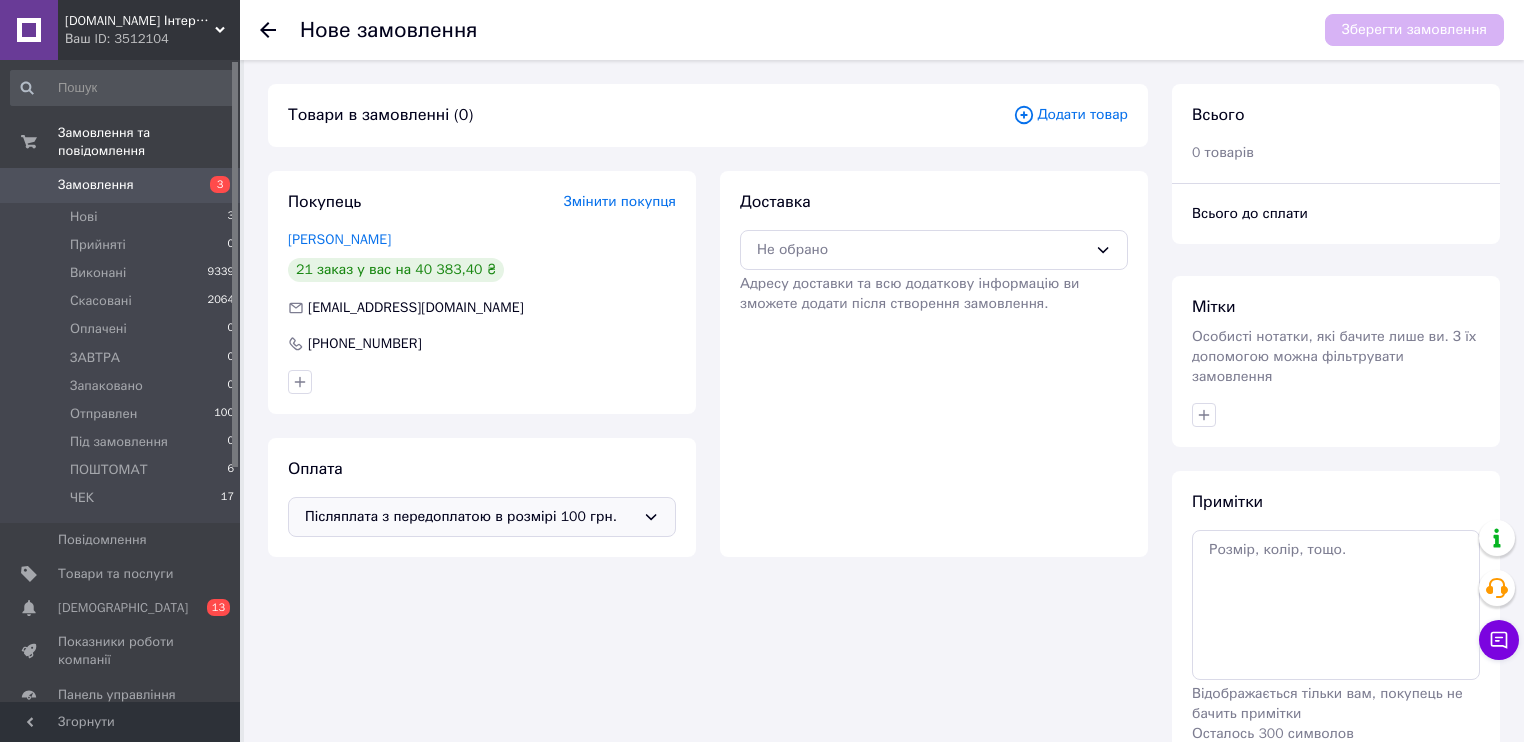 click on "Додати товар" at bounding box center [1070, 115] 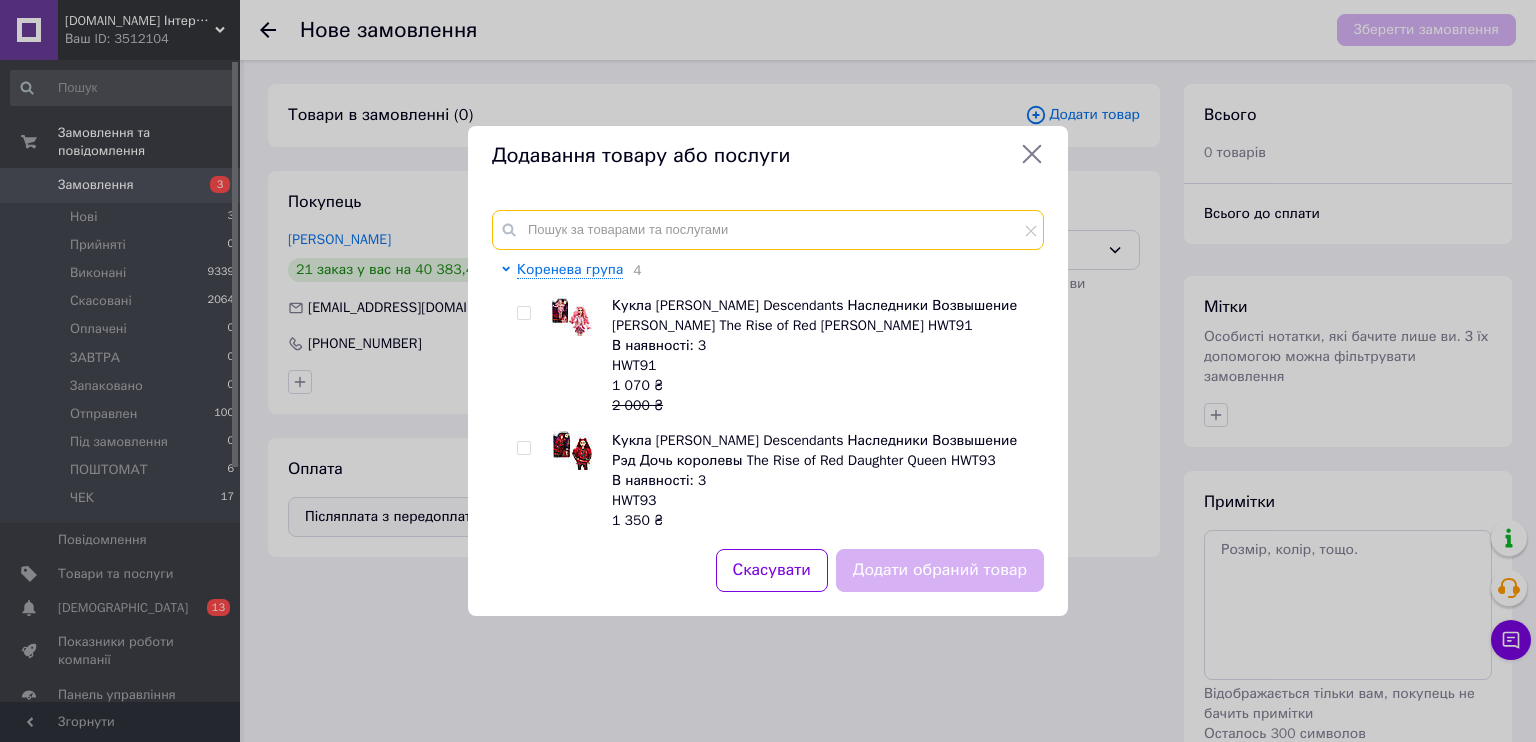 click at bounding box center (768, 230) 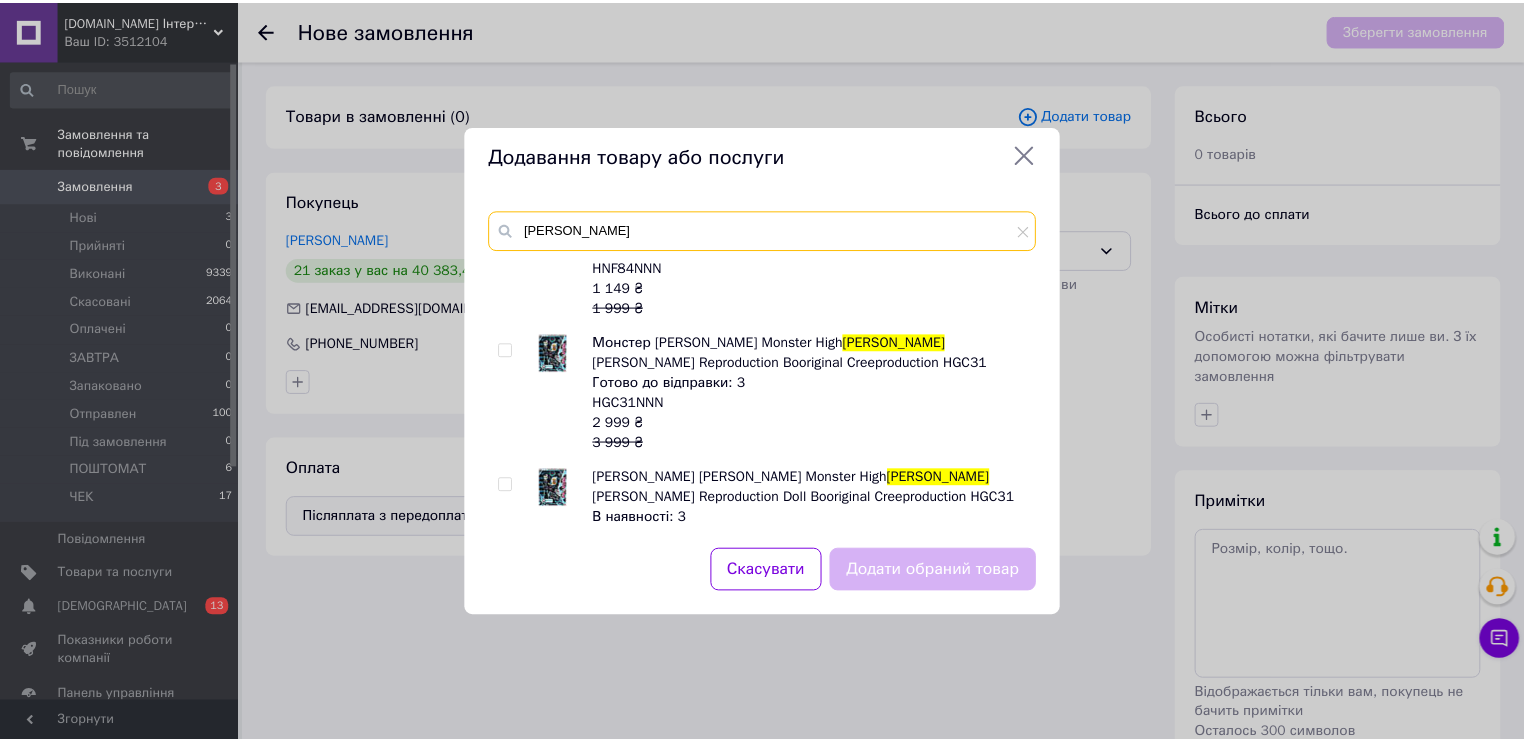 scroll, scrollTop: 1920, scrollLeft: 0, axis: vertical 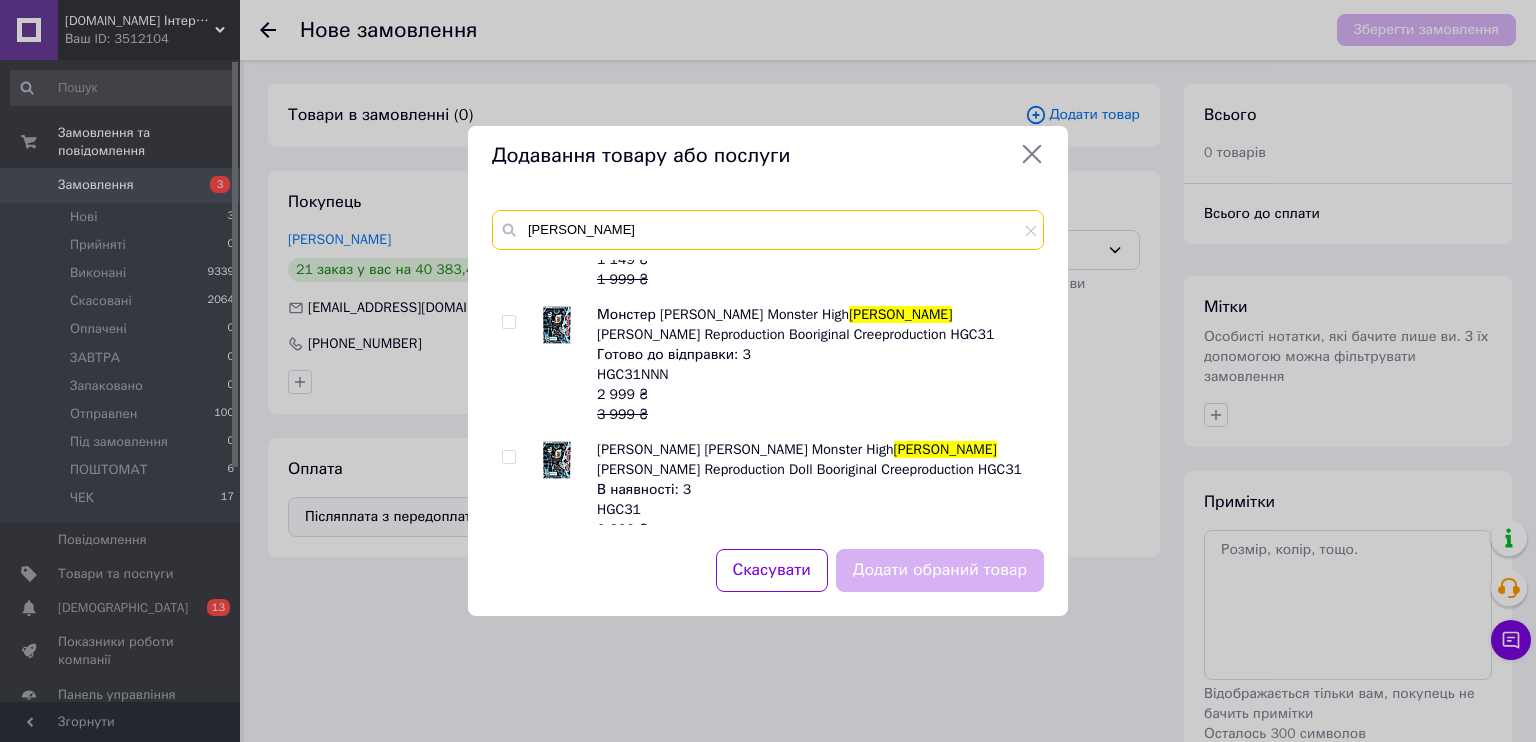 type on "[PERSON_NAME]" 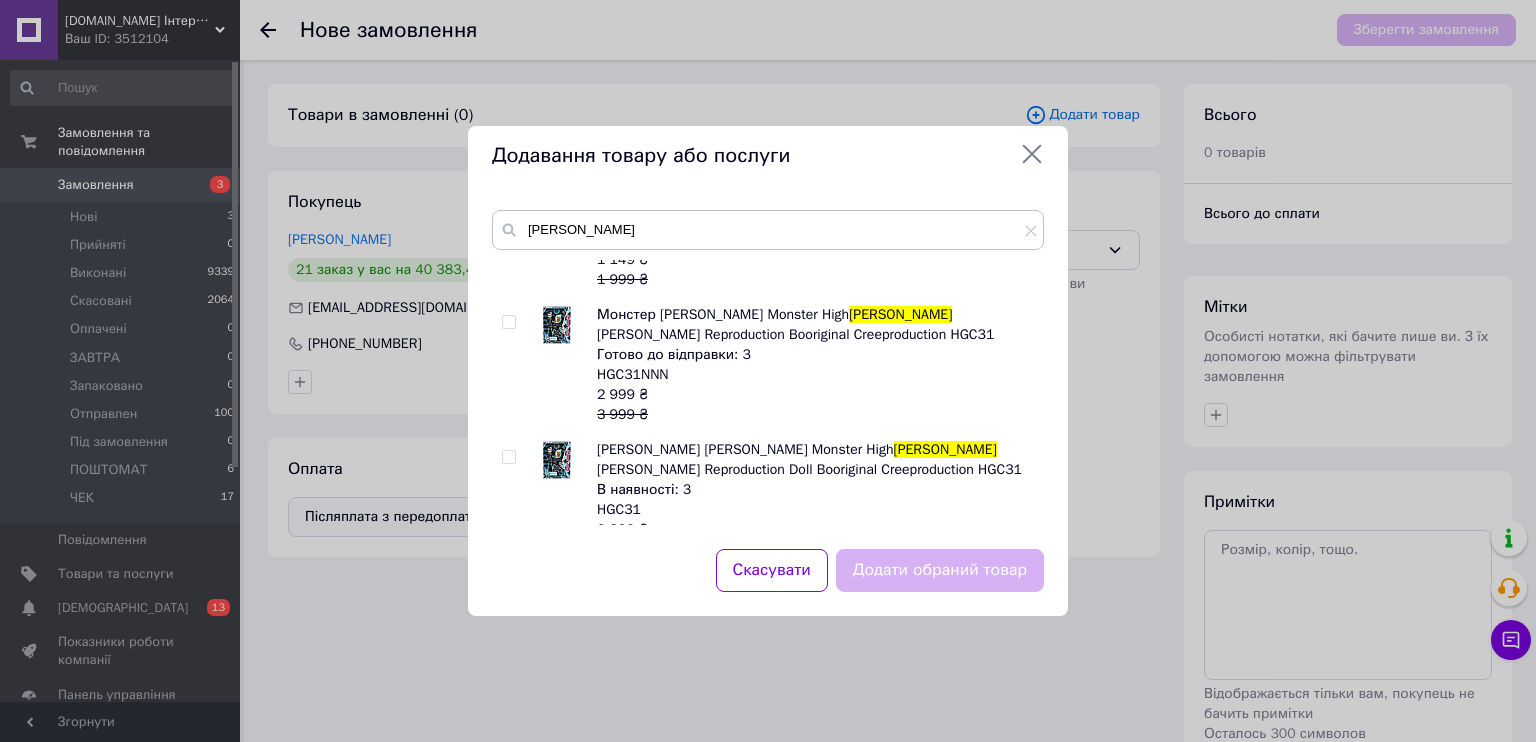 click at bounding box center [508, 457] 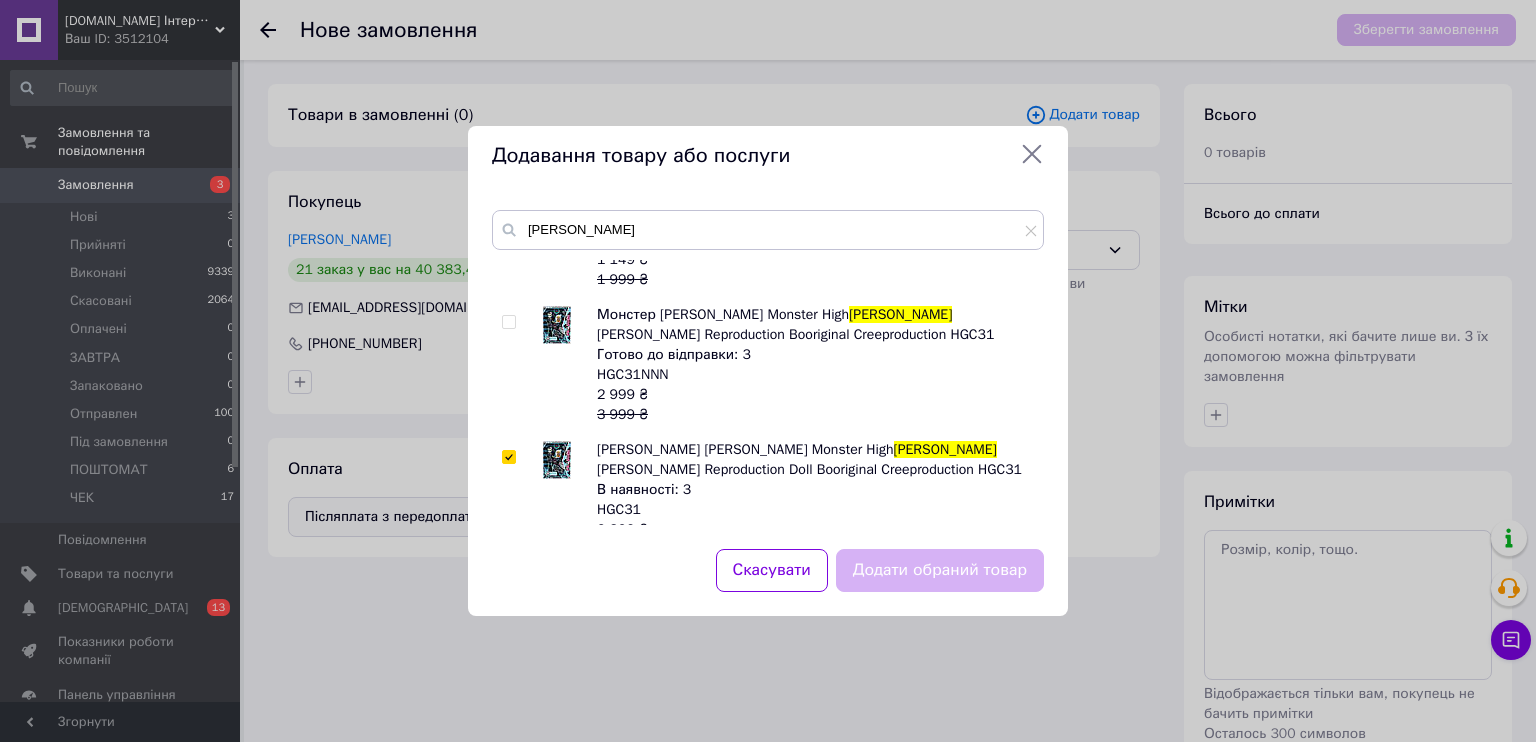 checkbox on "true" 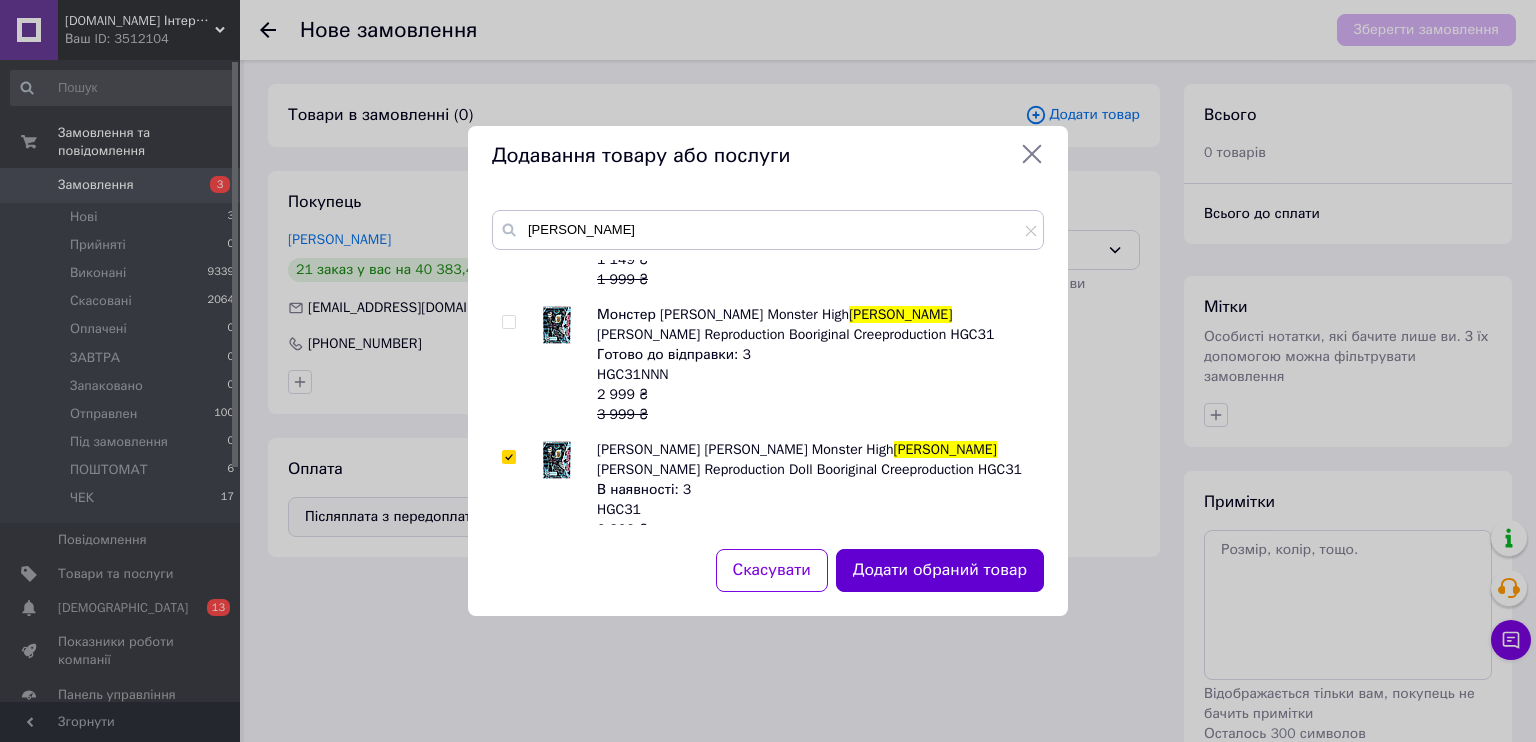 click on "Додати обраний товар" at bounding box center [940, 570] 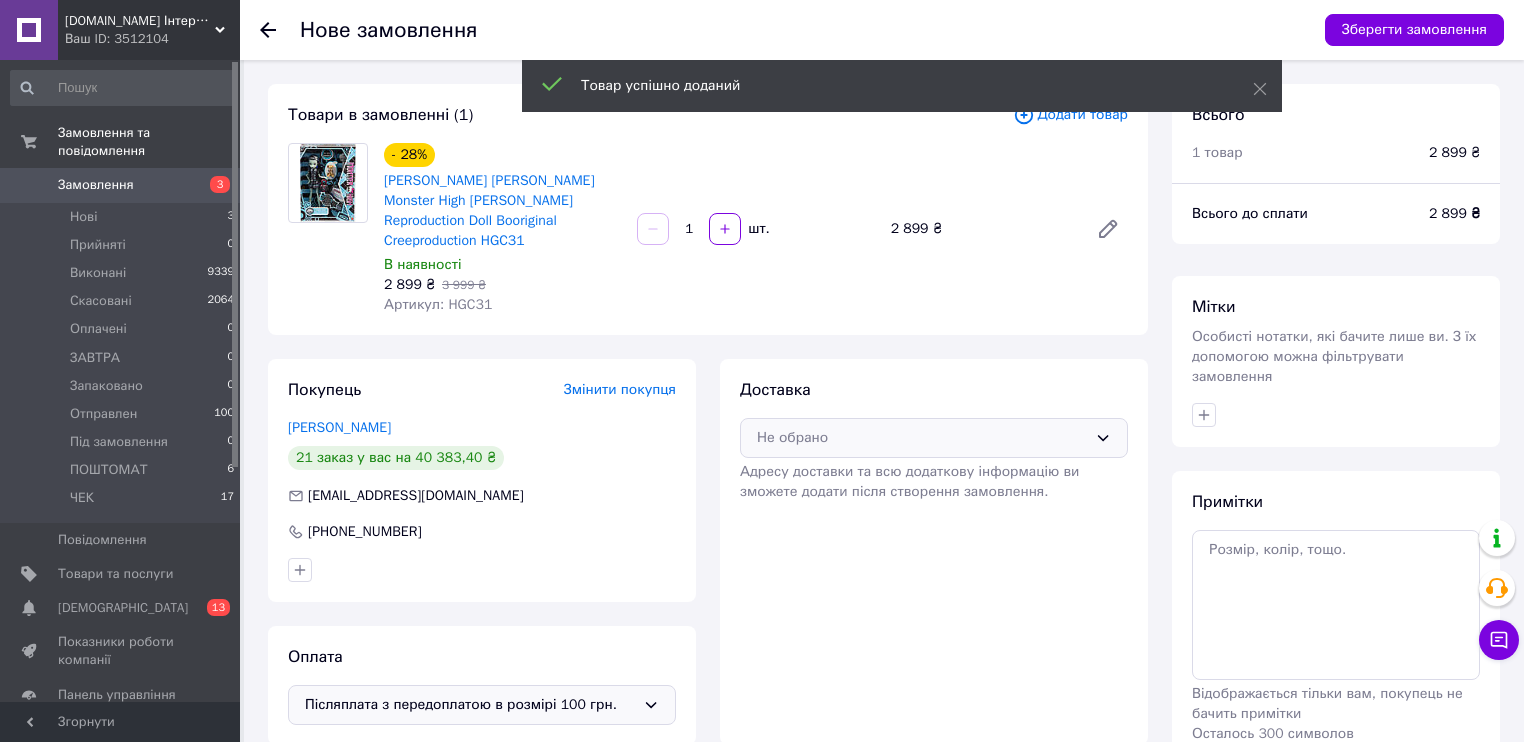 click 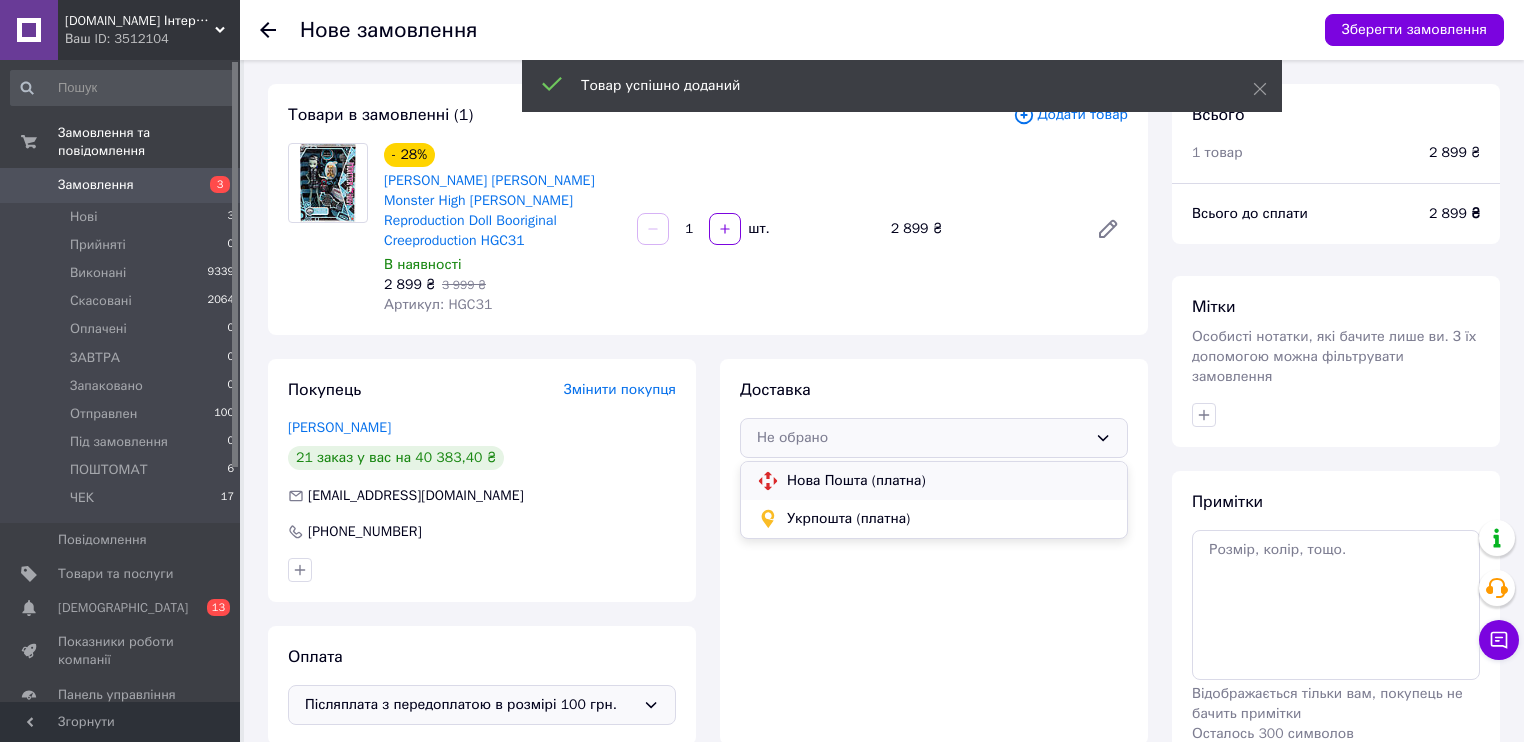 click on "Нова Пошта (платна)" at bounding box center [949, 481] 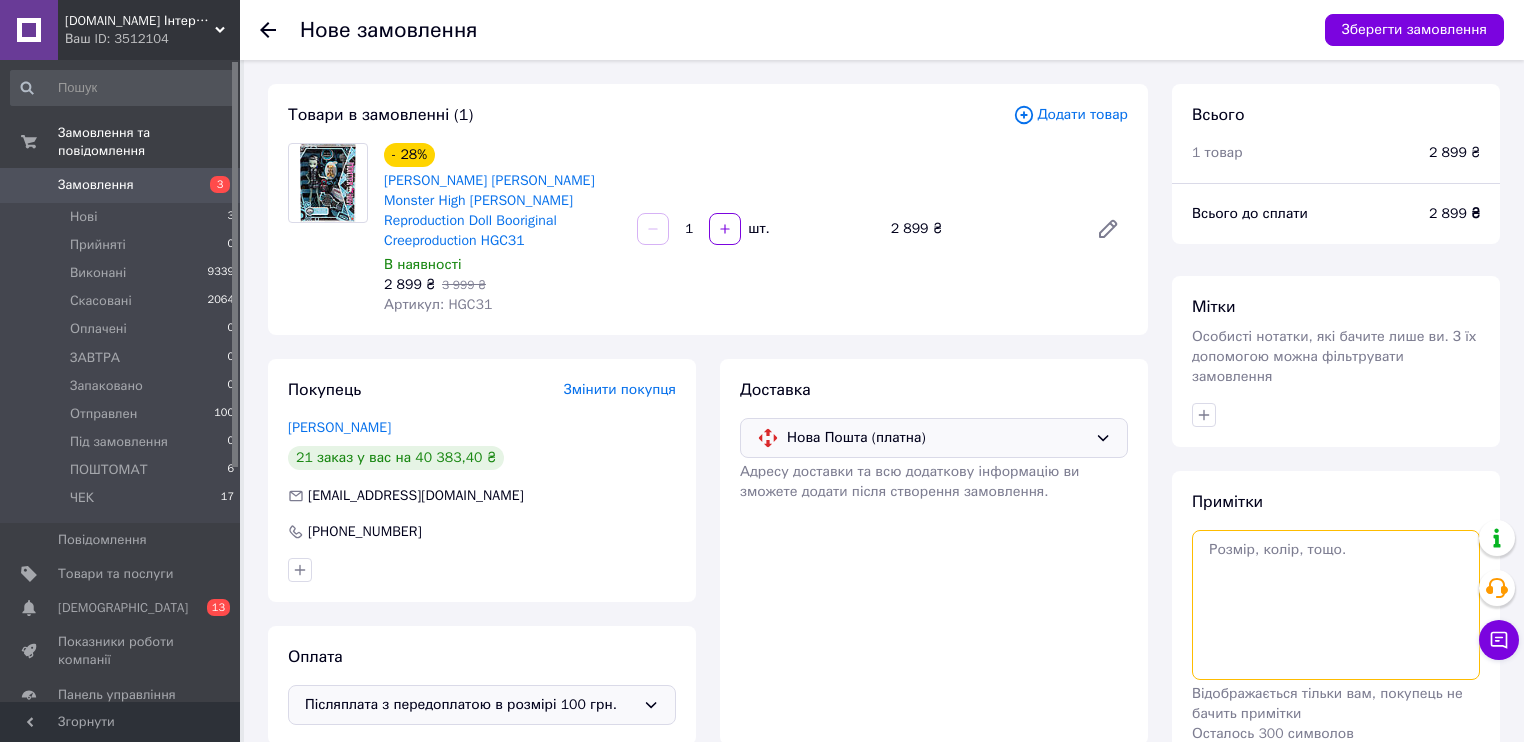 click at bounding box center [1336, 605] 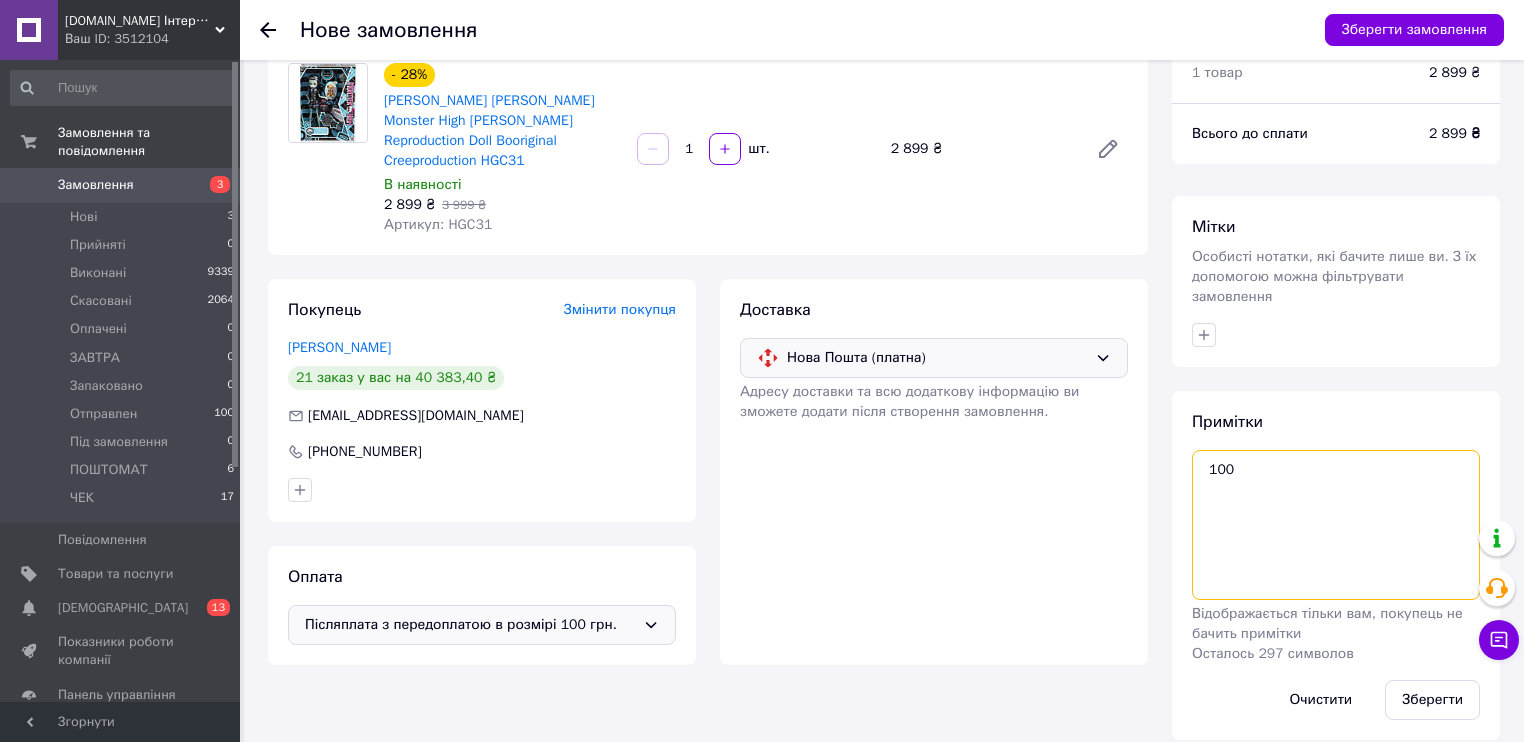 scroll, scrollTop: 81, scrollLeft: 0, axis: vertical 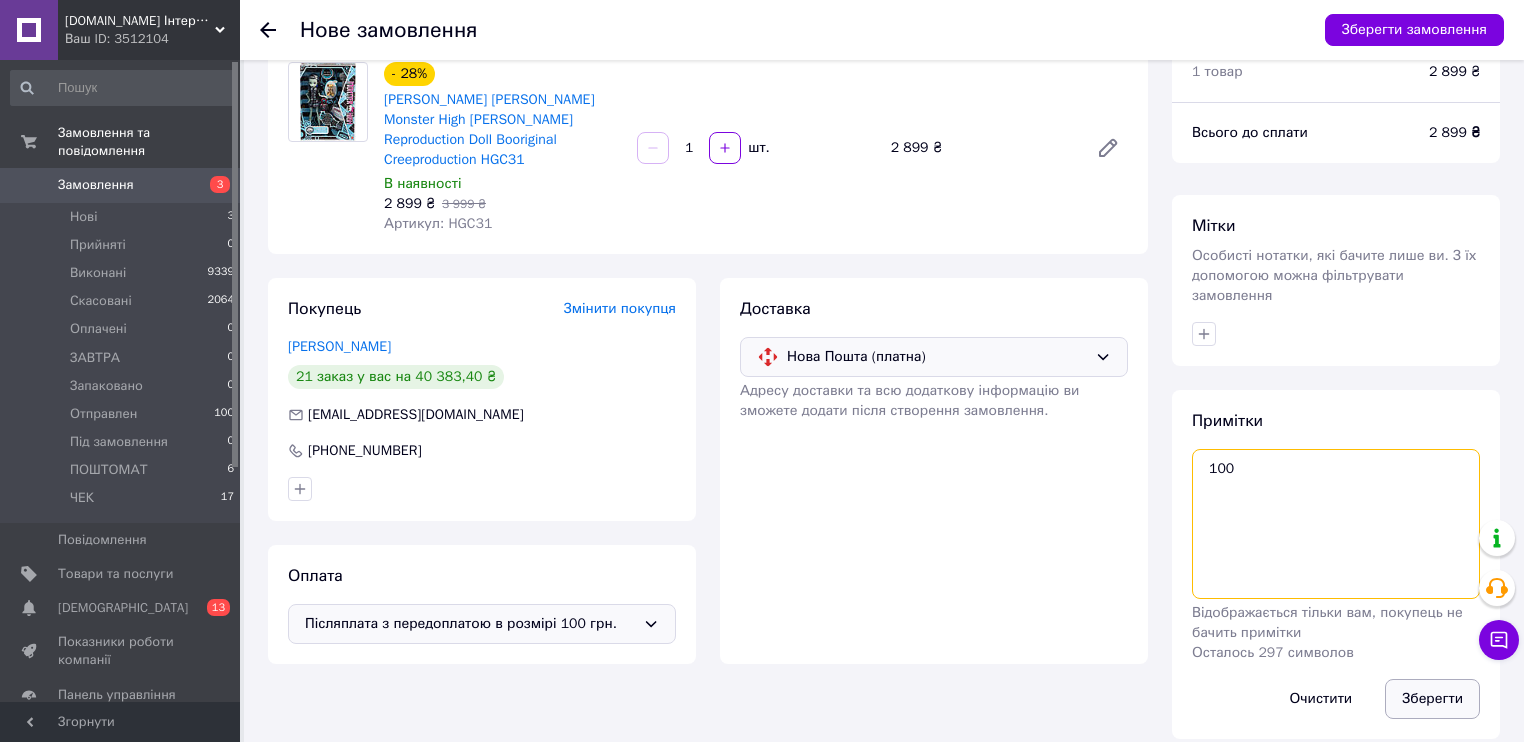type on "100" 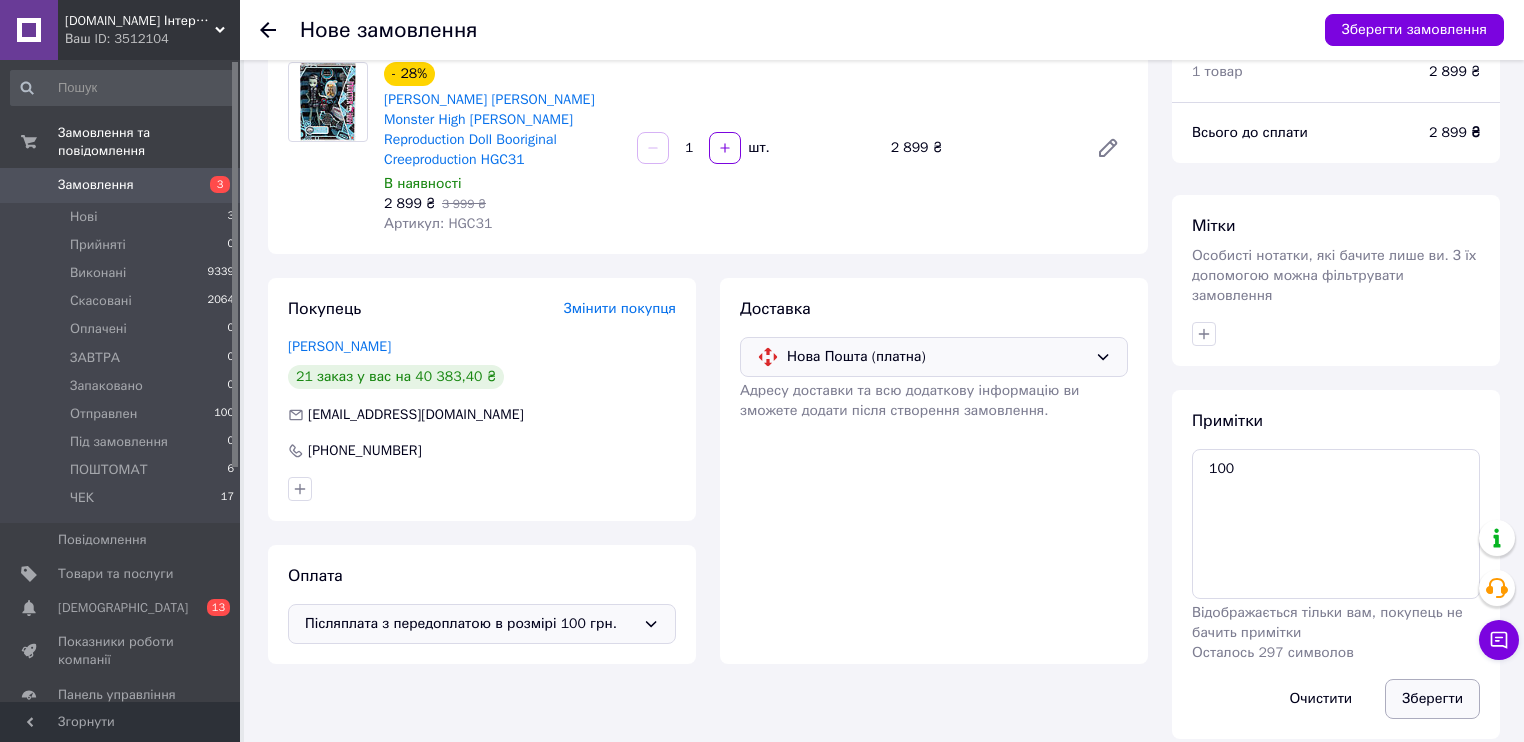 click on "Зберегти" at bounding box center (1432, 699) 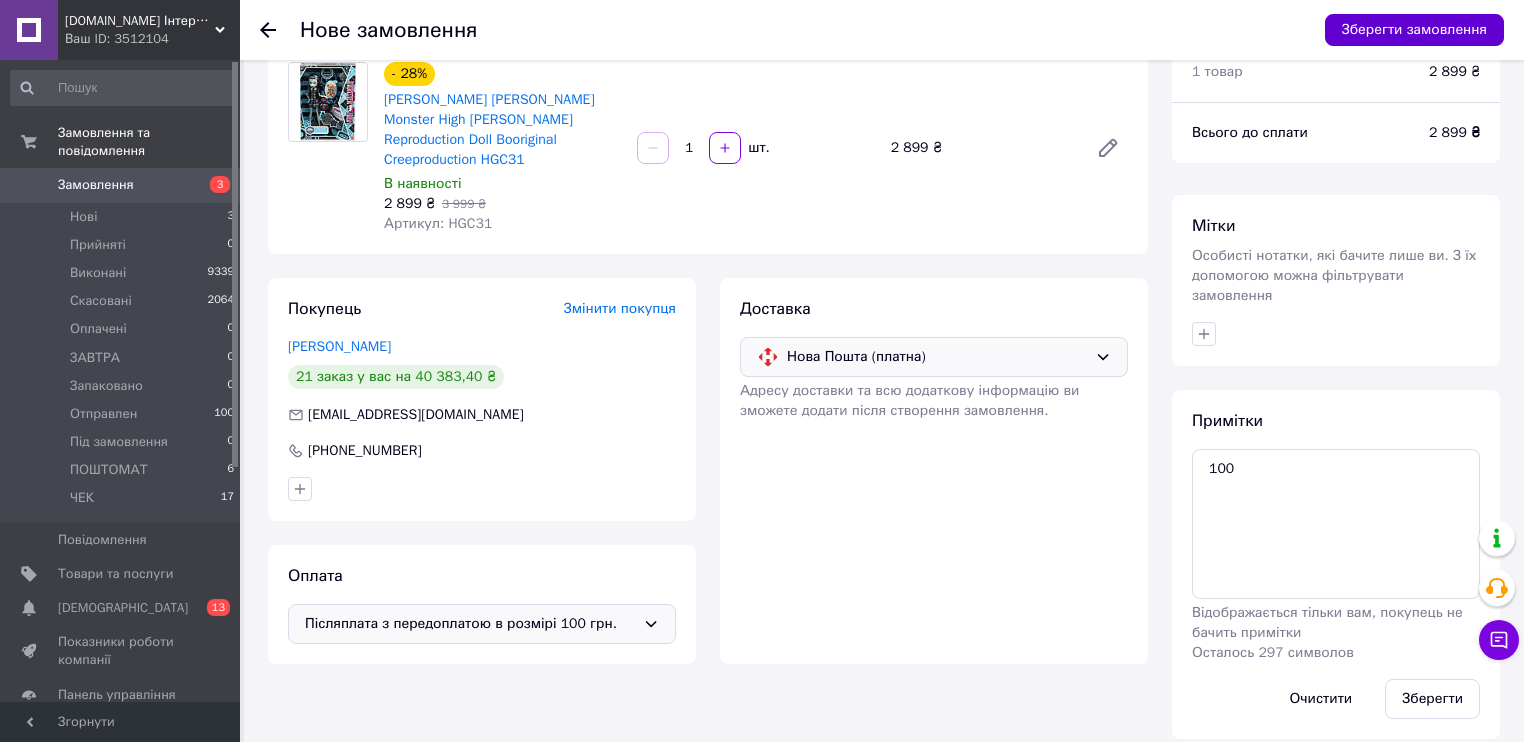 click on "Зберегти замовлення" at bounding box center [1414, 30] 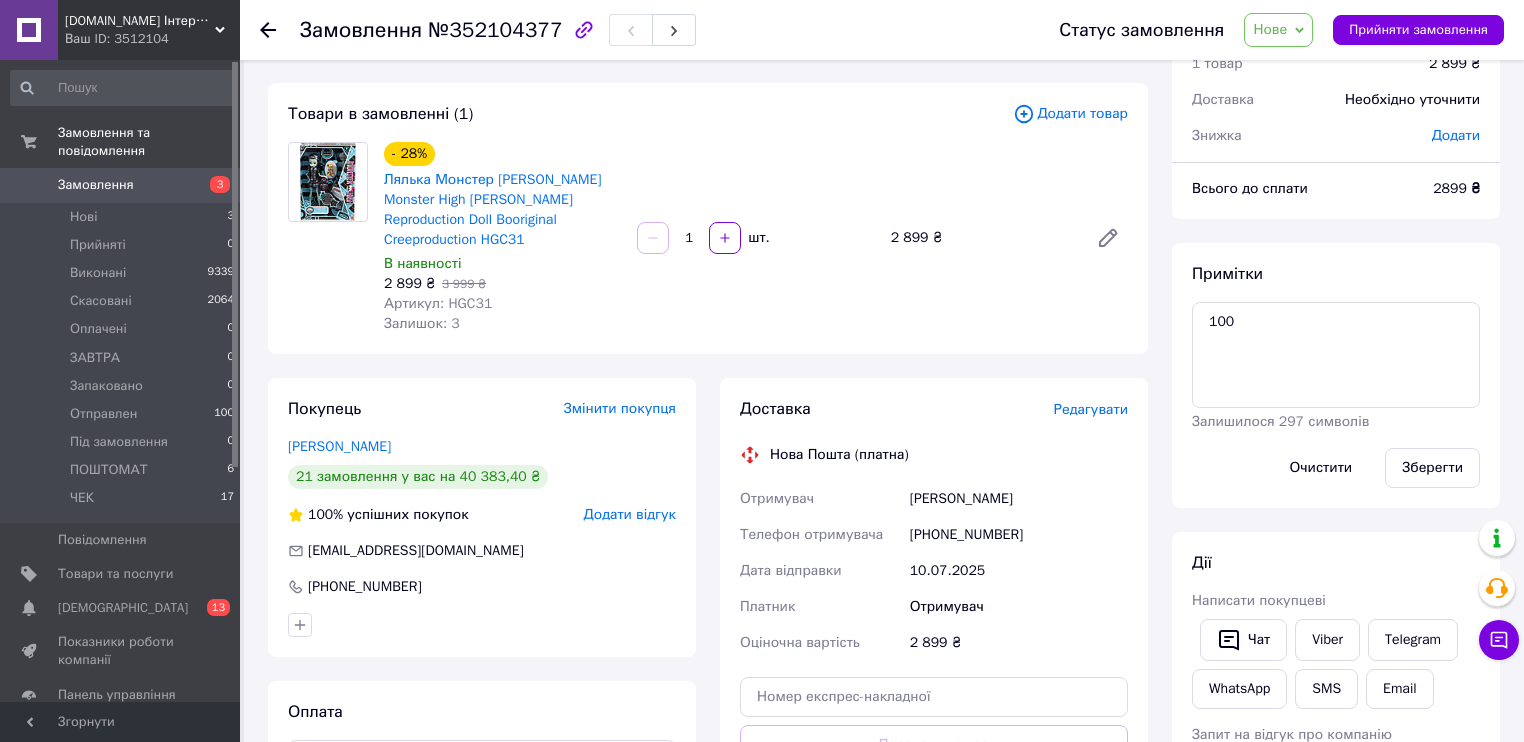 scroll, scrollTop: 0, scrollLeft: 0, axis: both 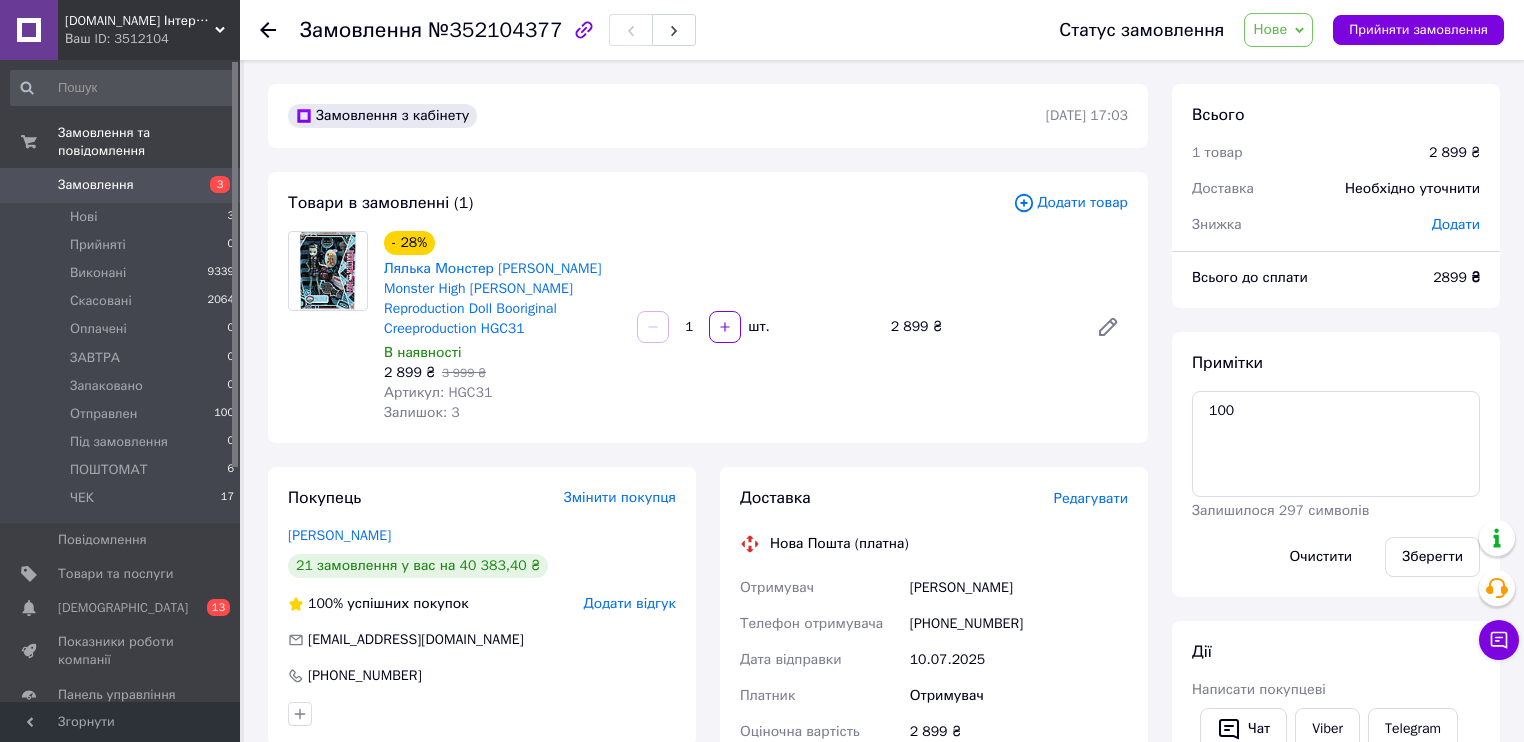 click on "Додати" at bounding box center (1456, 224) 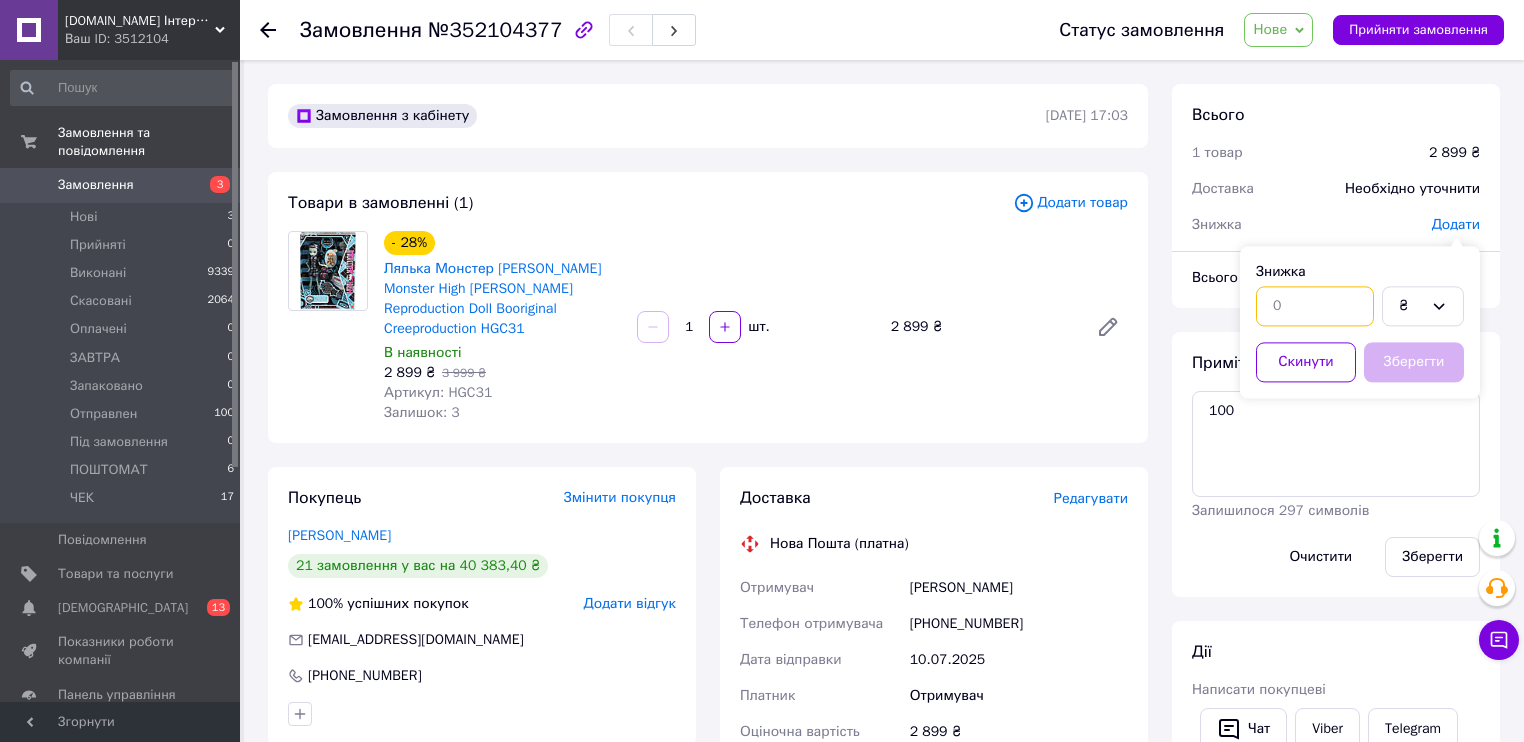 click at bounding box center (1315, 306) 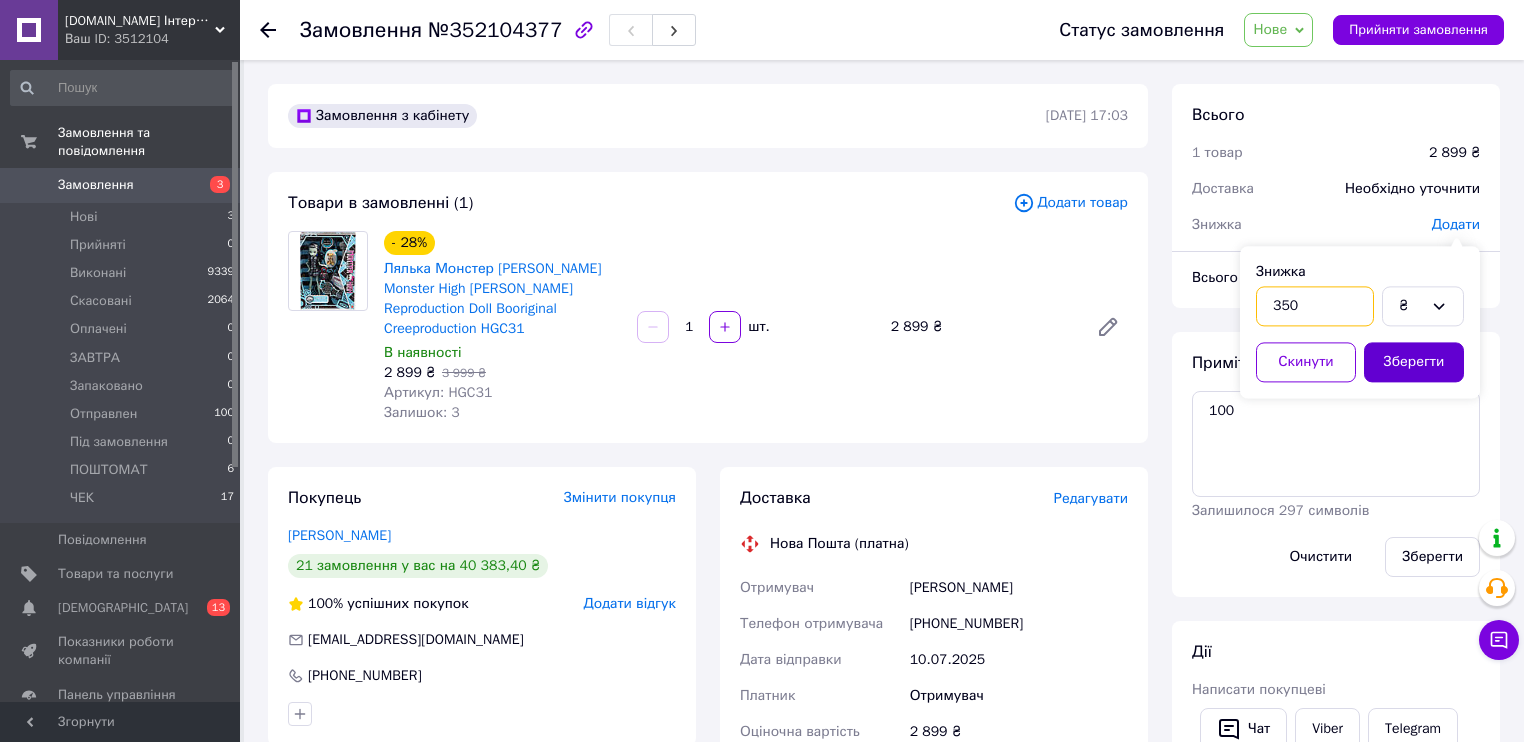 type on "350" 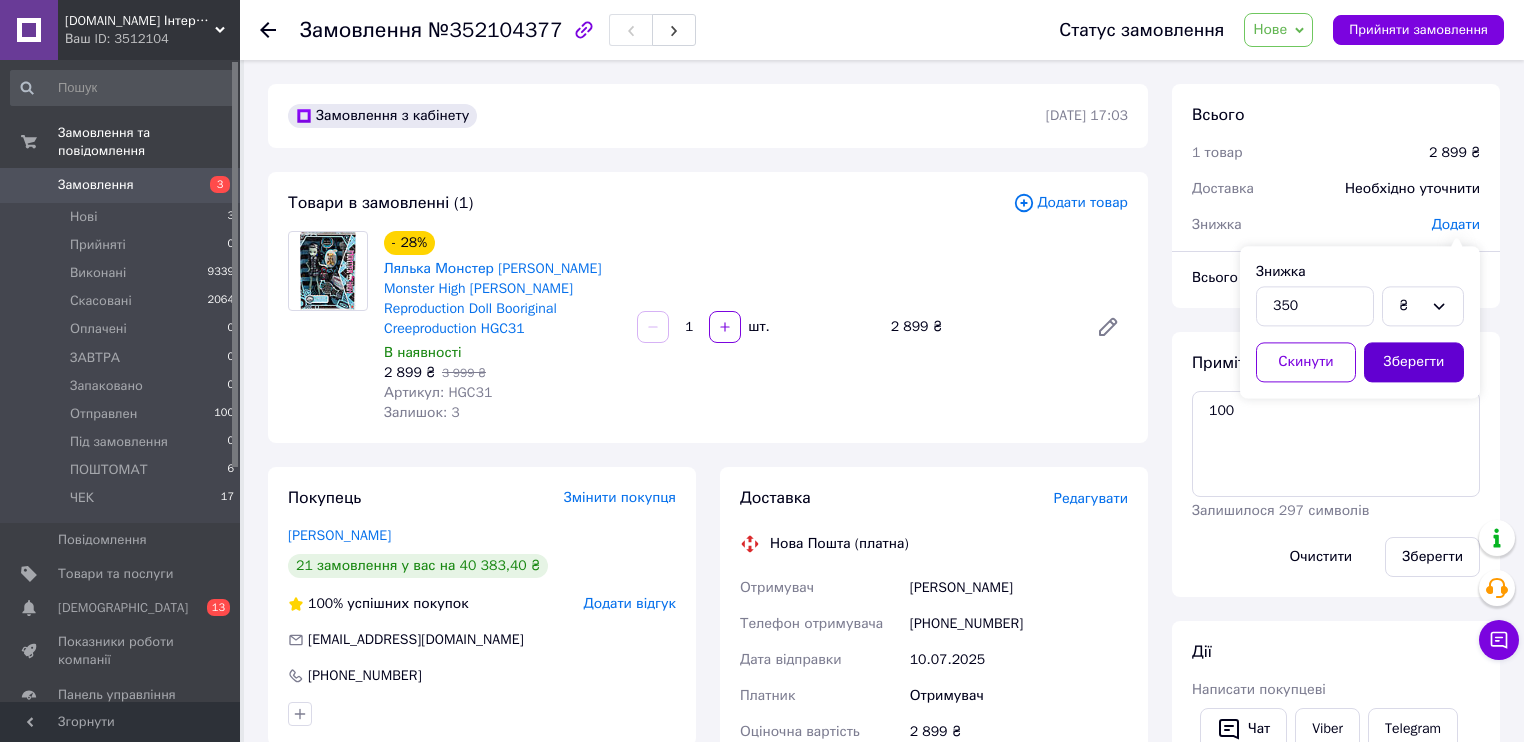 click on "Зберегти" at bounding box center (1414, 362) 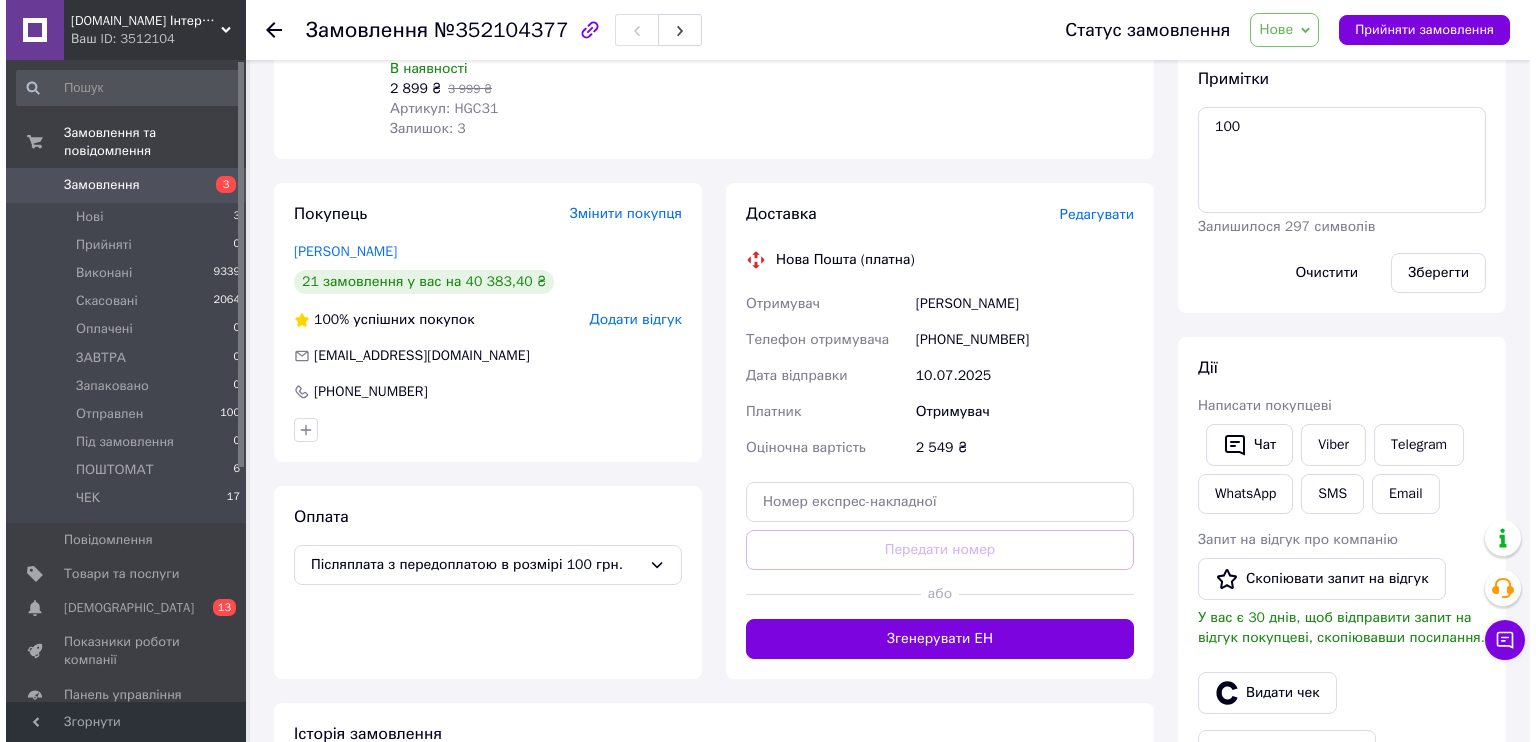 scroll, scrollTop: 320, scrollLeft: 0, axis: vertical 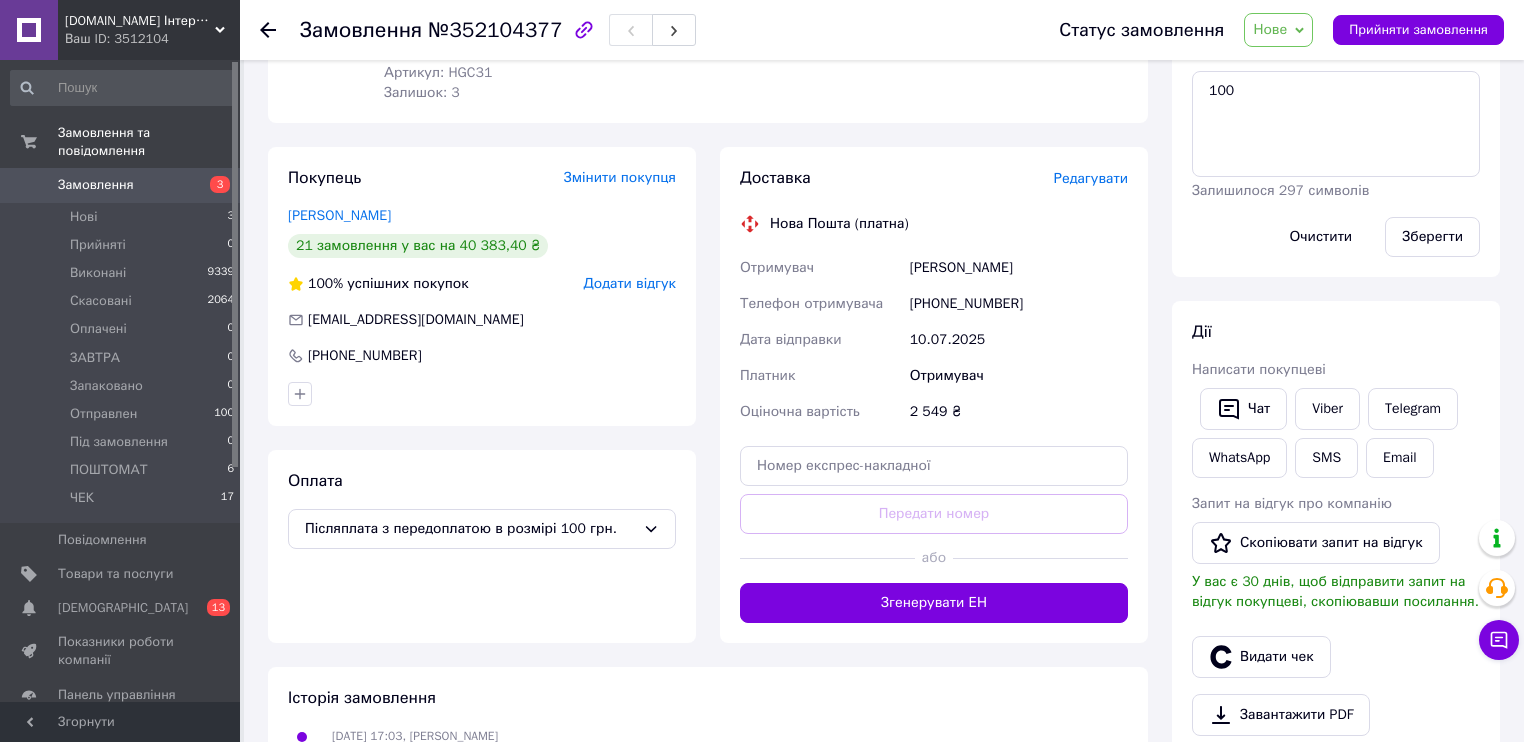 click on "Редагувати" at bounding box center (1091, 178) 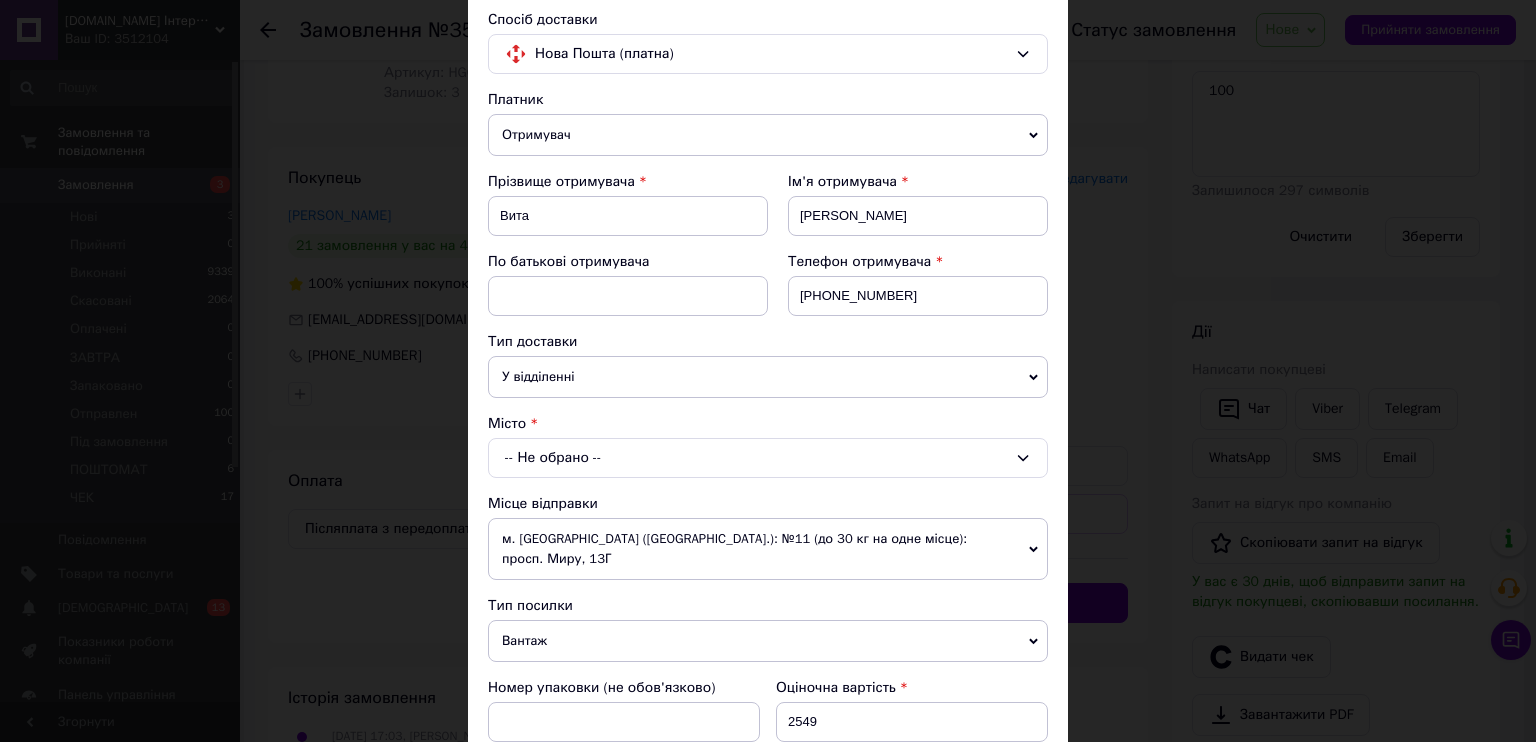 scroll, scrollTop: 160, scrollLeft: 0, axis: vertical 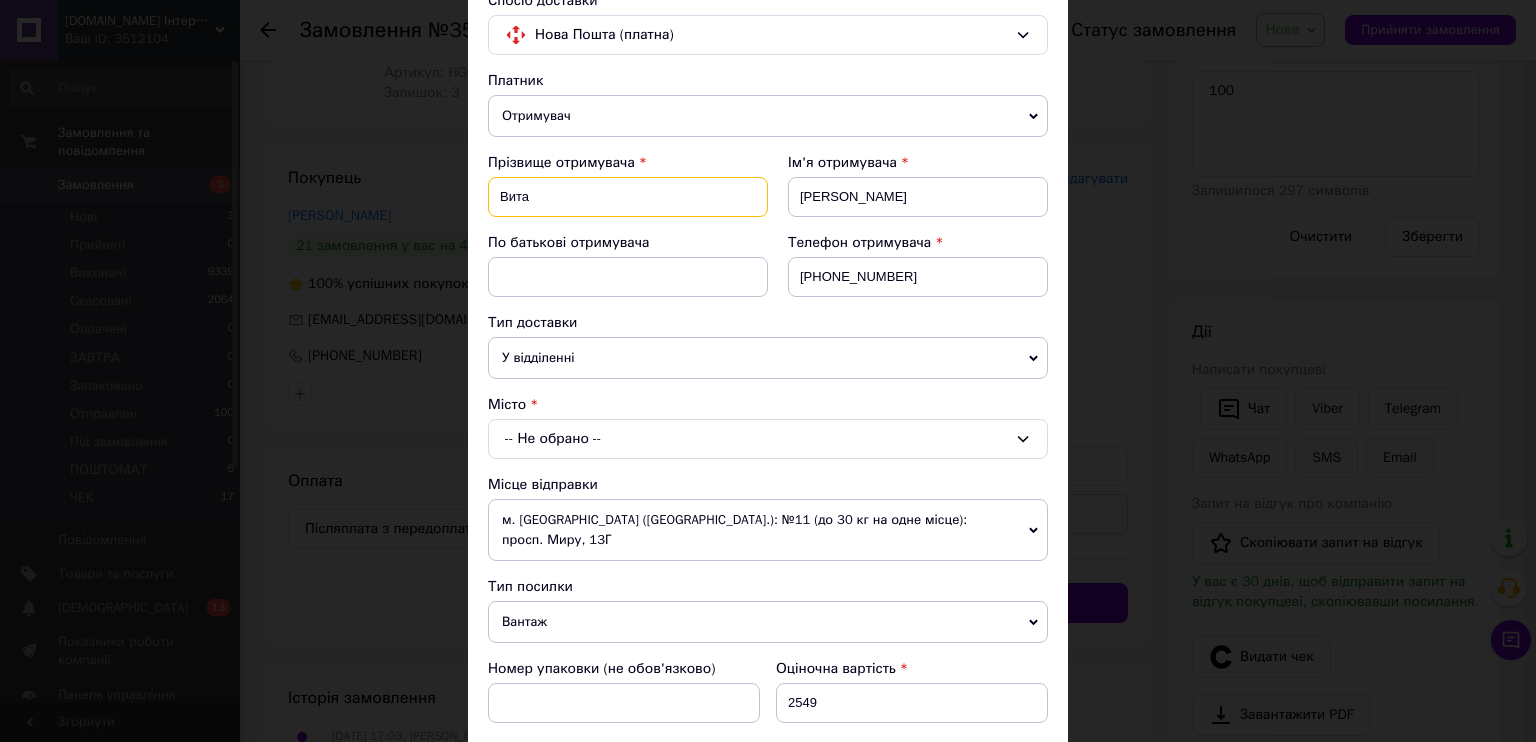 click on "Вита" at bounding box center [628, 197] 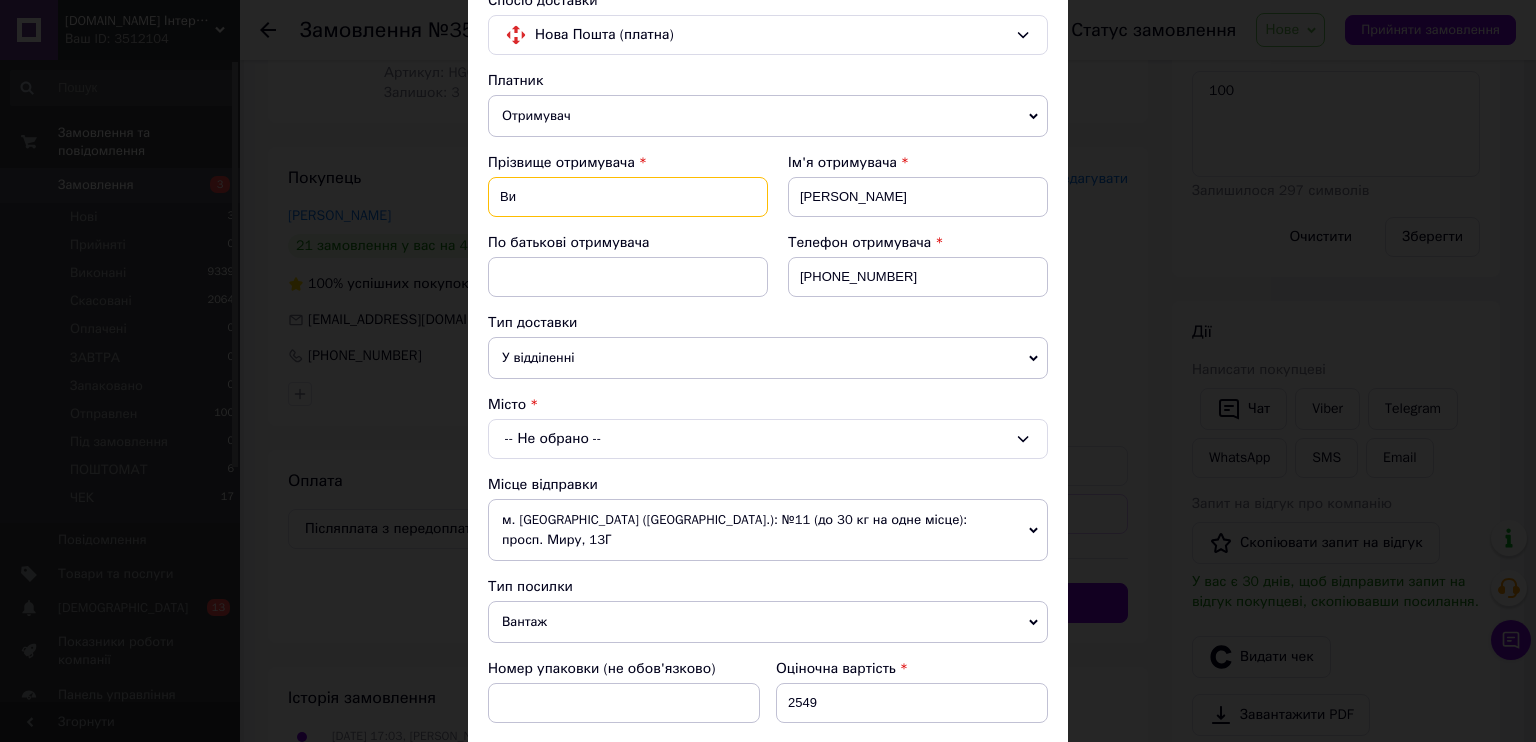 type on "В" 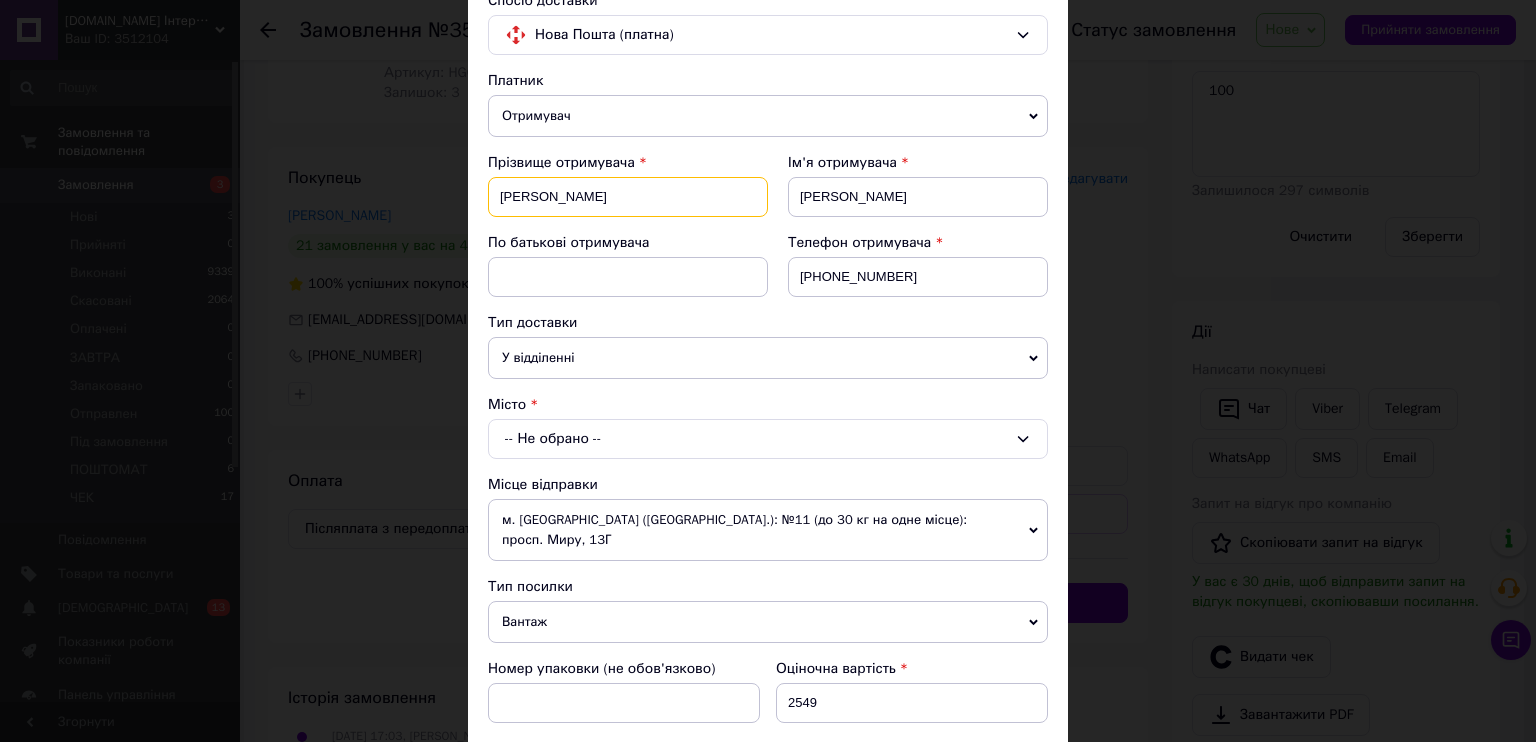 type on "[PERSON_NAME]" 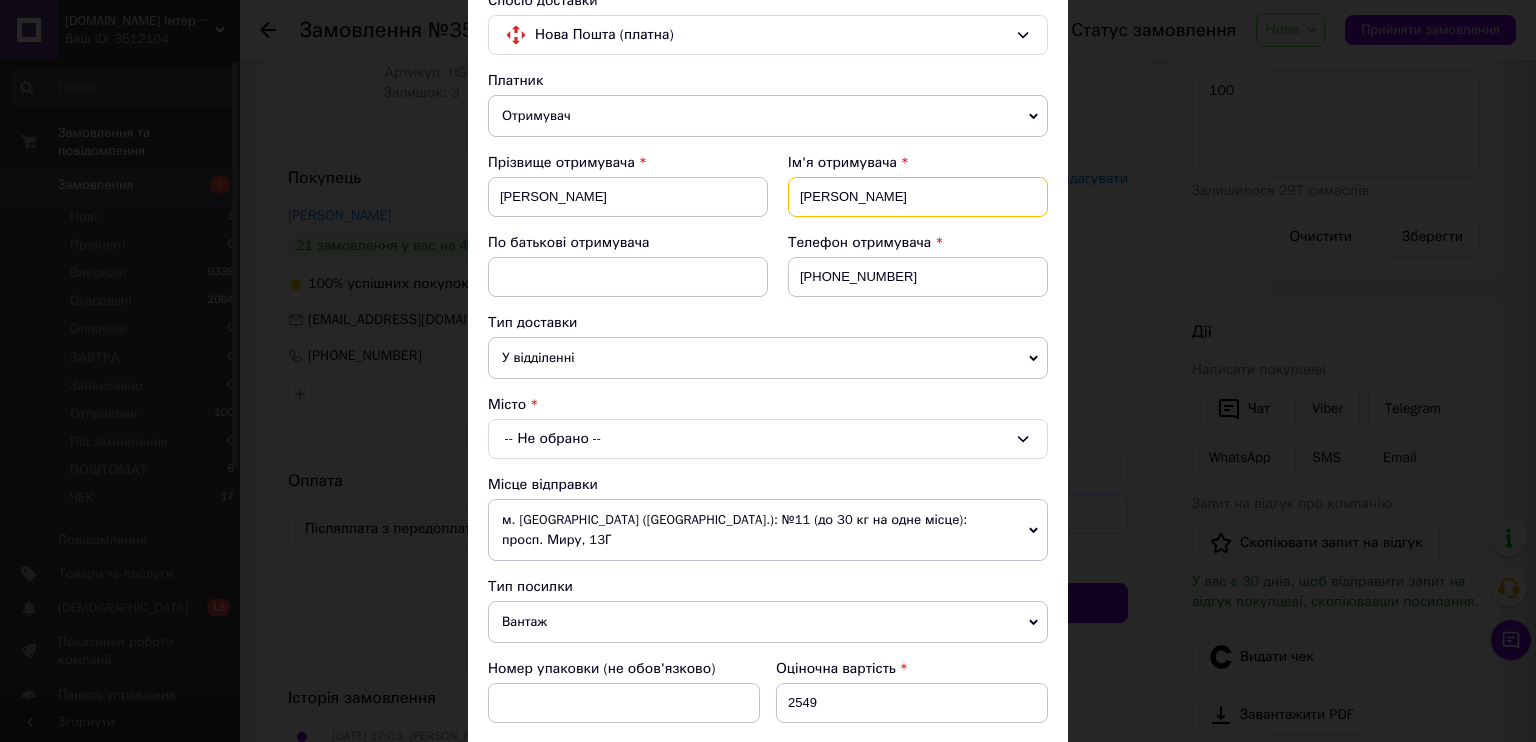 click on "[PERSON_NAME]" at bounding box center (918, 197) 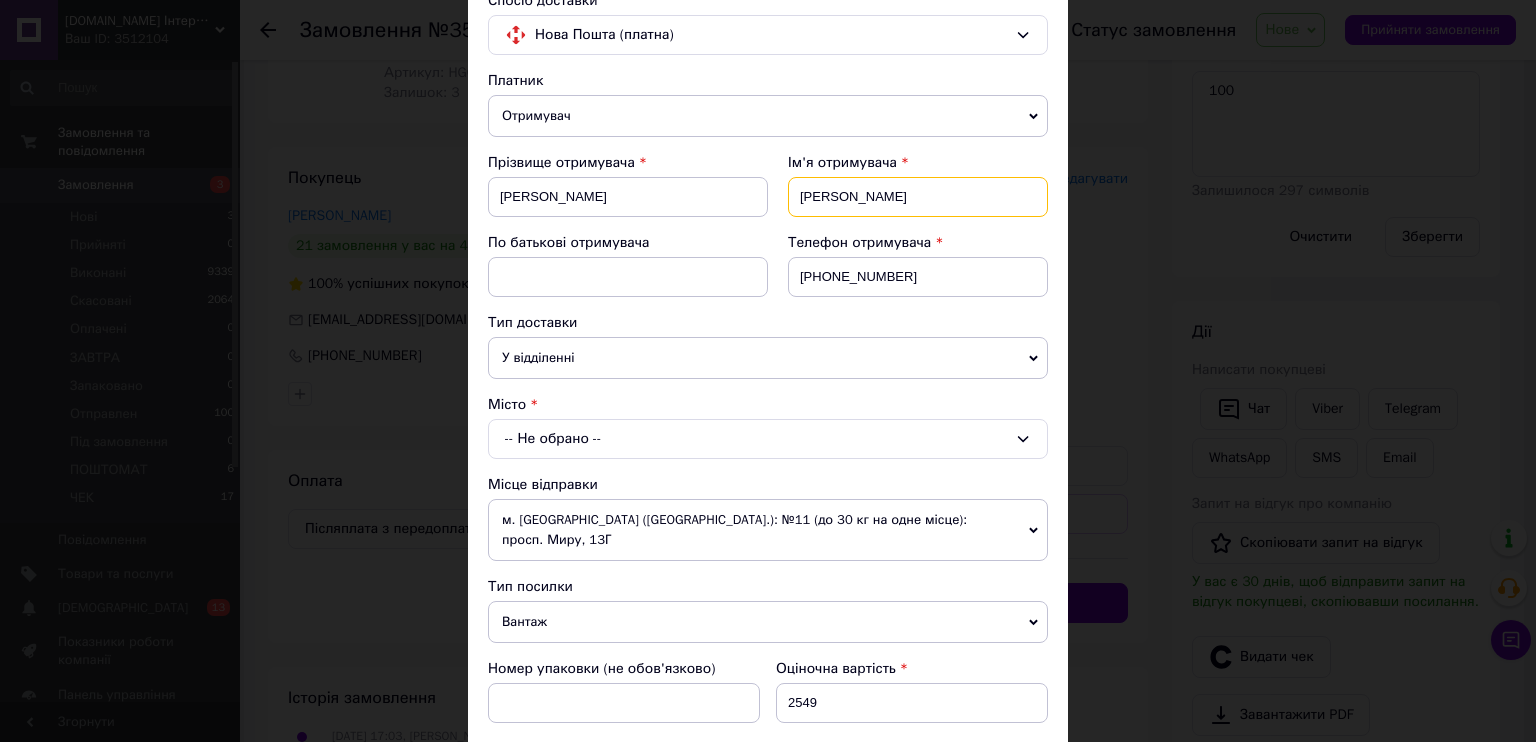 type on "А" 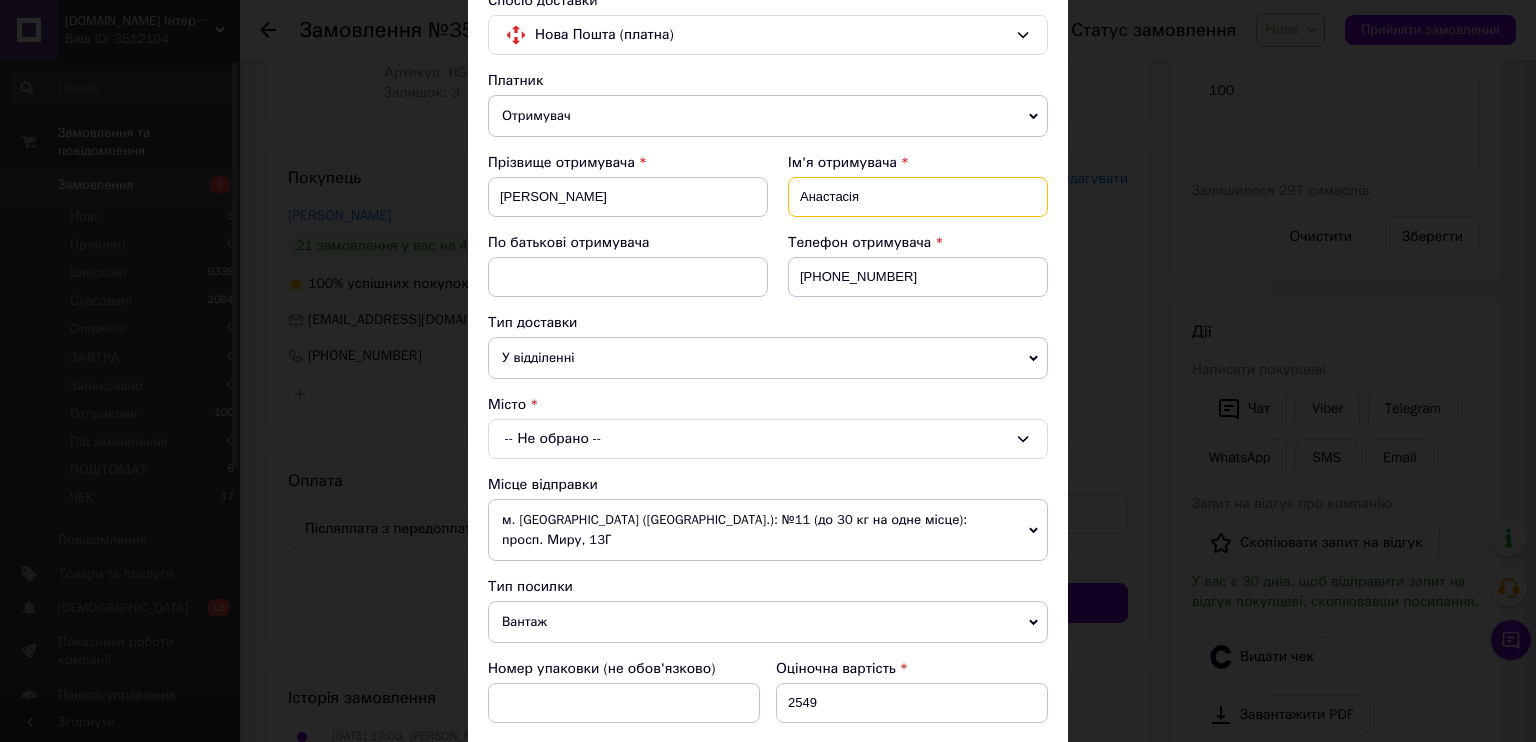 type on "Анастасія" 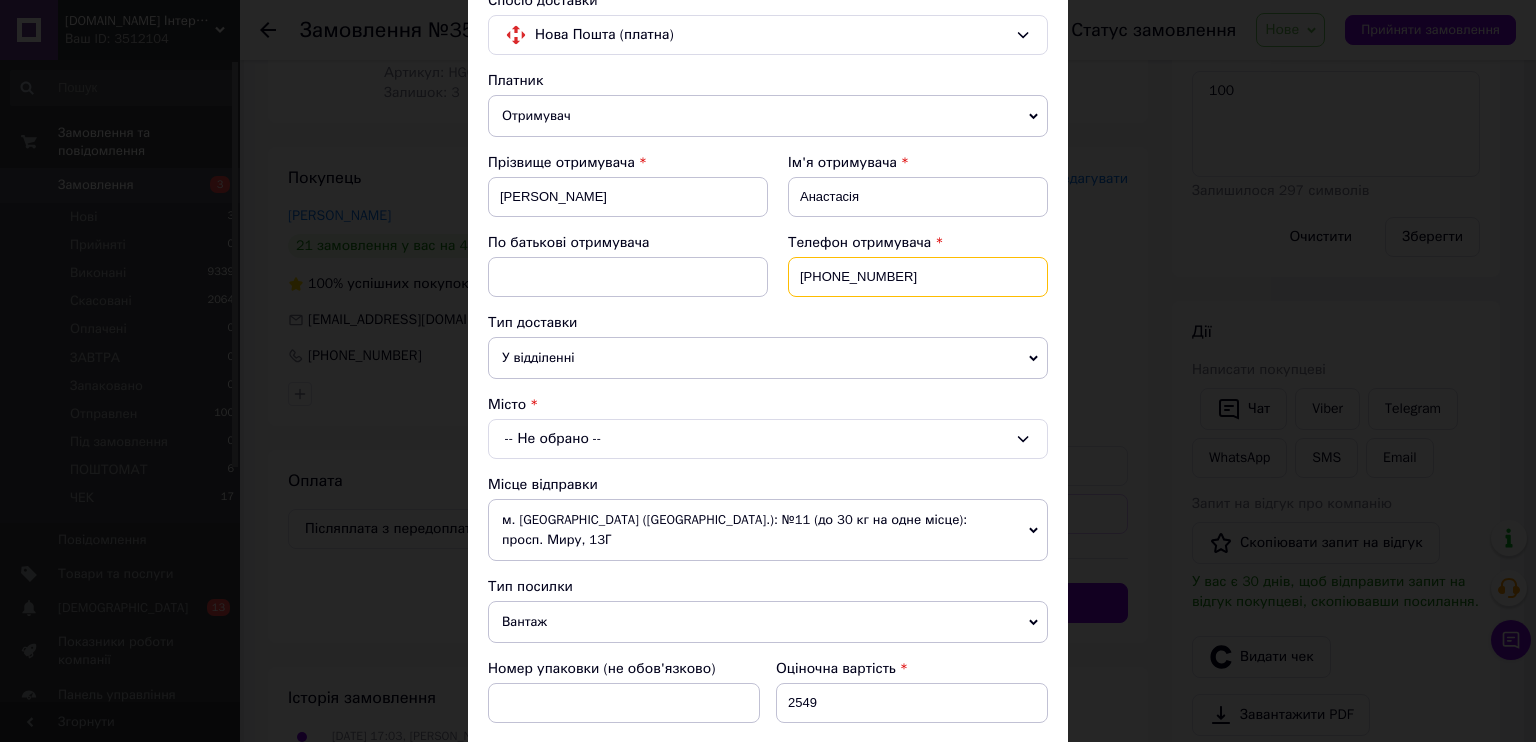 click on "[PHONE_NUMBER]" at bounding box center [918, 277] 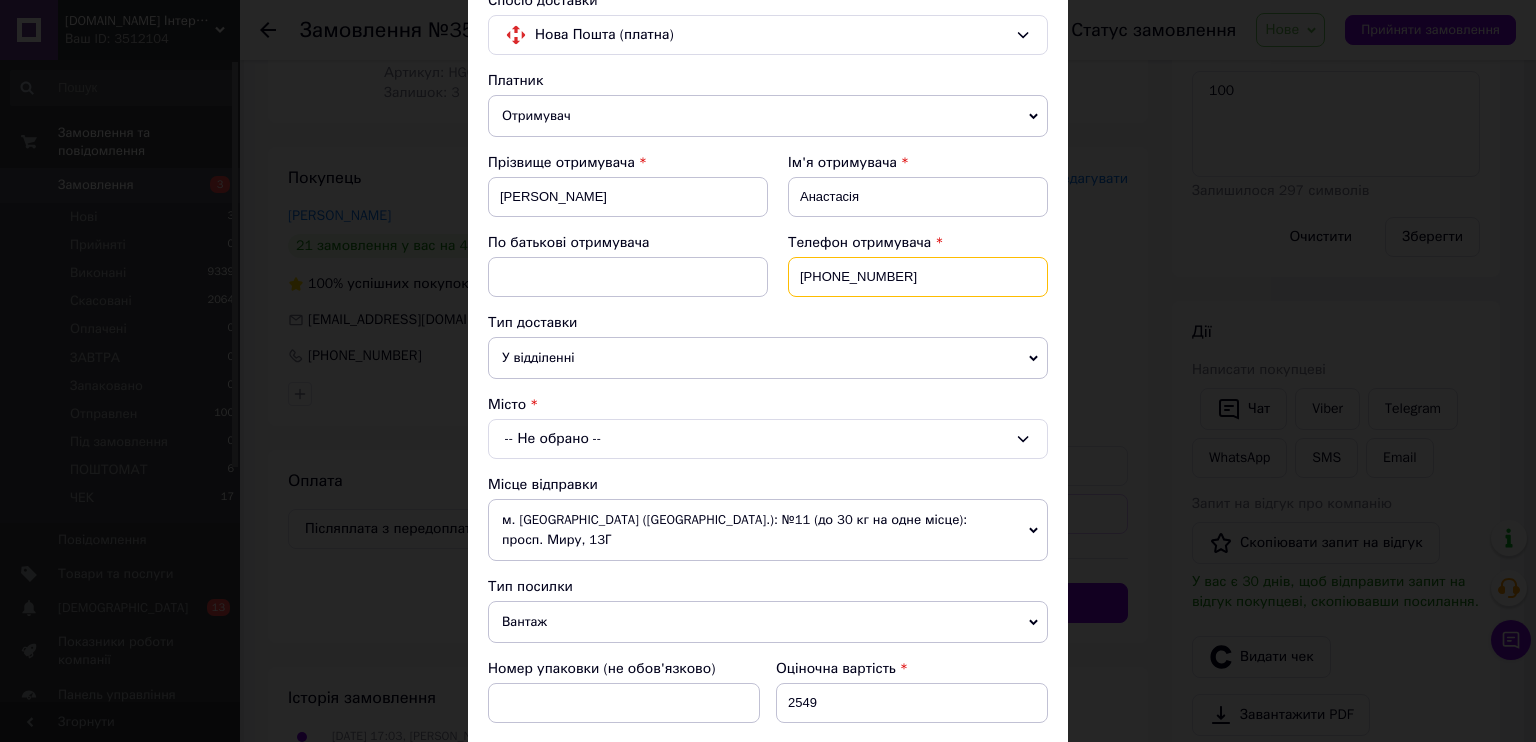 type on "[PHONE_NUMBER]" 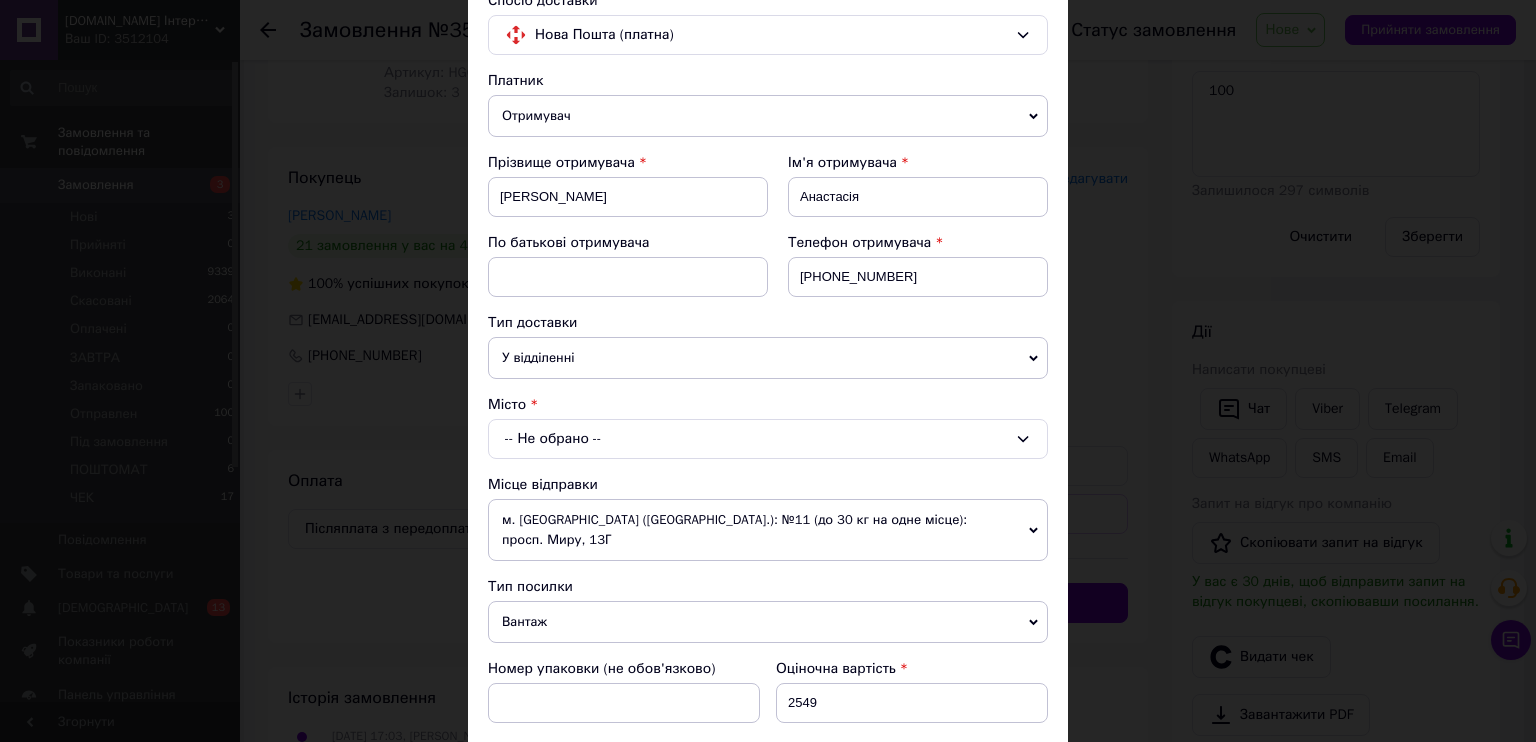 click on "-- Не обрано --" at bounding box center (768, 439) 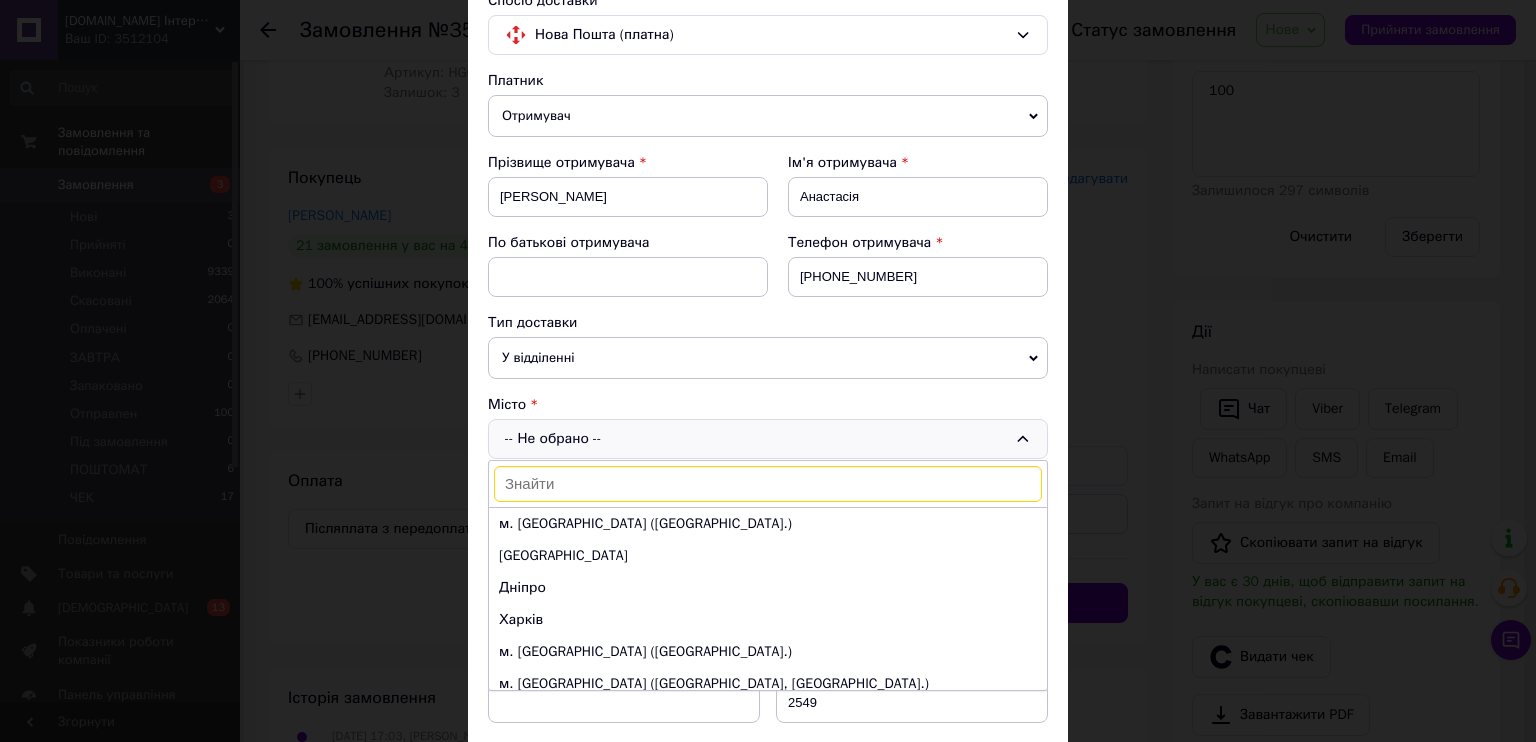click at bounding box center (768, 484) 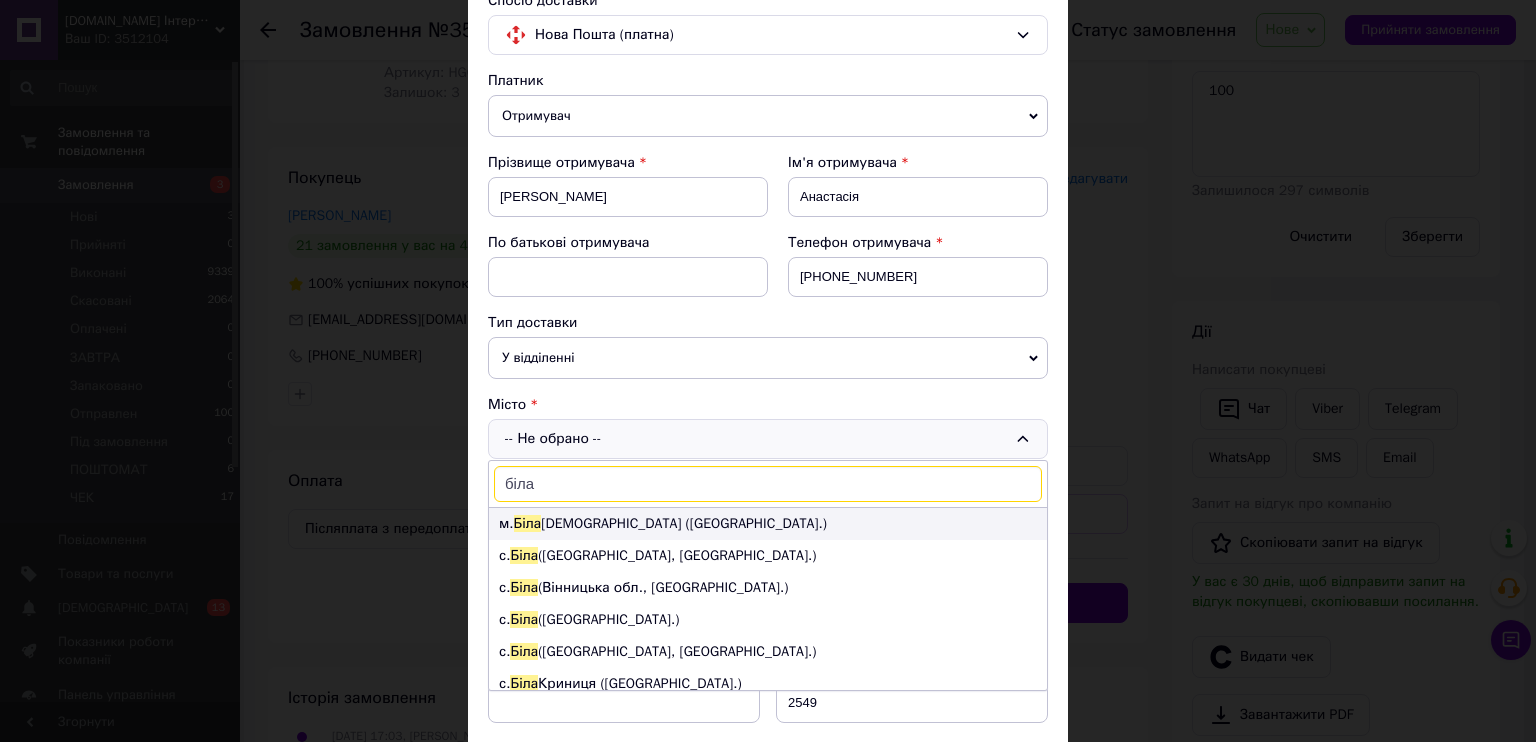 type on "біла" 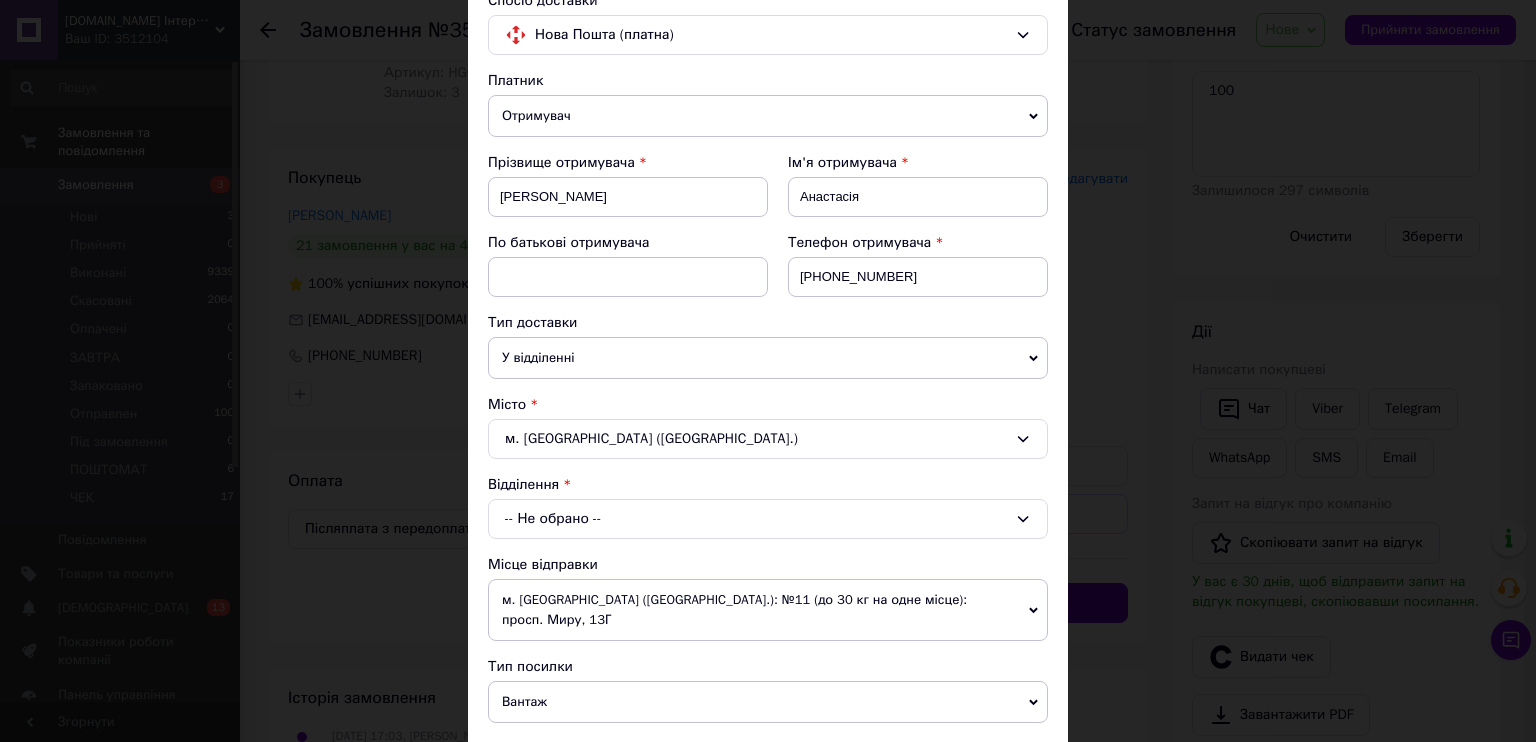 click on "-- Не обрано --" at bounding box center [768, 519] 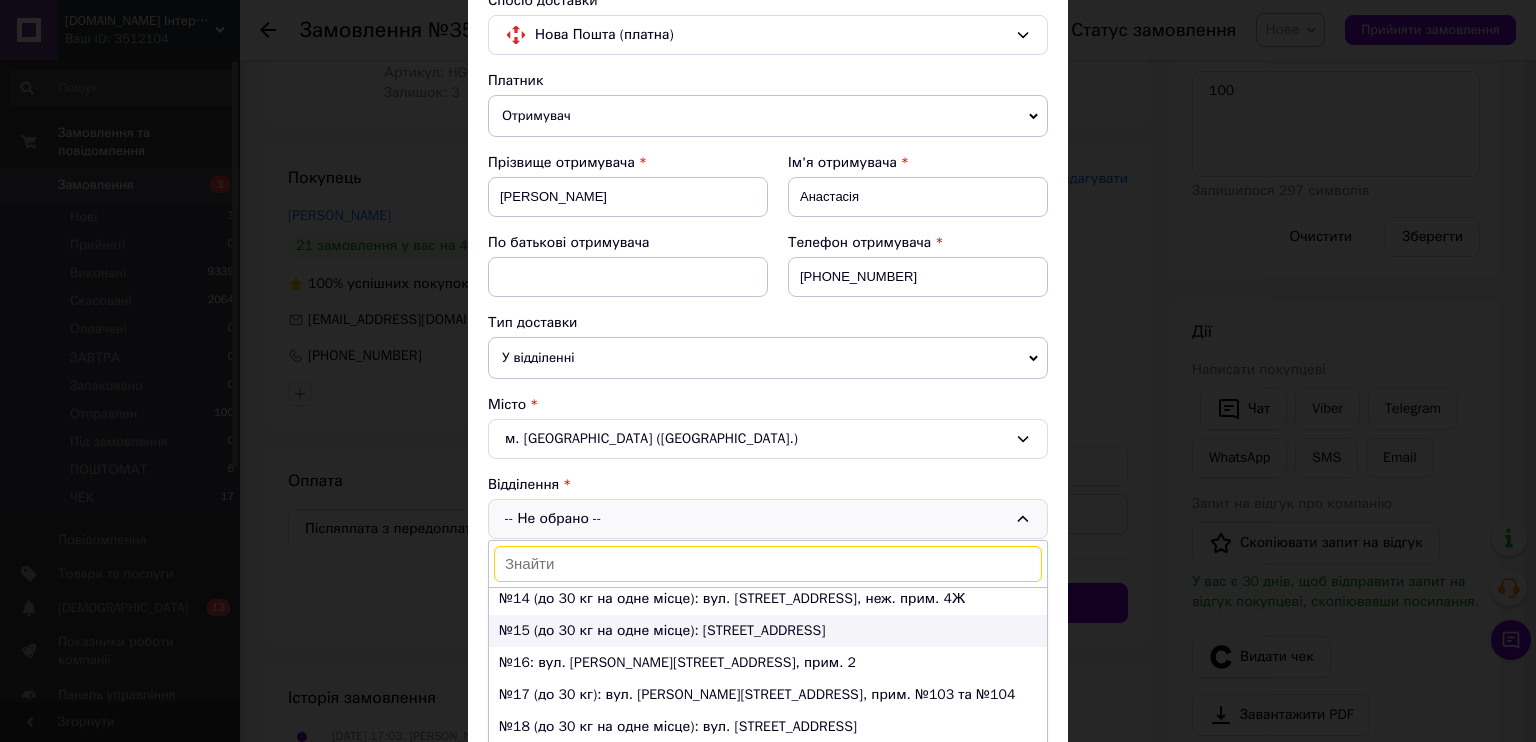 scroll, scrollTop: 480, scrollLeft: 0, axis: vertical 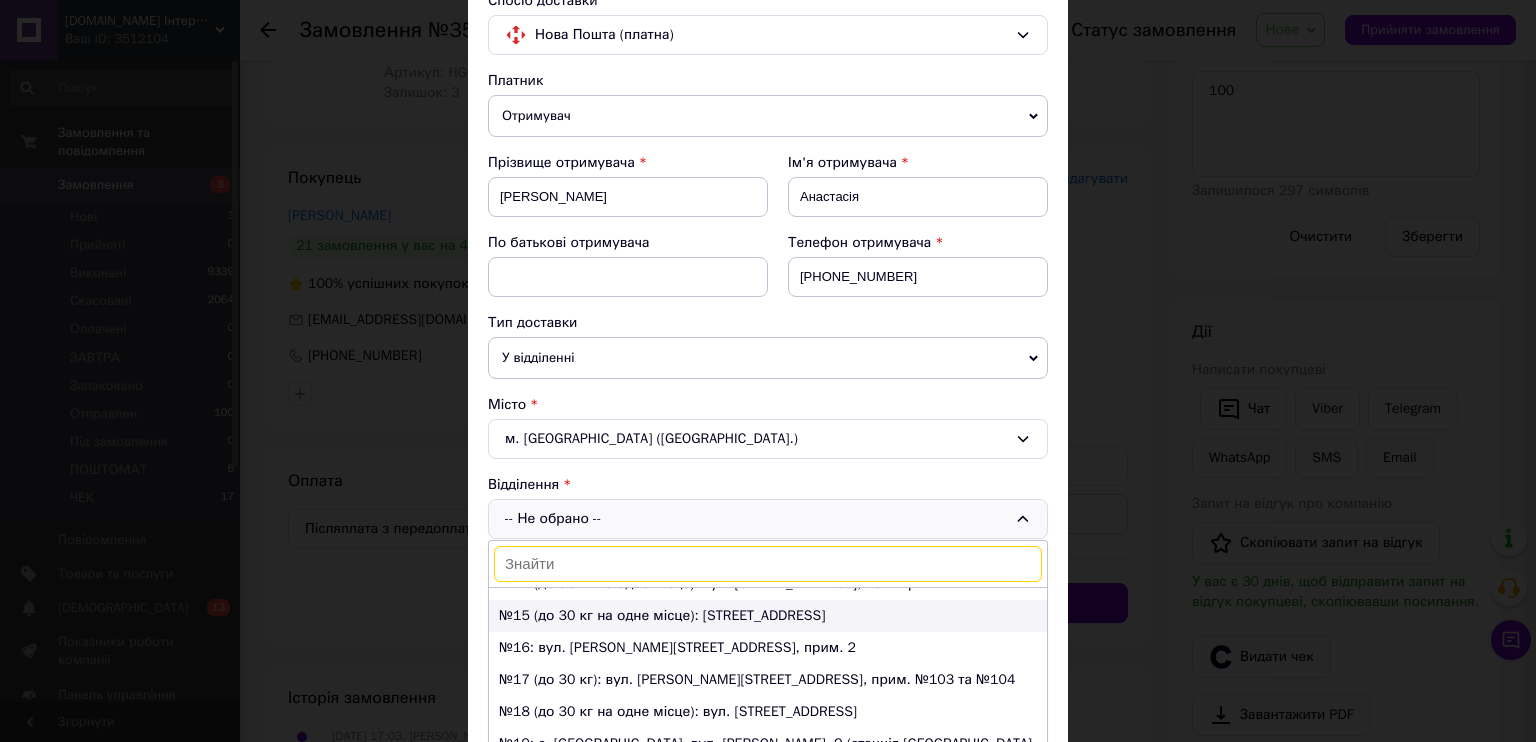 click on "№15 (до 30 кг на одне місце): [STREET_ADDRESS]" at bounding box center [768, 616] 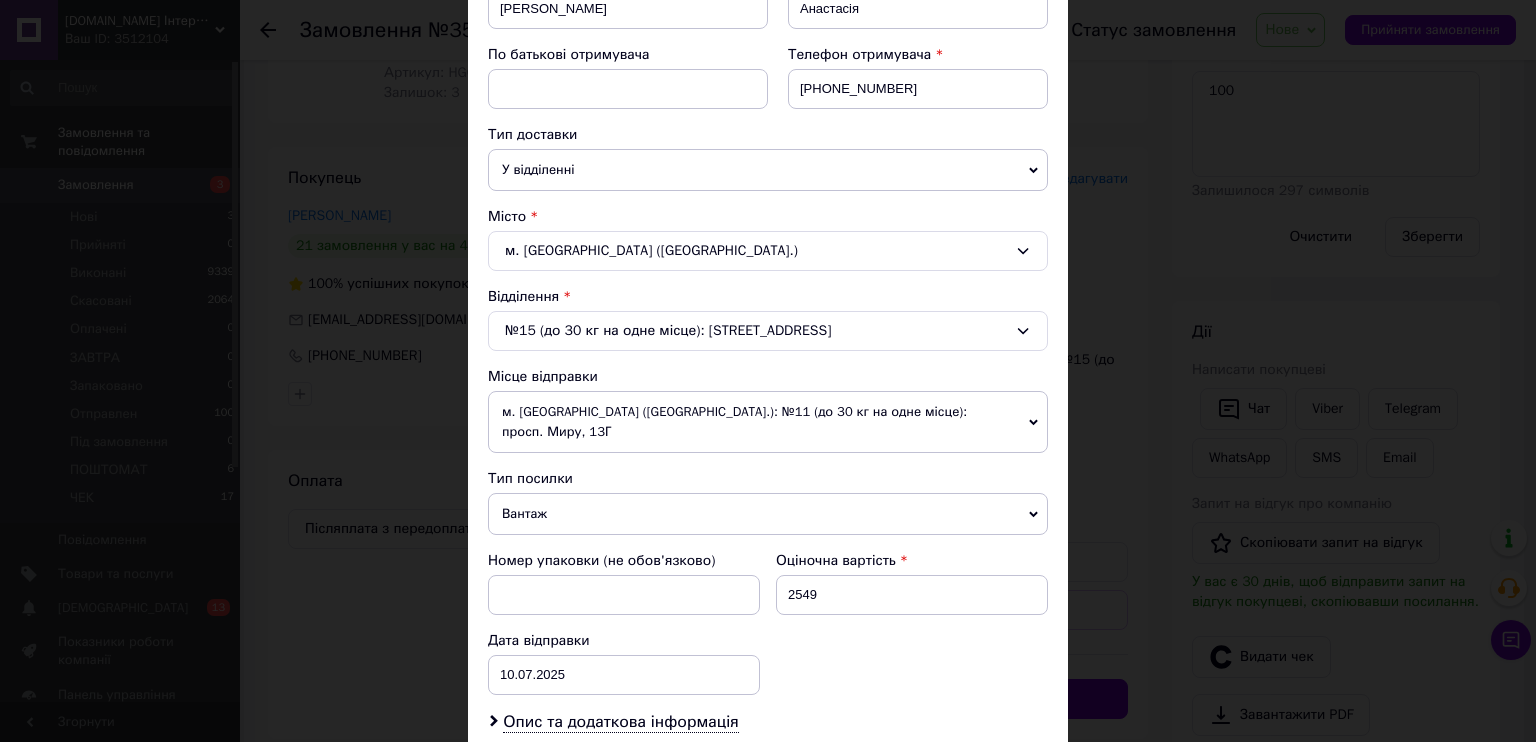 scroll, scrollTop: 400, scrollLeft: 0, axis: vertical 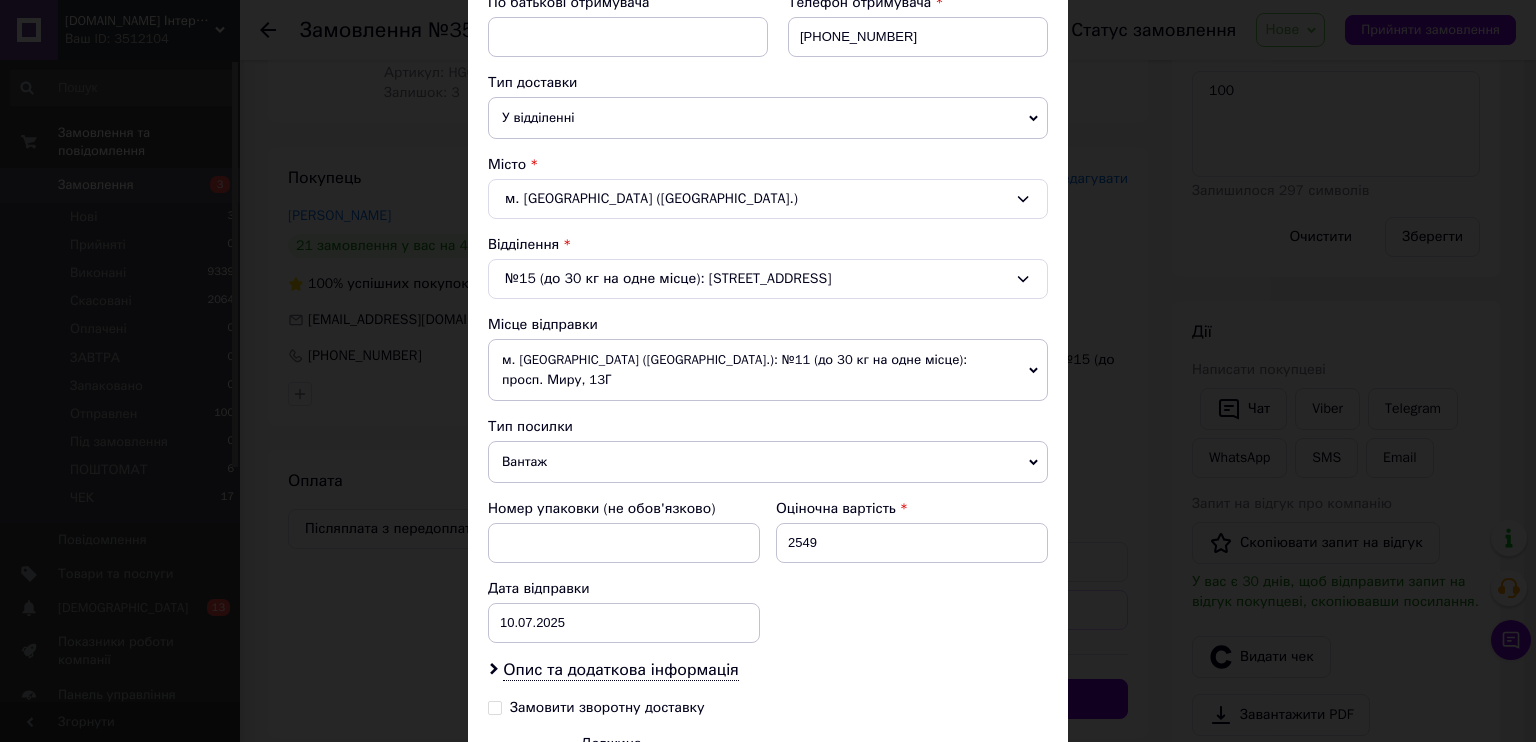 click 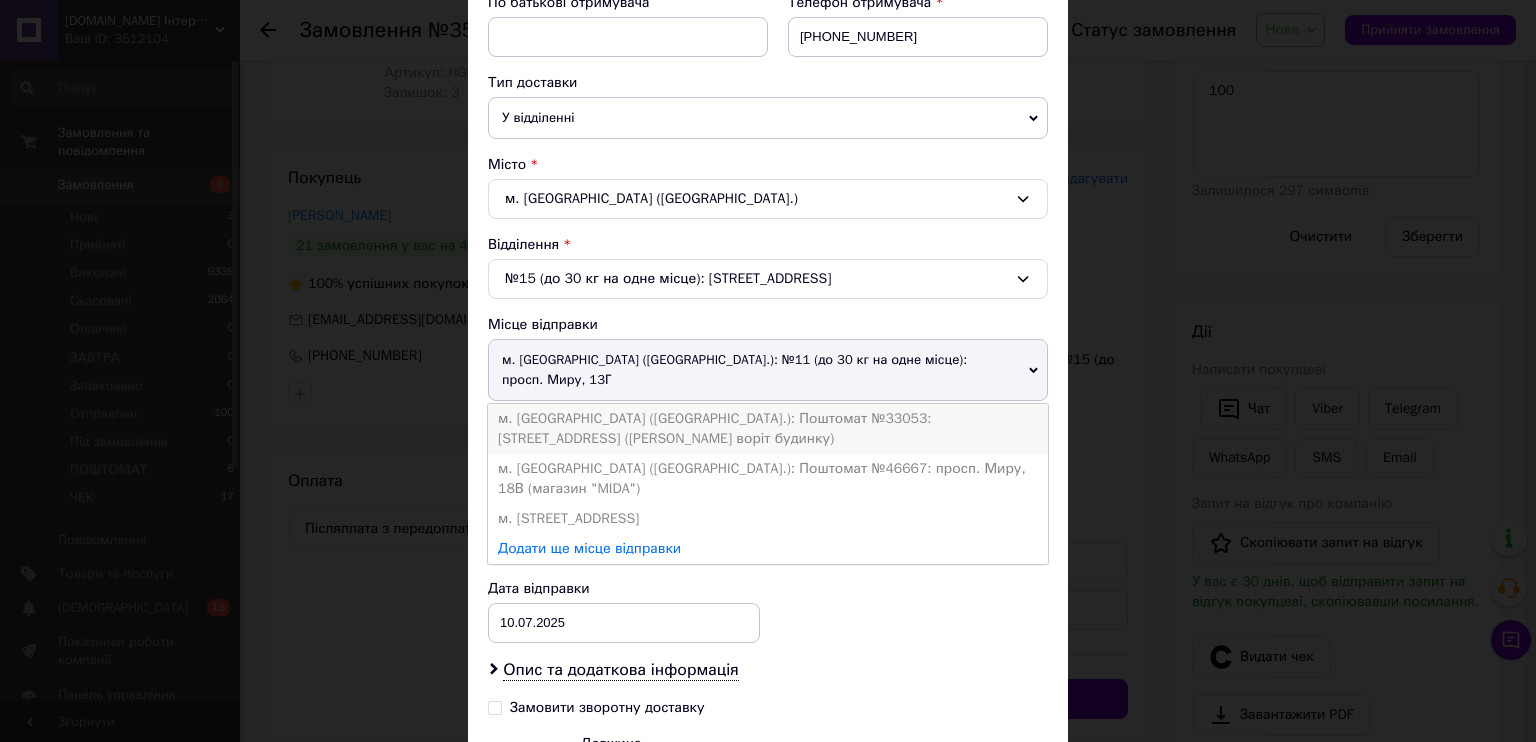 click on "м. [GEOGRAPHIC_DATA] ([GEOGRAPHIC_DATA].): Поштомат №33053: [STREET_ADDRESS] ([PERSON_NAME] воріт будинку)" at bounding box center (768, 429) 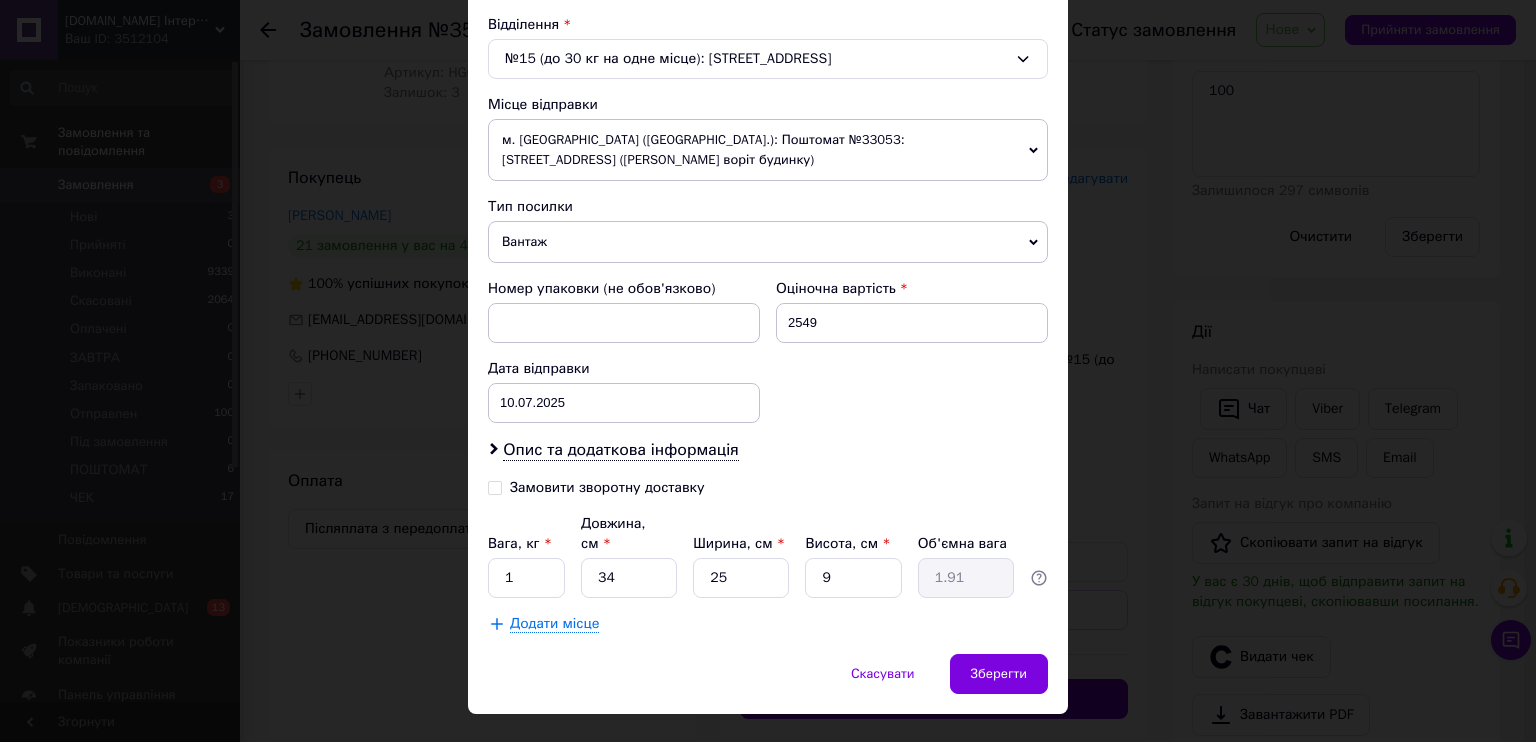 scroll, scrollTop: 636, scrollLeft: 0, axis: vertical 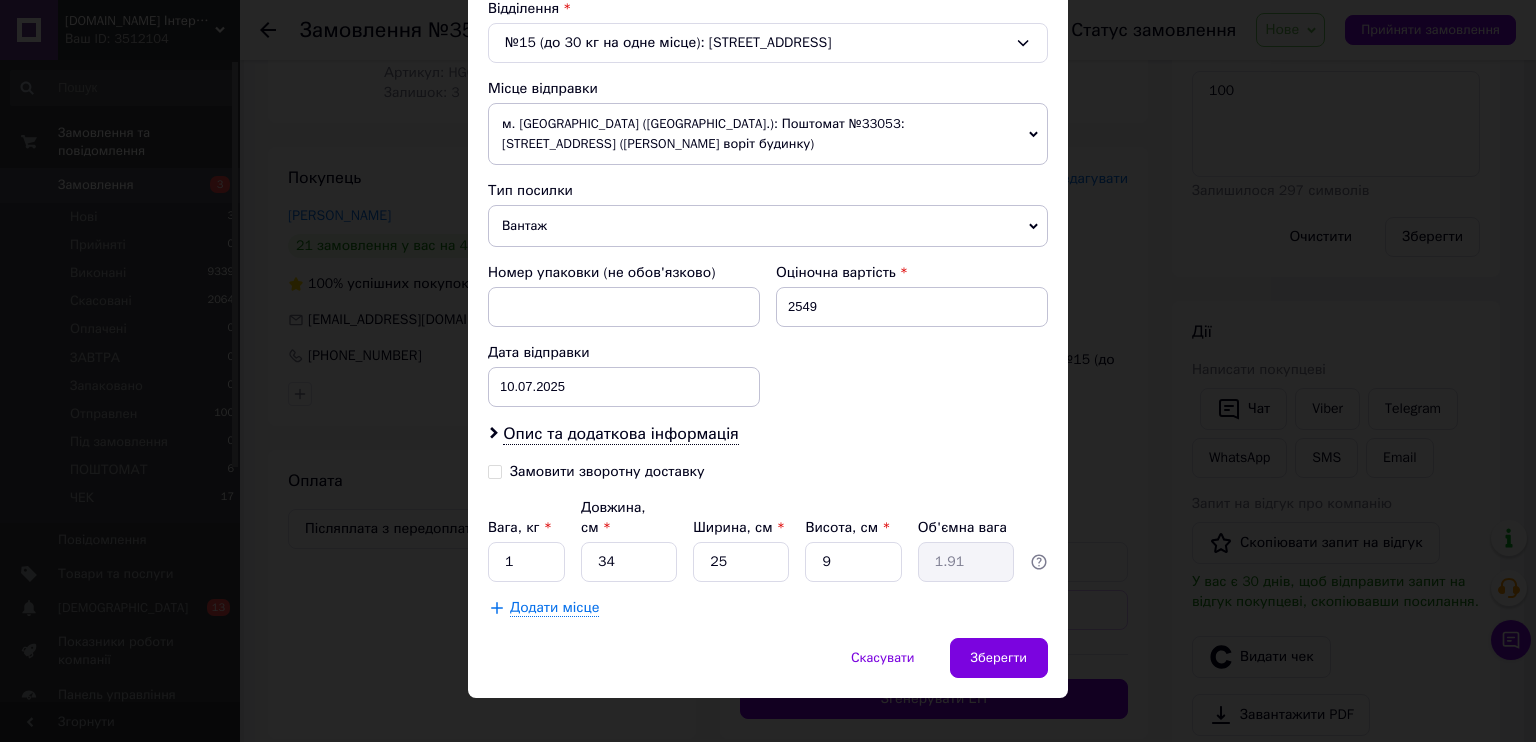 click on "Замовити зворотну доставку" at bounding box center (495, 470) 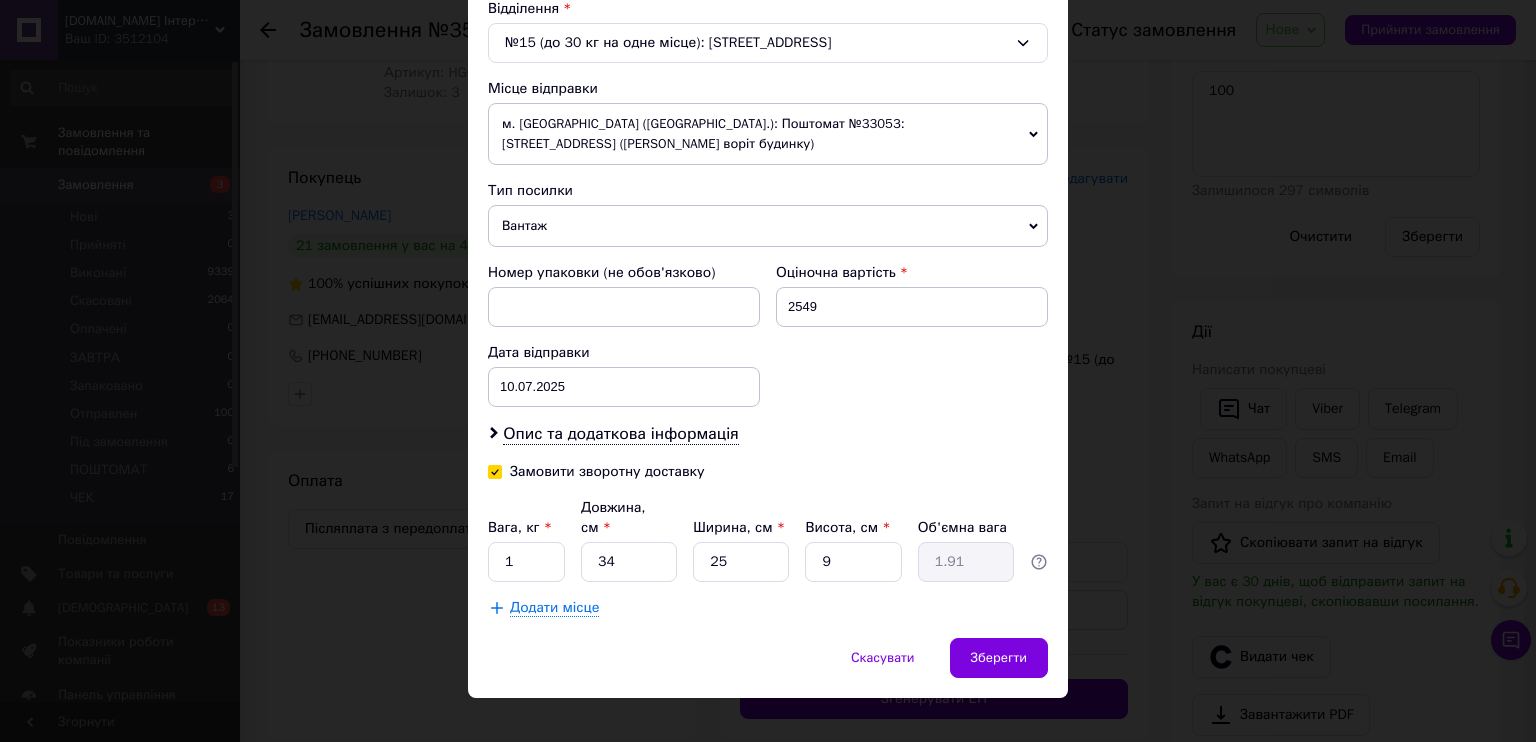 checkbox on "true" 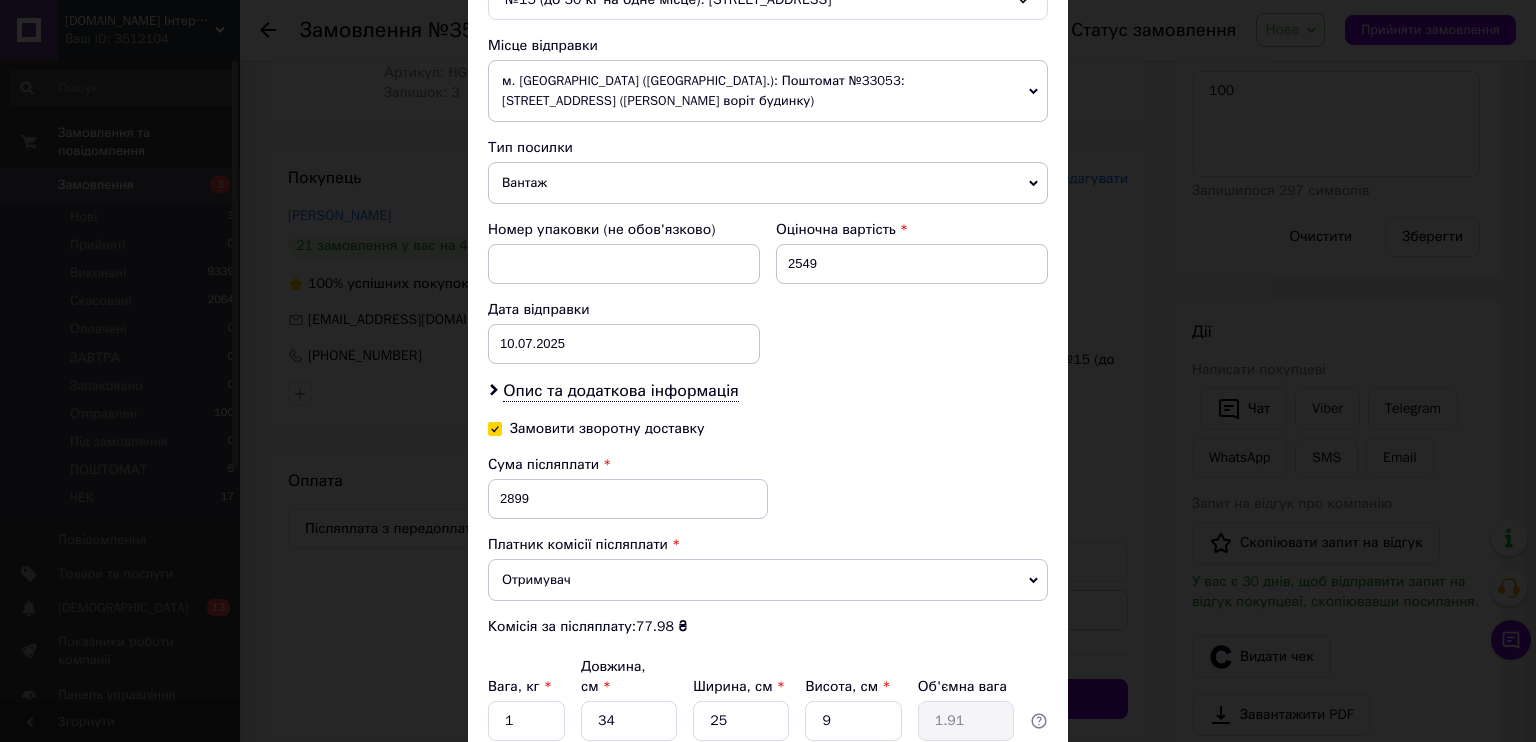 scroll, scrollTop: 716, scrollLeft: 0, axis: vertical 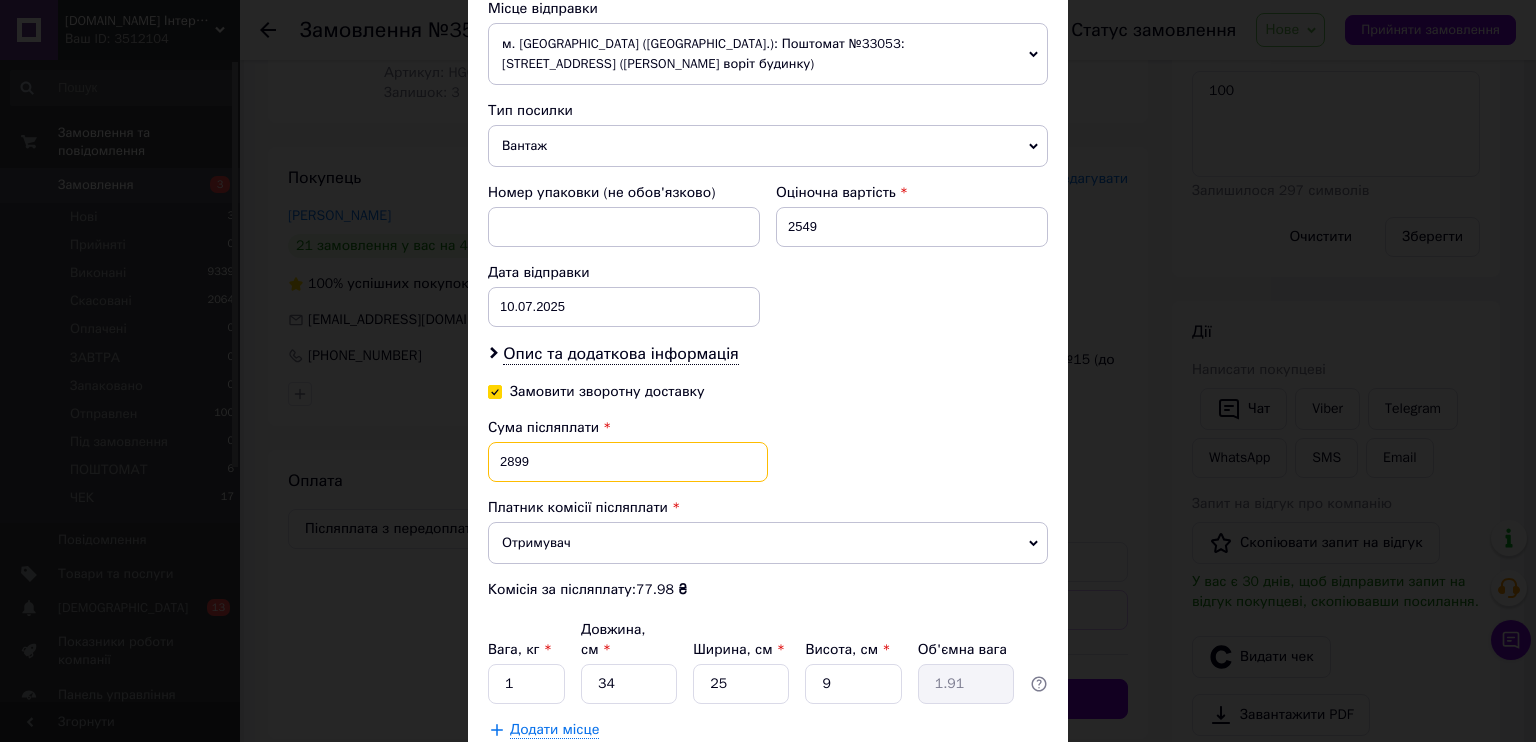 click on "2899" at bounding box center (628, 462) 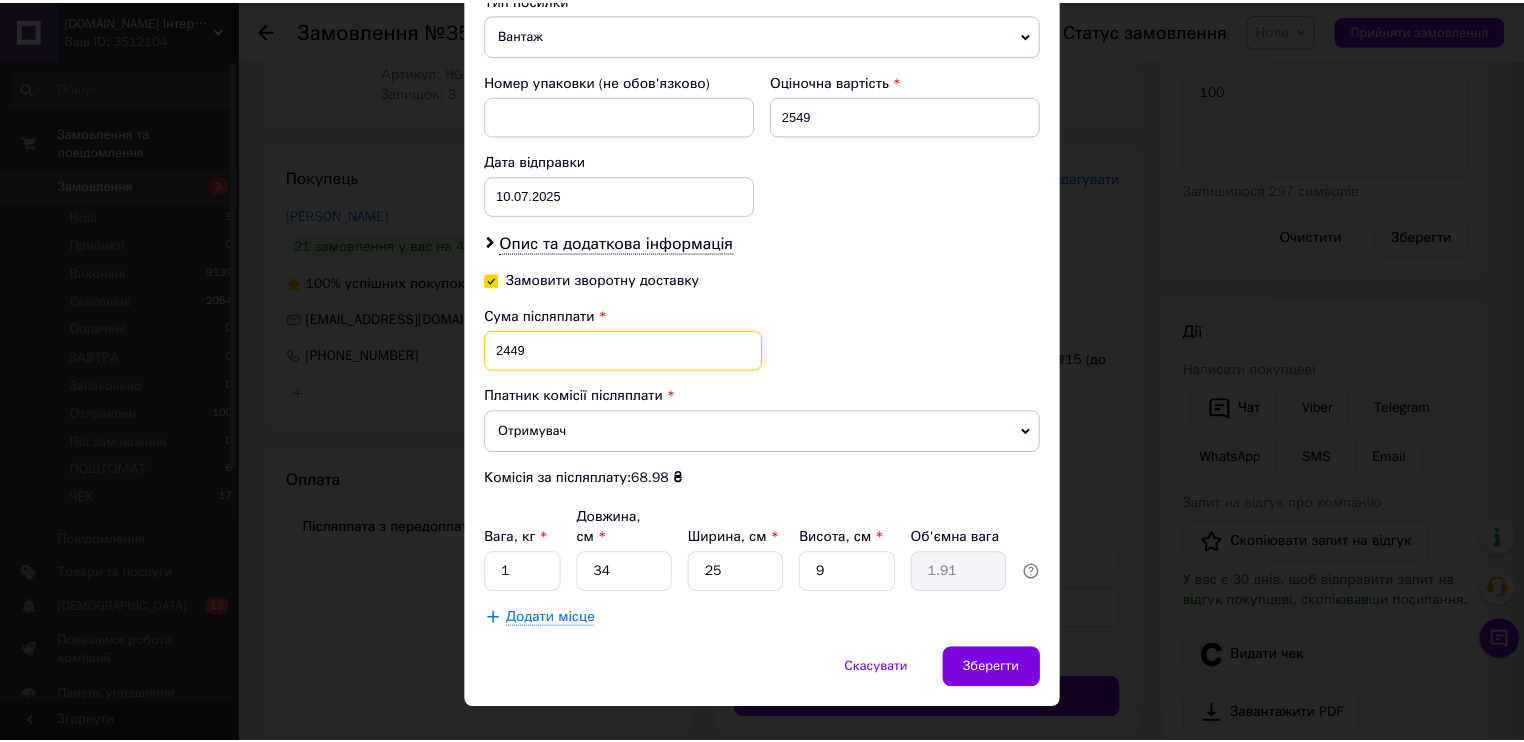 scroll, scrollTop: 838, scrollLeft: 0, axis: vertical 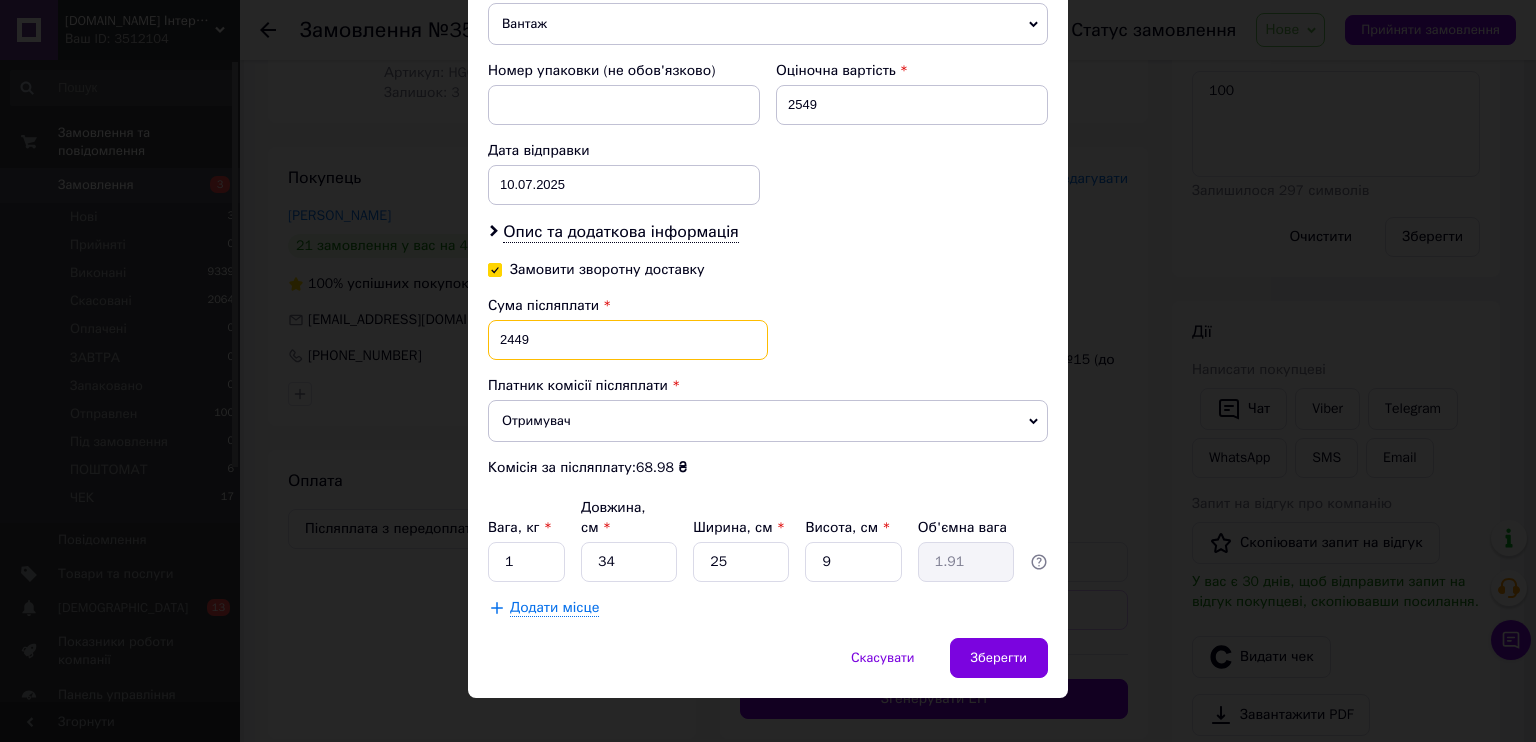 type on "2449" 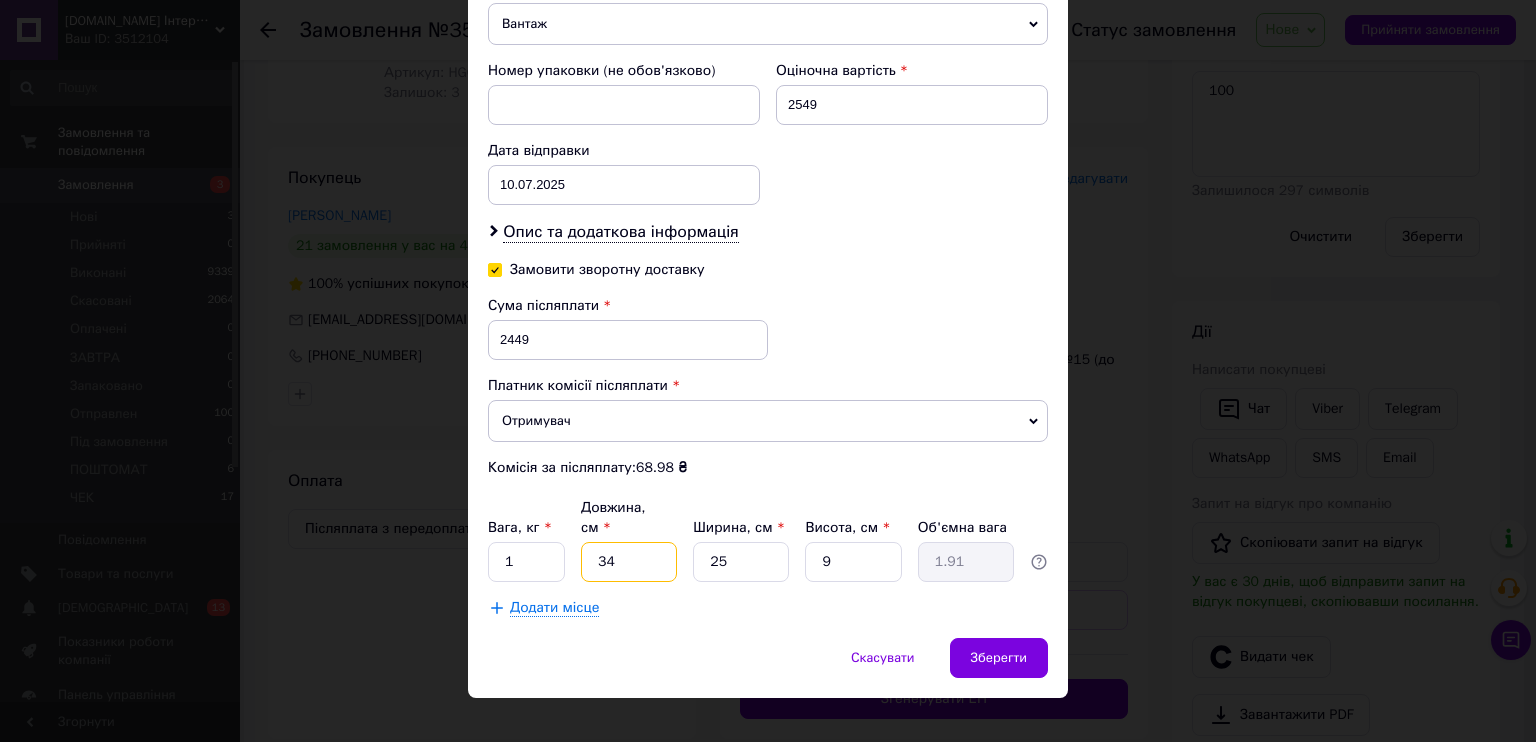 click on "34" at bounding box center (629, 562) 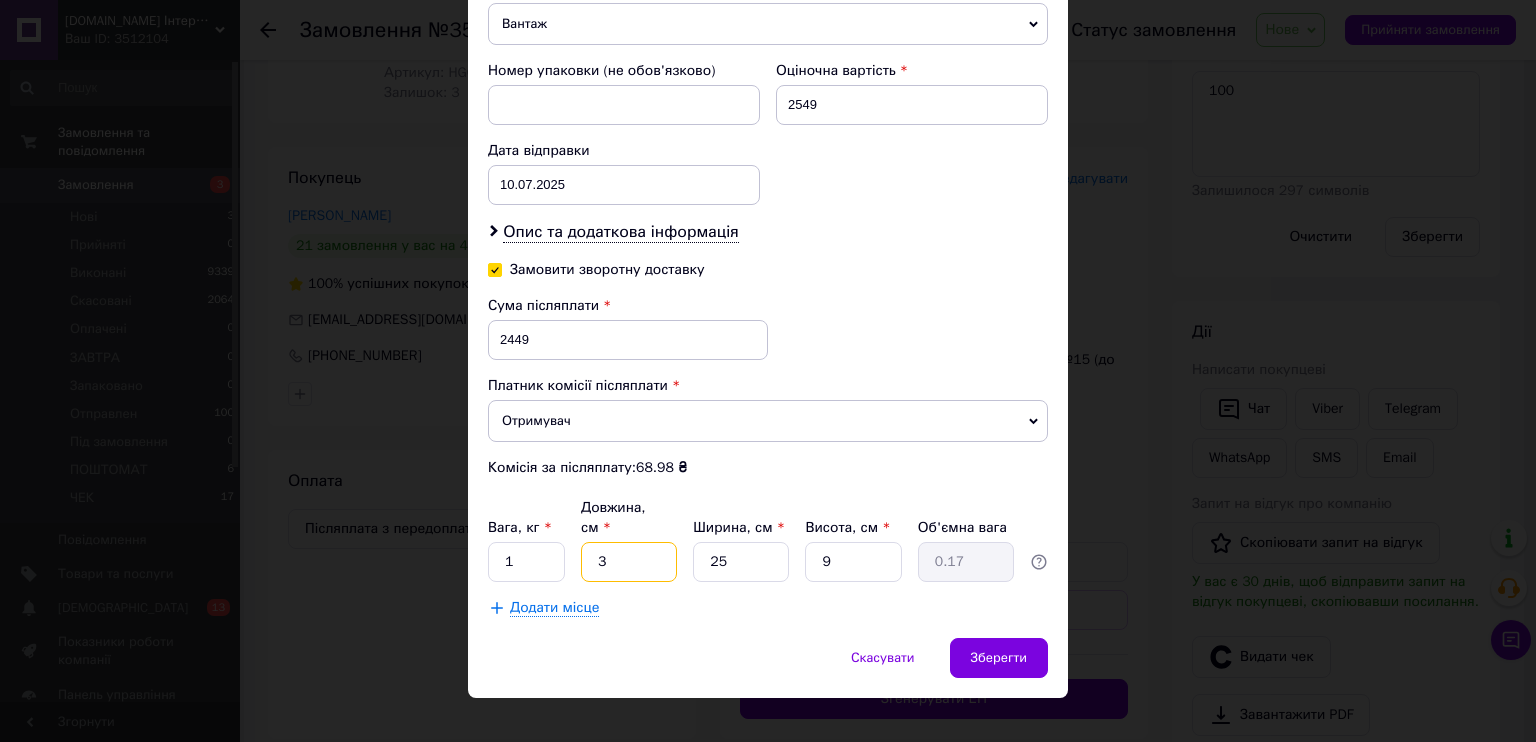 type on "30" 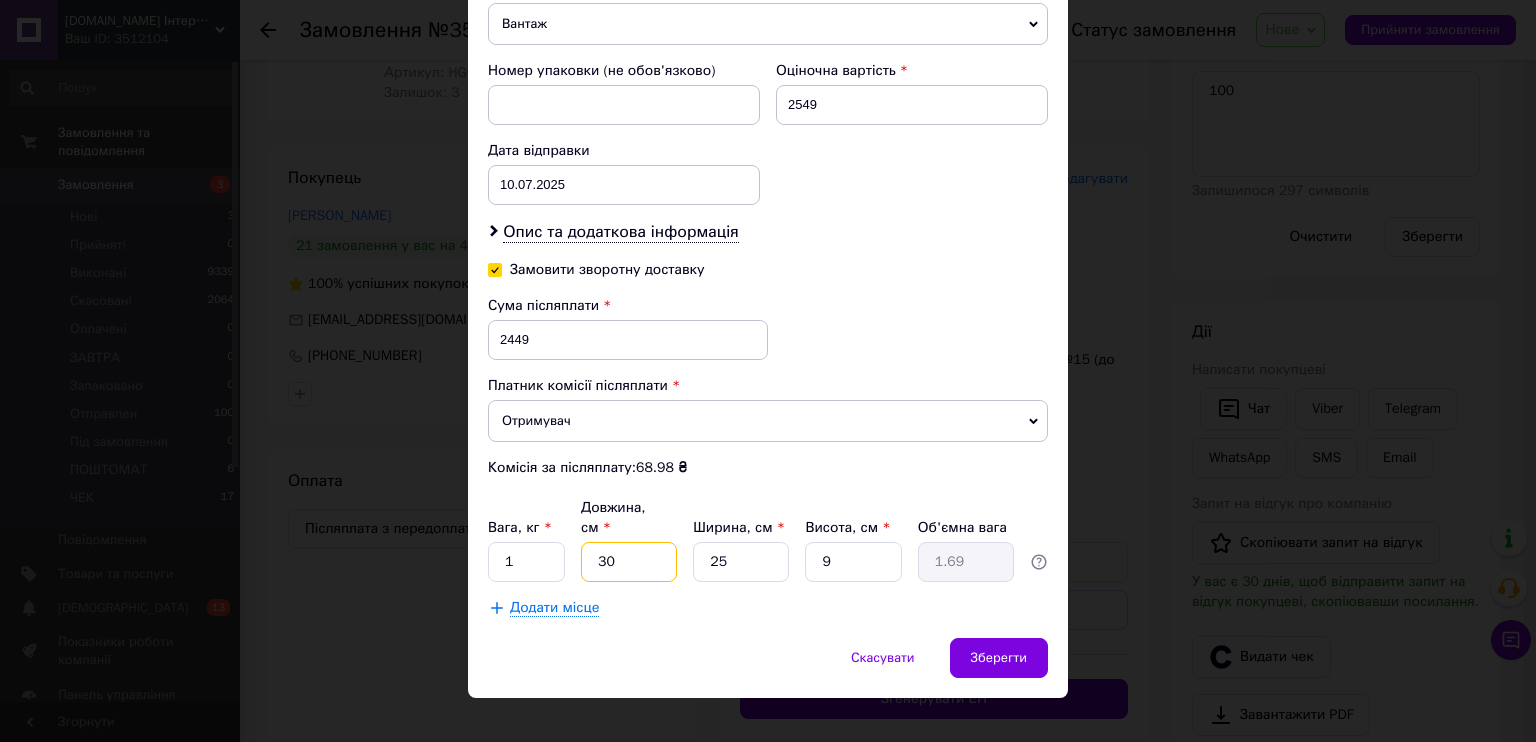 type on "30" 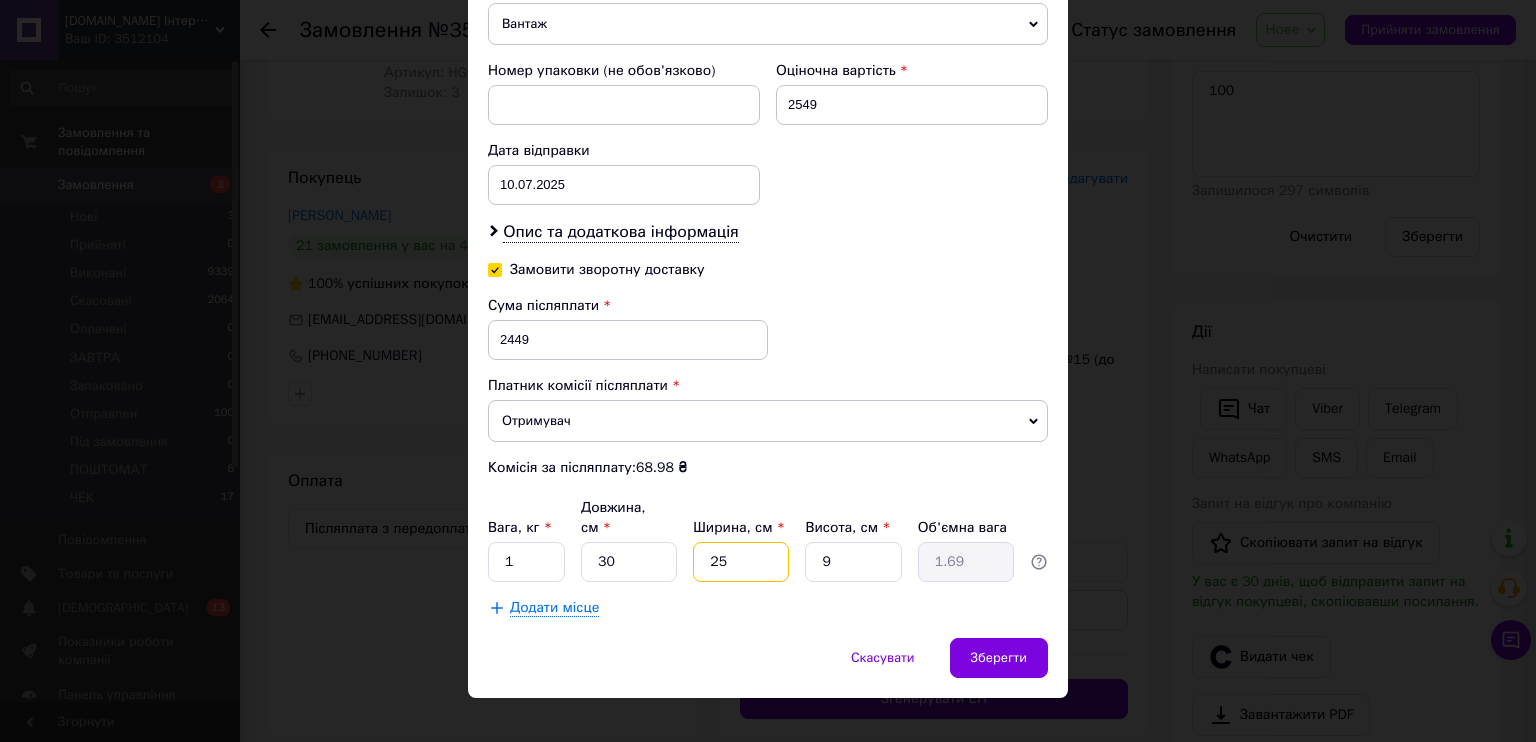click on "25" at bounding box center (741, 562) 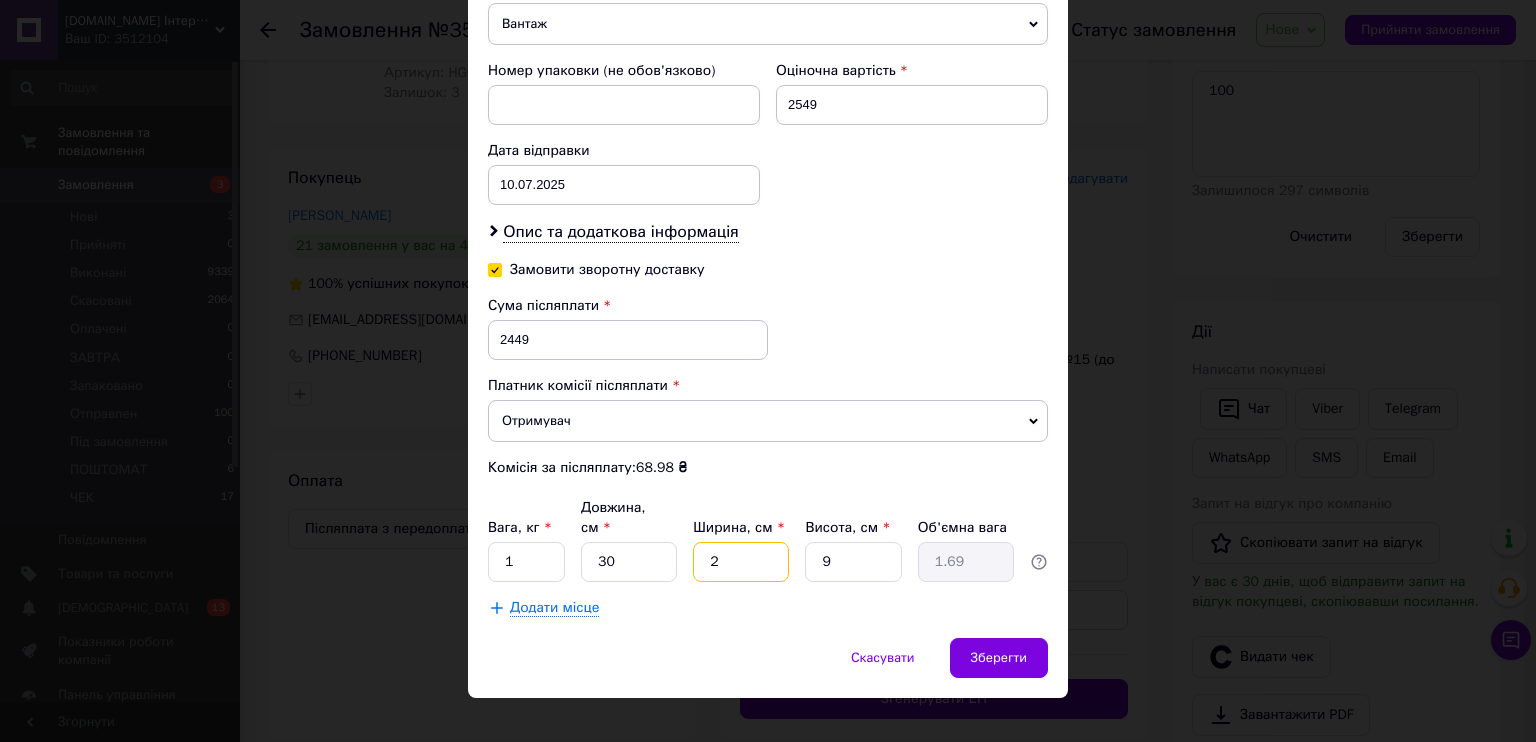 type on "0.14" 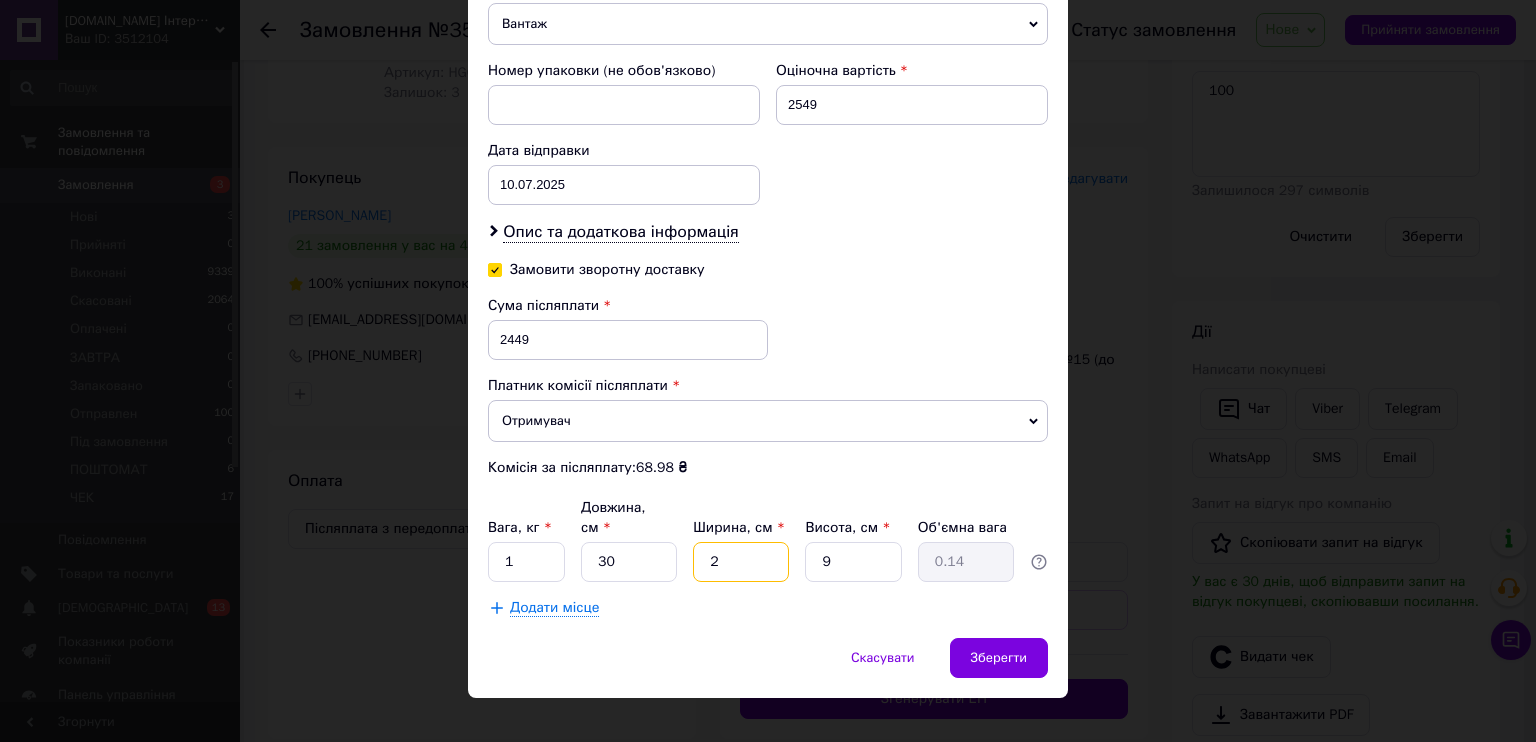 type on "20" 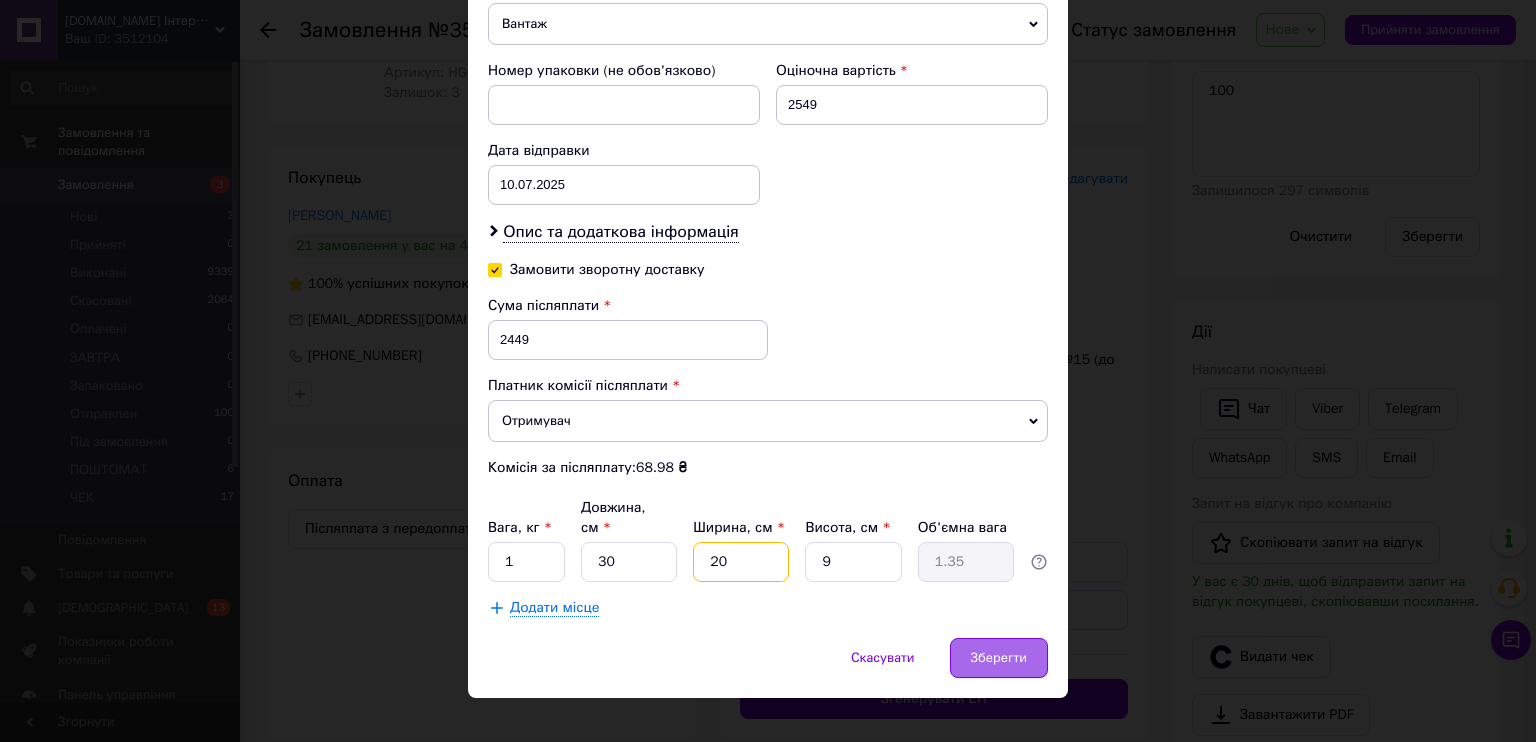 type on "20" 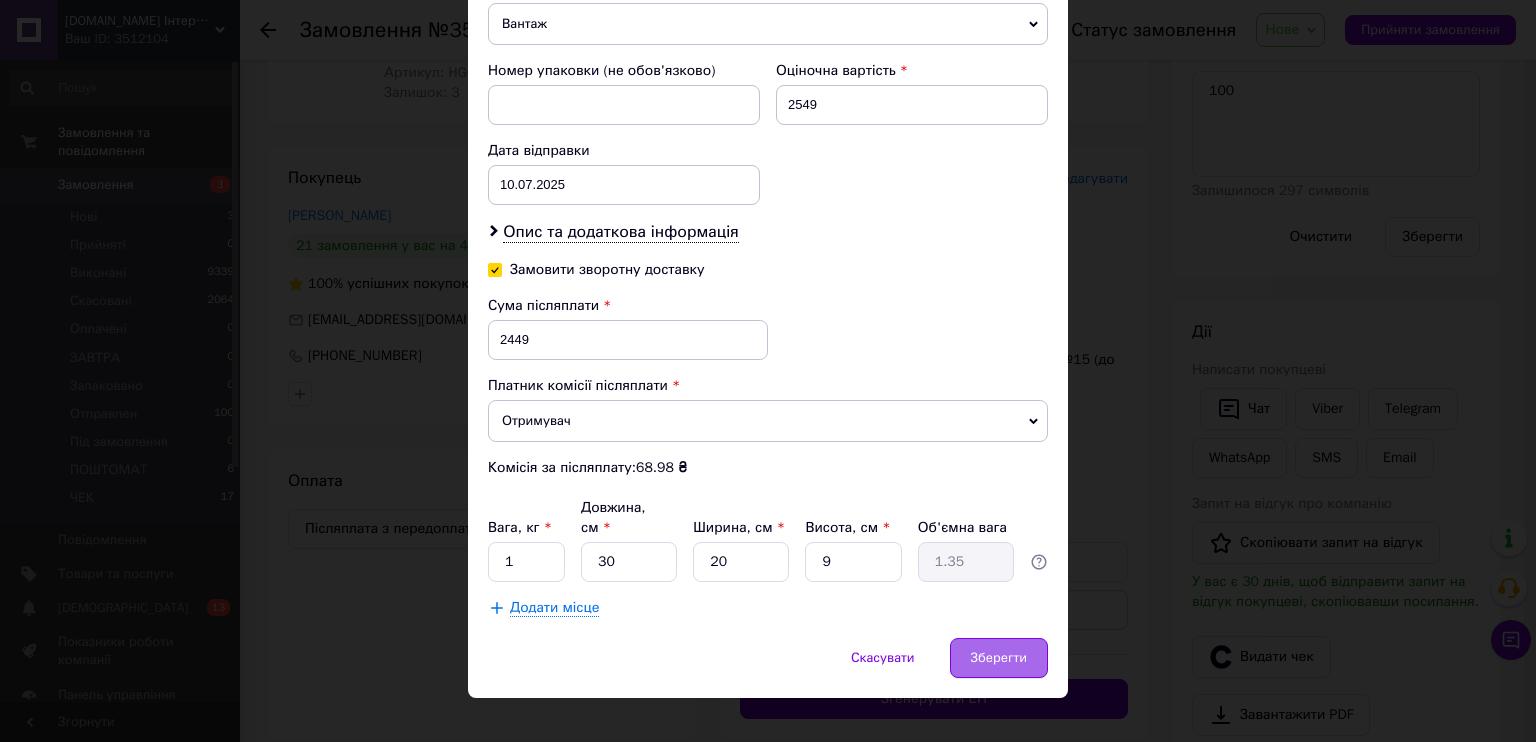 click on "Зберегти" at bounding box center [999, 658] 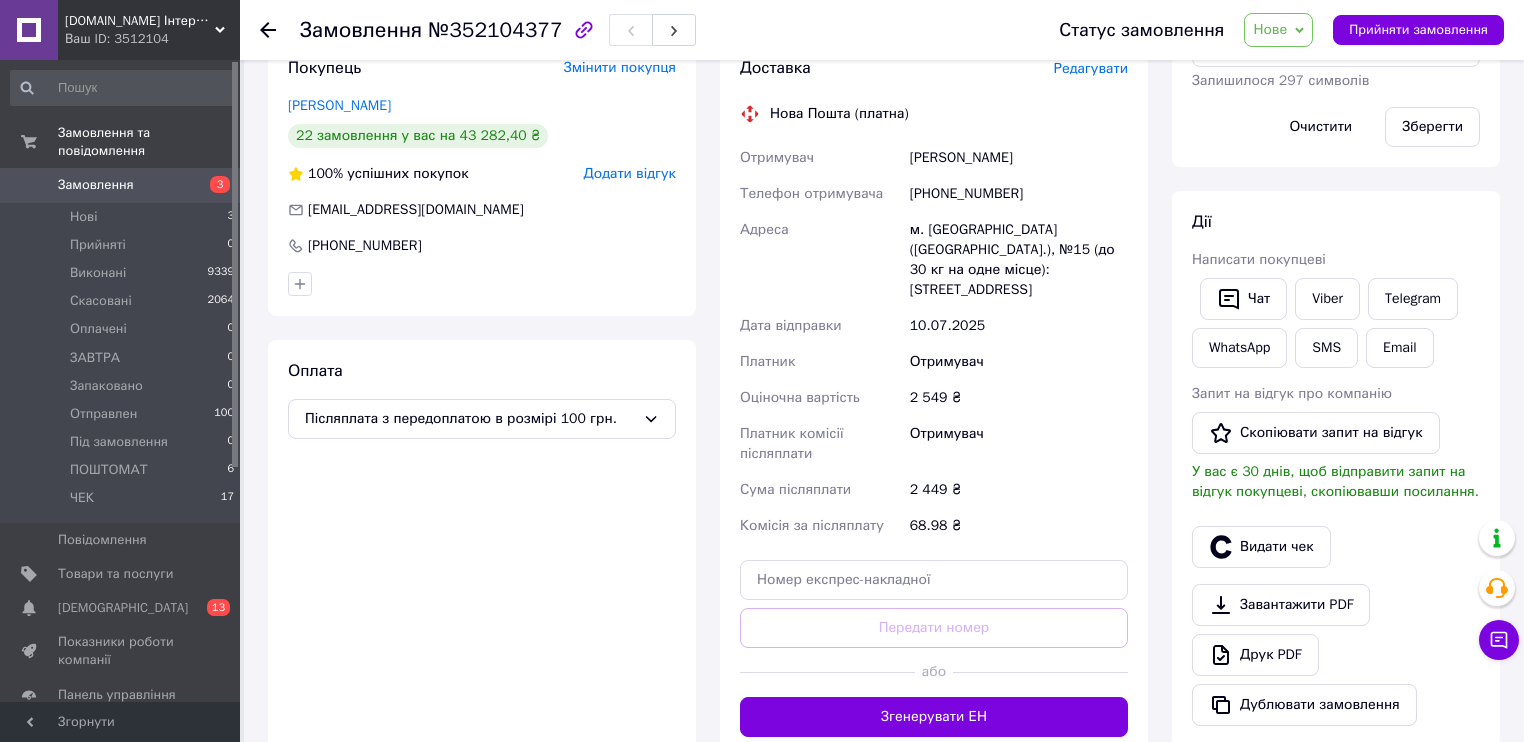 scroll, scrollTop: 480, scrollLeft: 0, axis: vertical 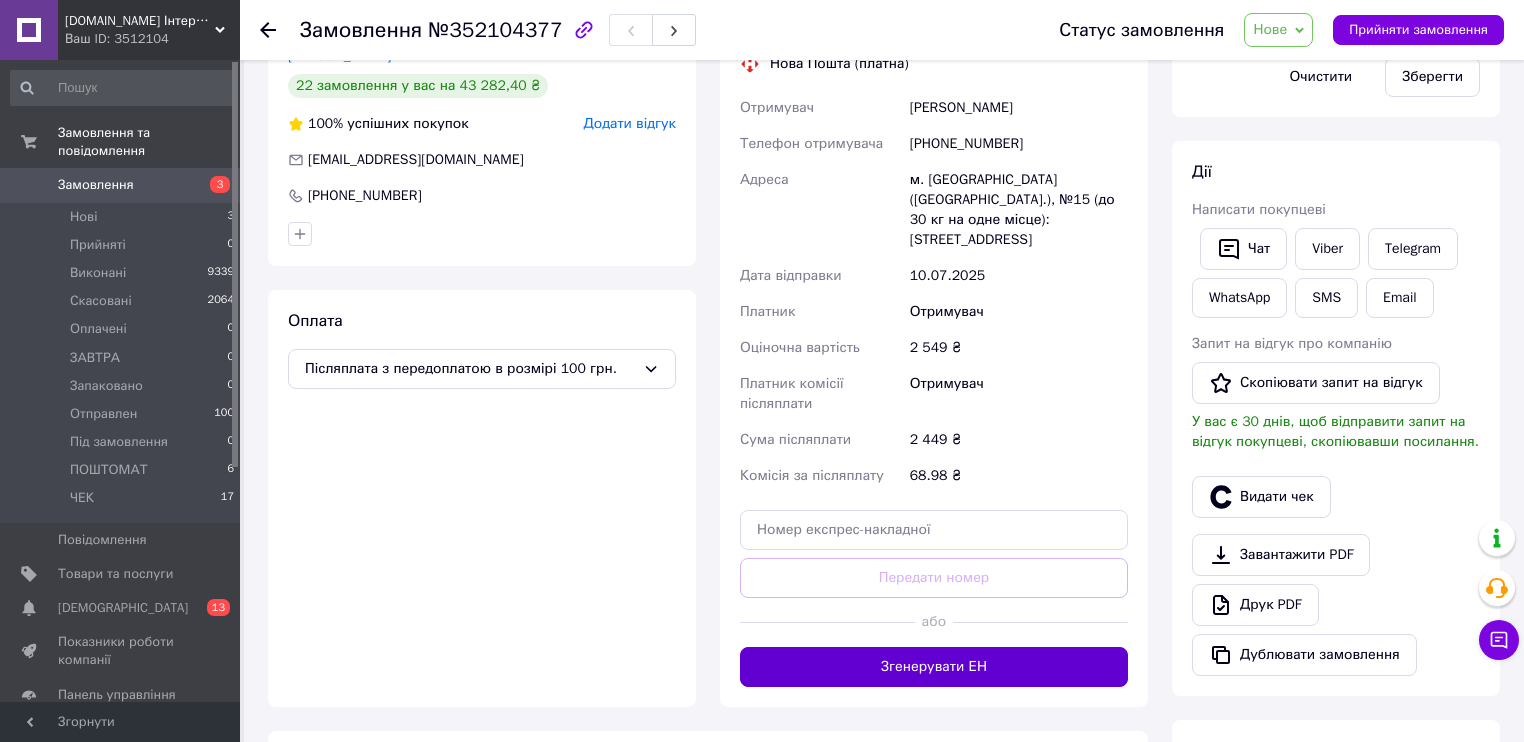 click on "Згенерувати ЕН" at bounding box center [934, 667] 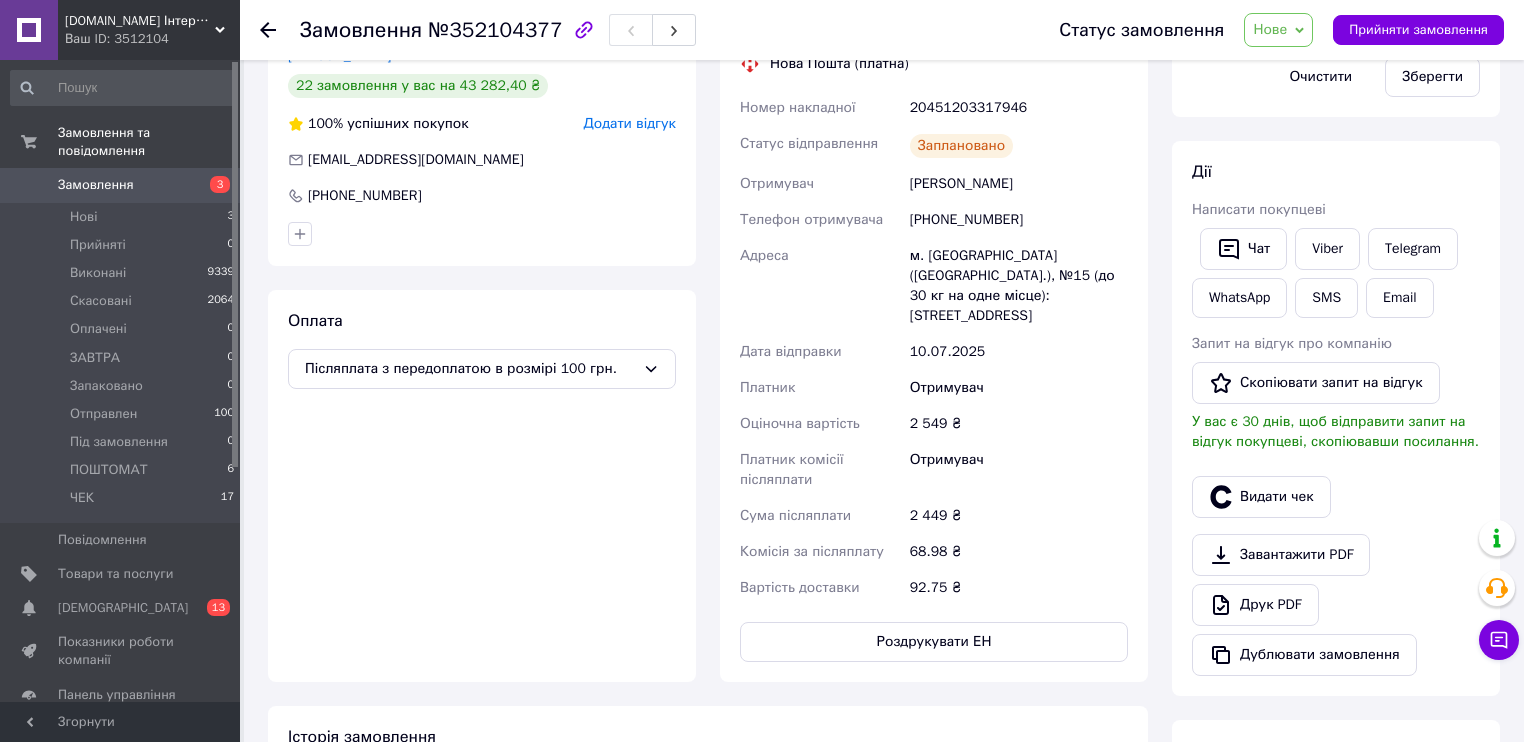 click 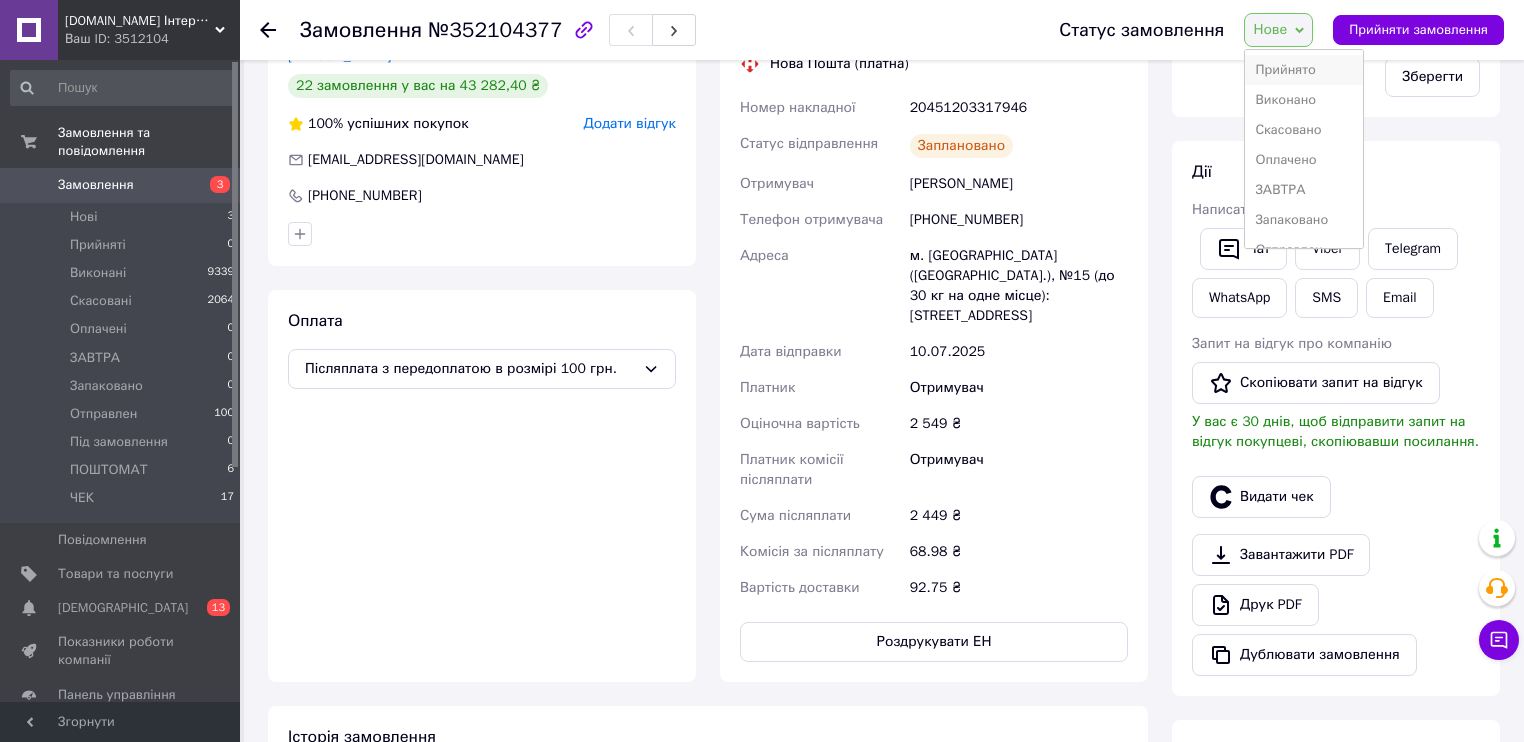 click on "Прийнято" at bounding box center [1304, 70] 